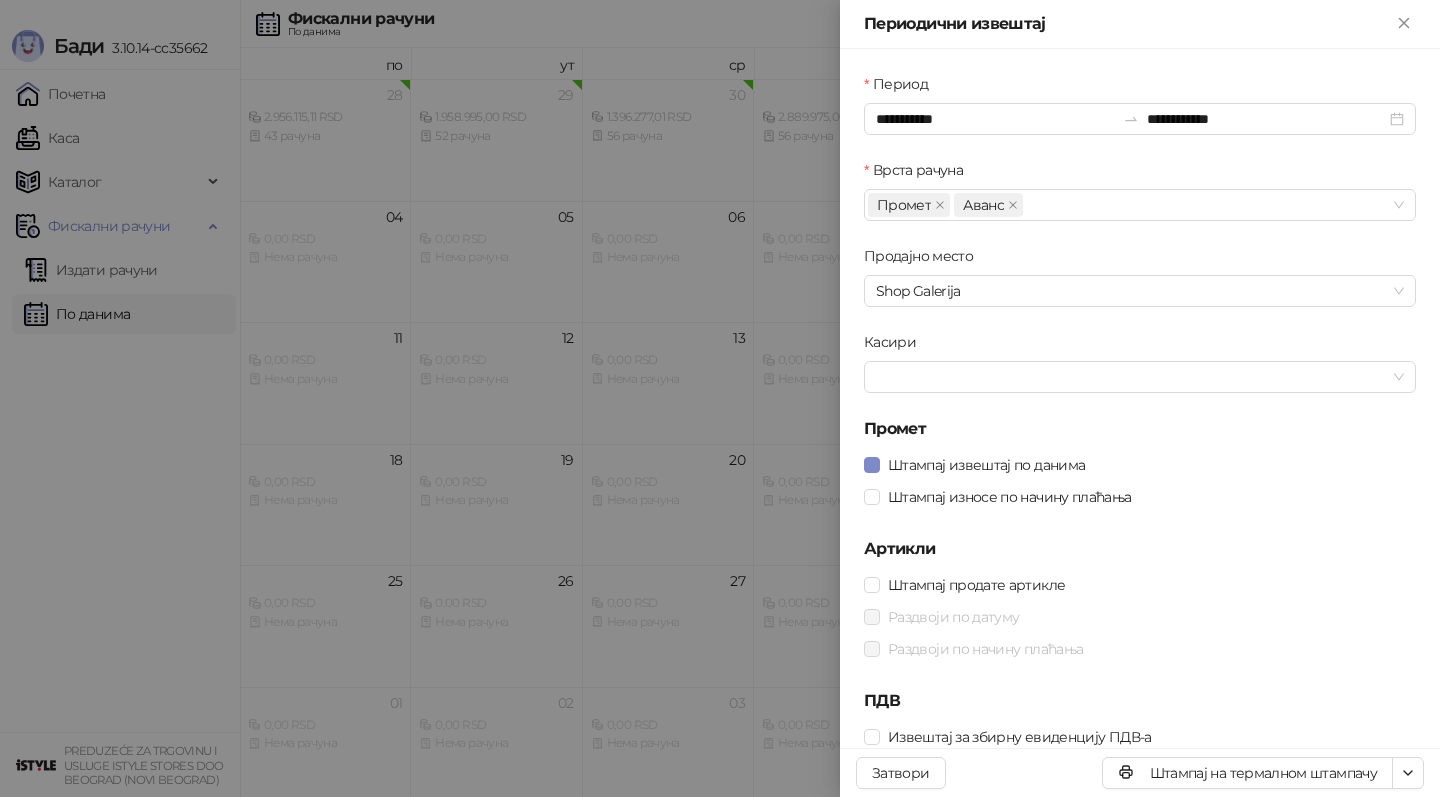 click at bounding box center [720, 398] 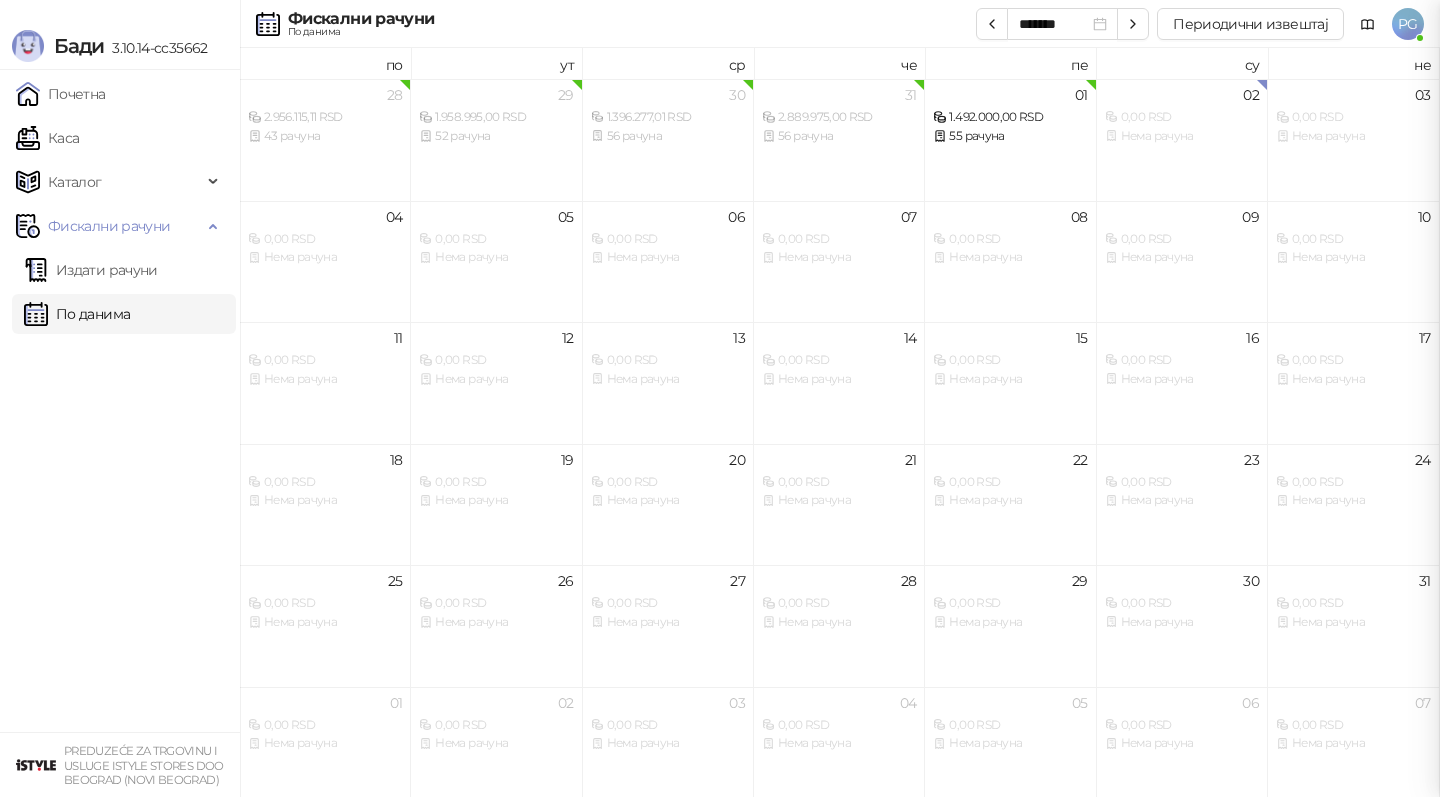 click at bounding box center [720, 398] 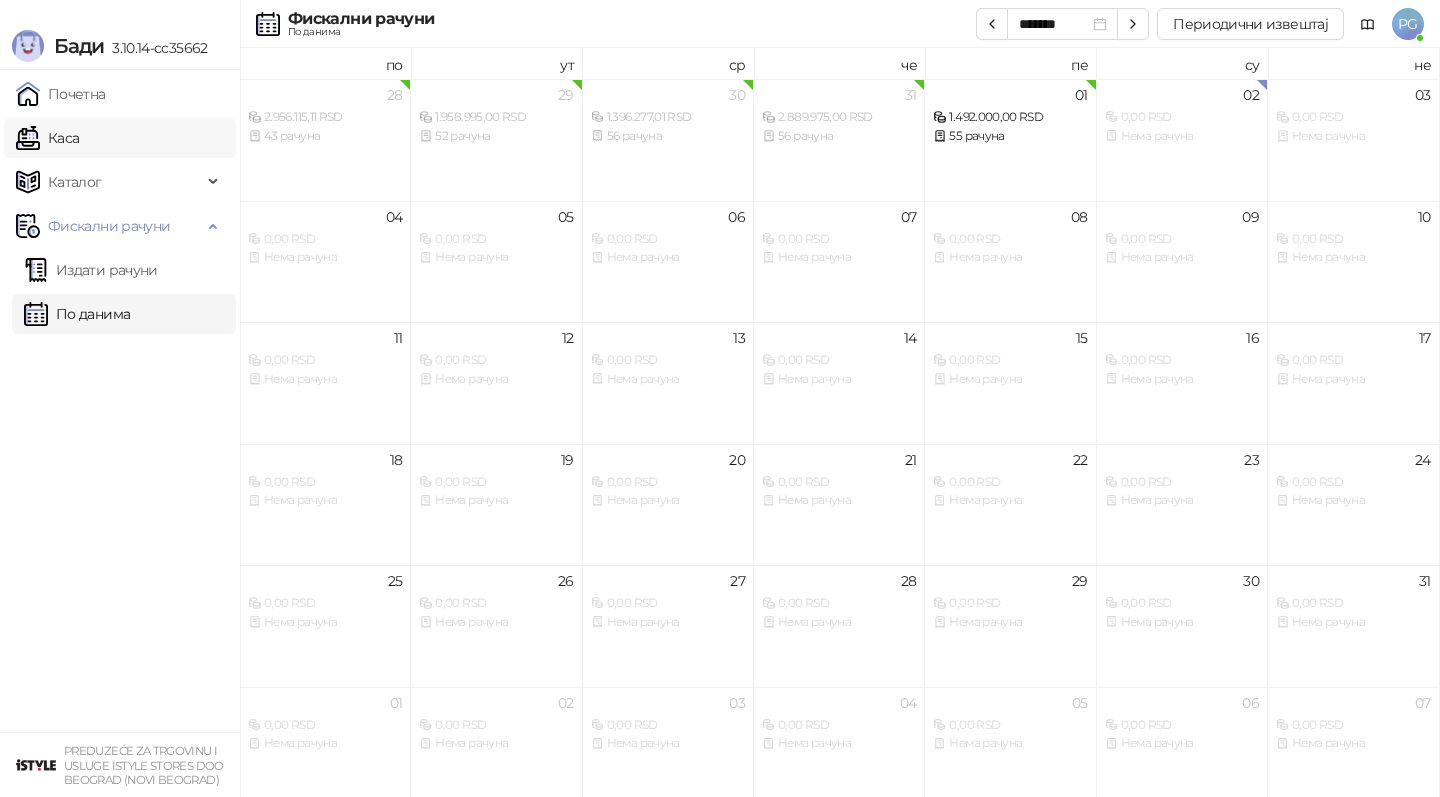 click on "Каса" at bounding box center (47, 138) 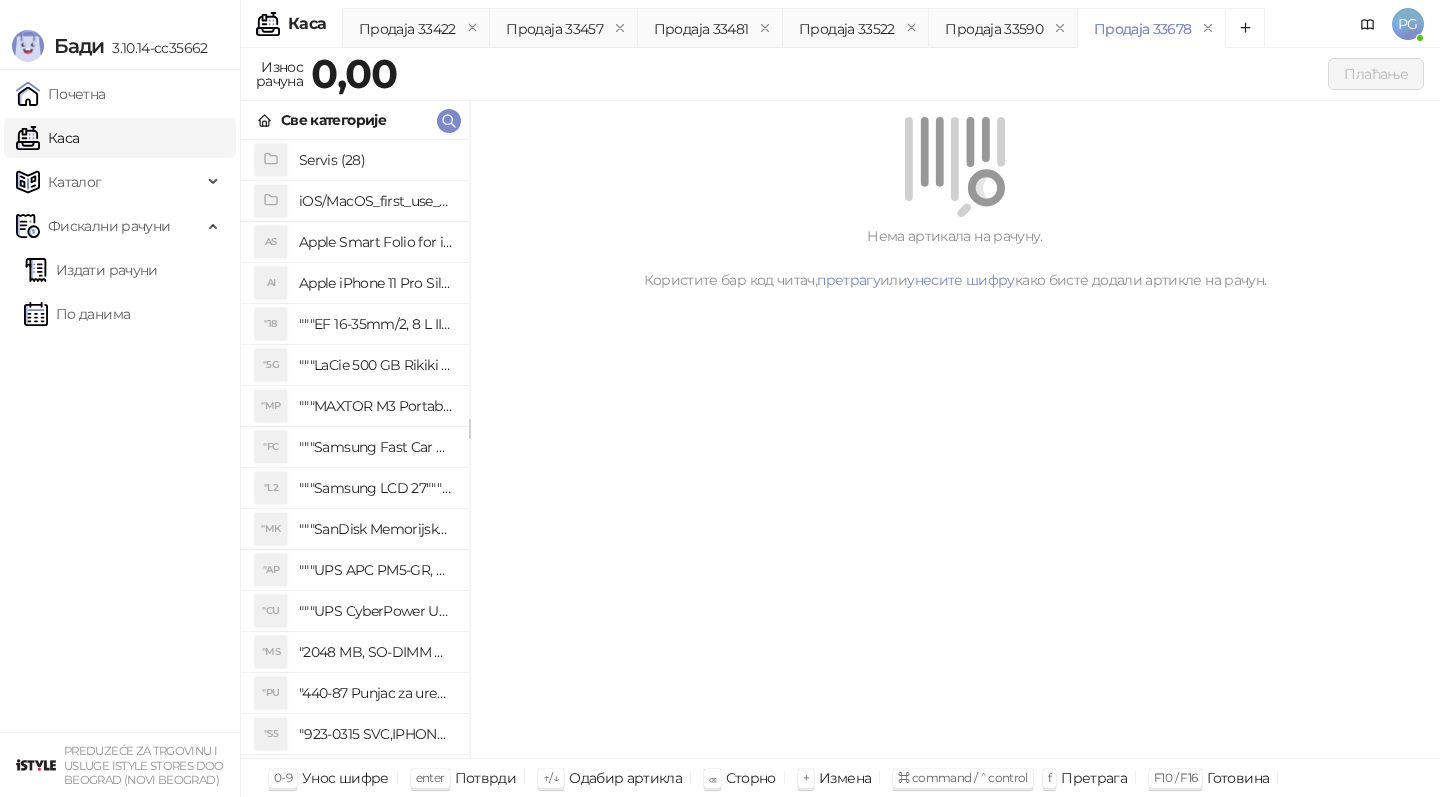 click on "Све категорије" at bounding box center (355, 120) 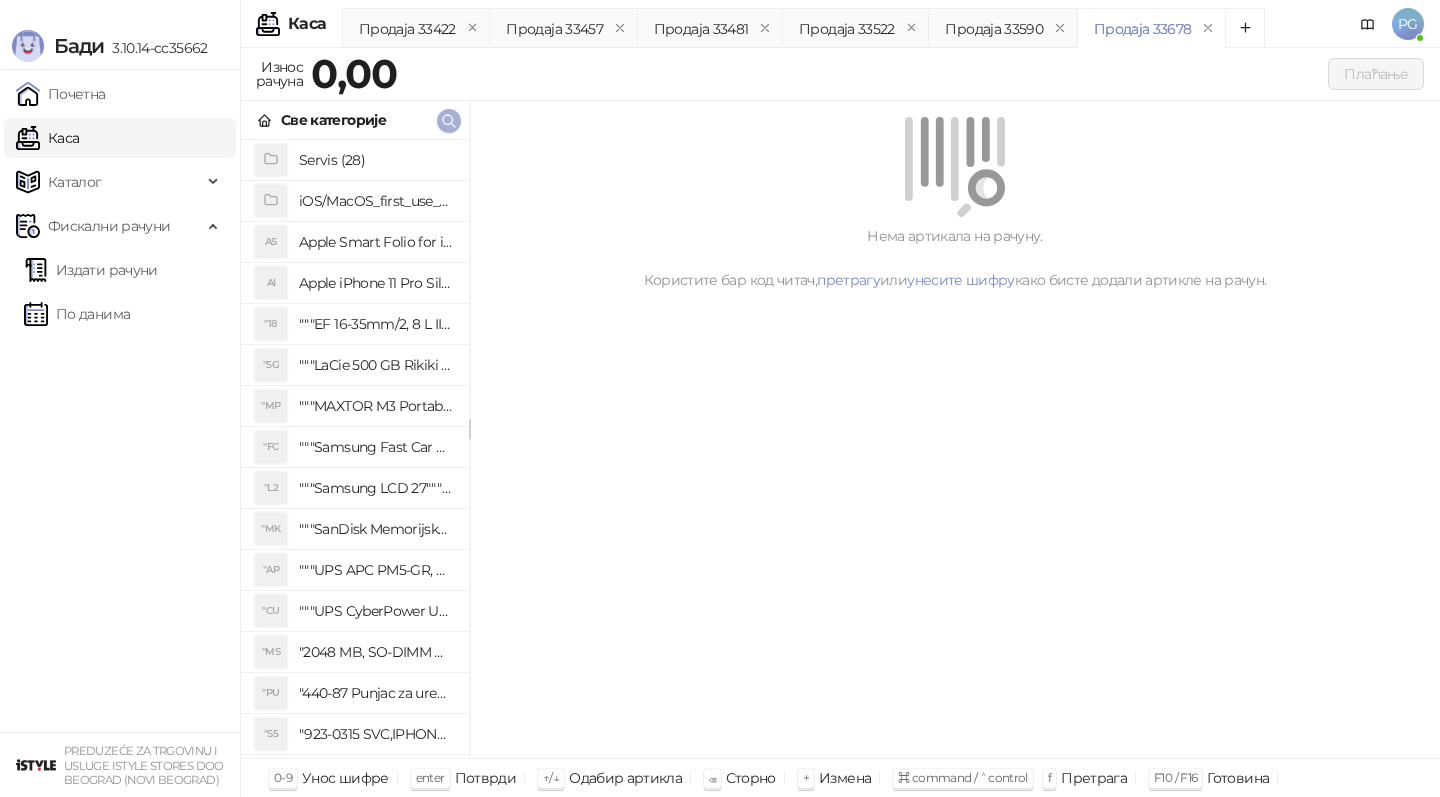 click 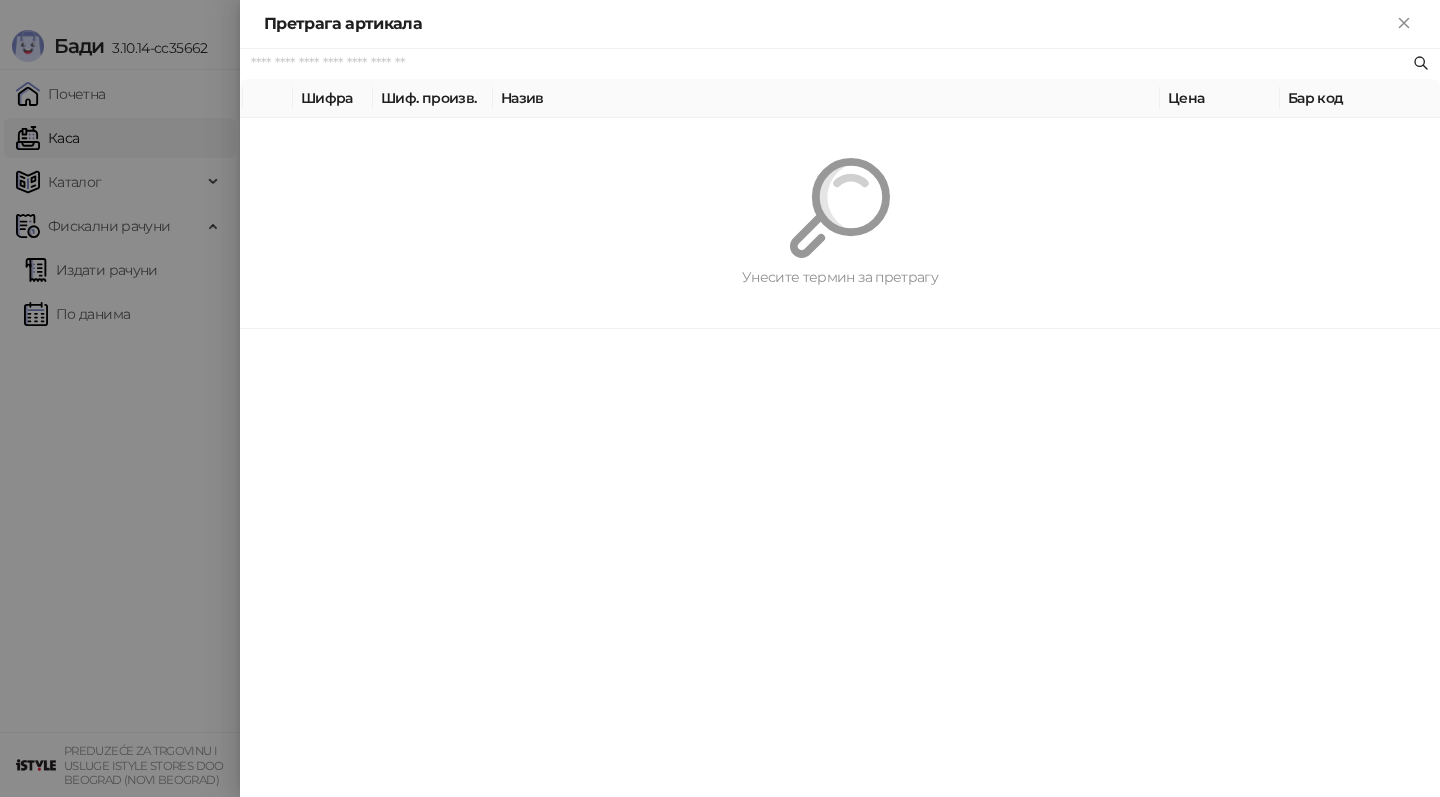 paste on "*******" 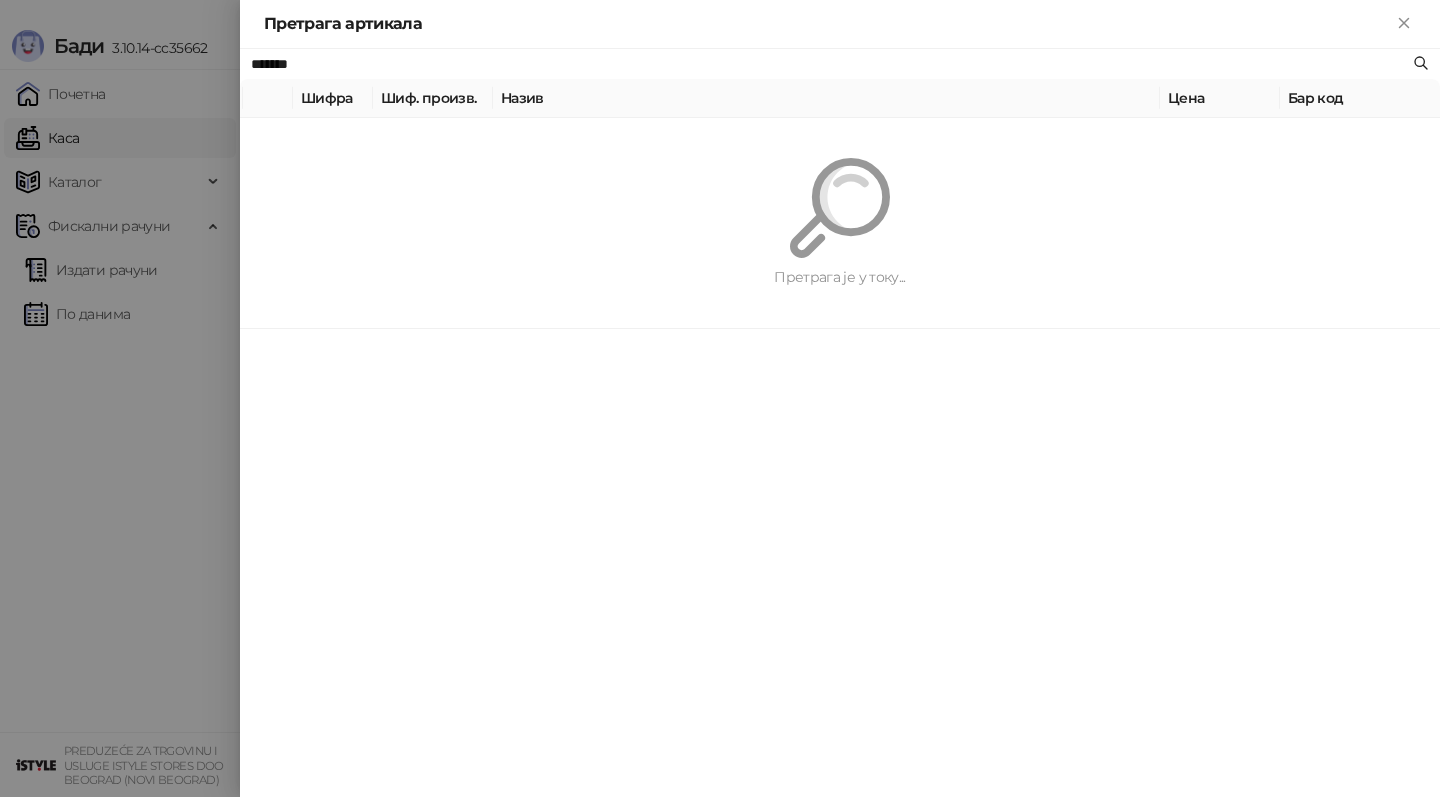 type on "*******" 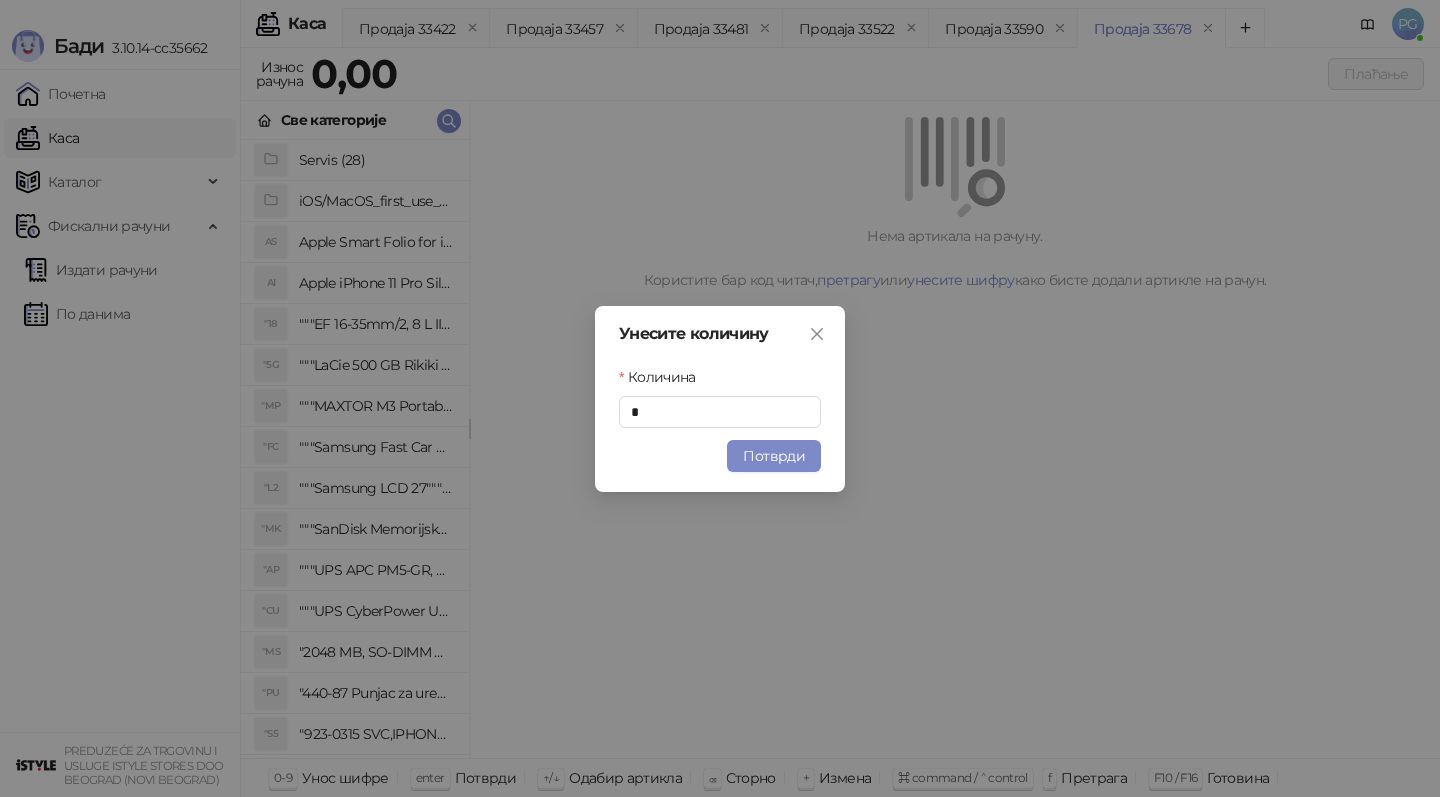 type 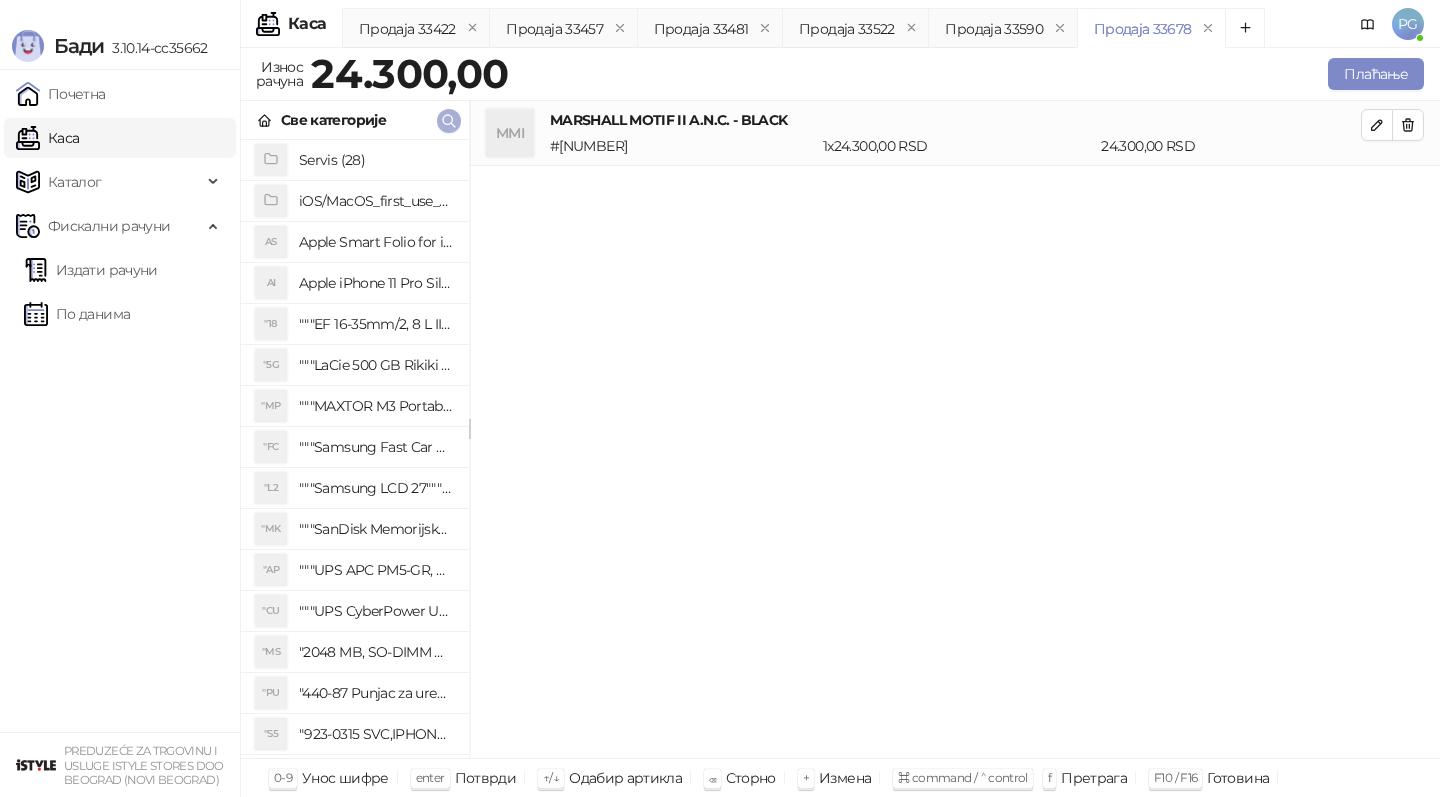 click 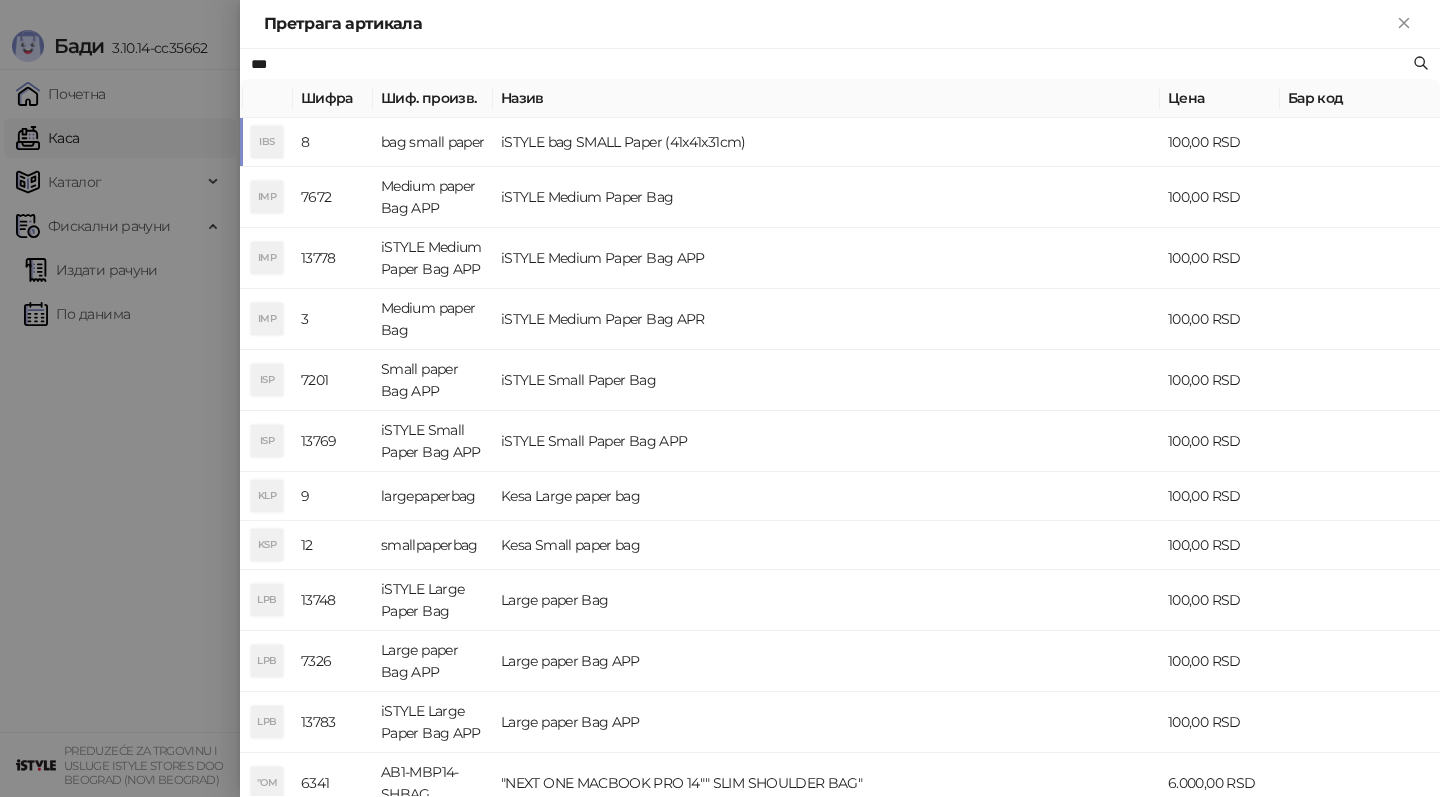 type on "***" 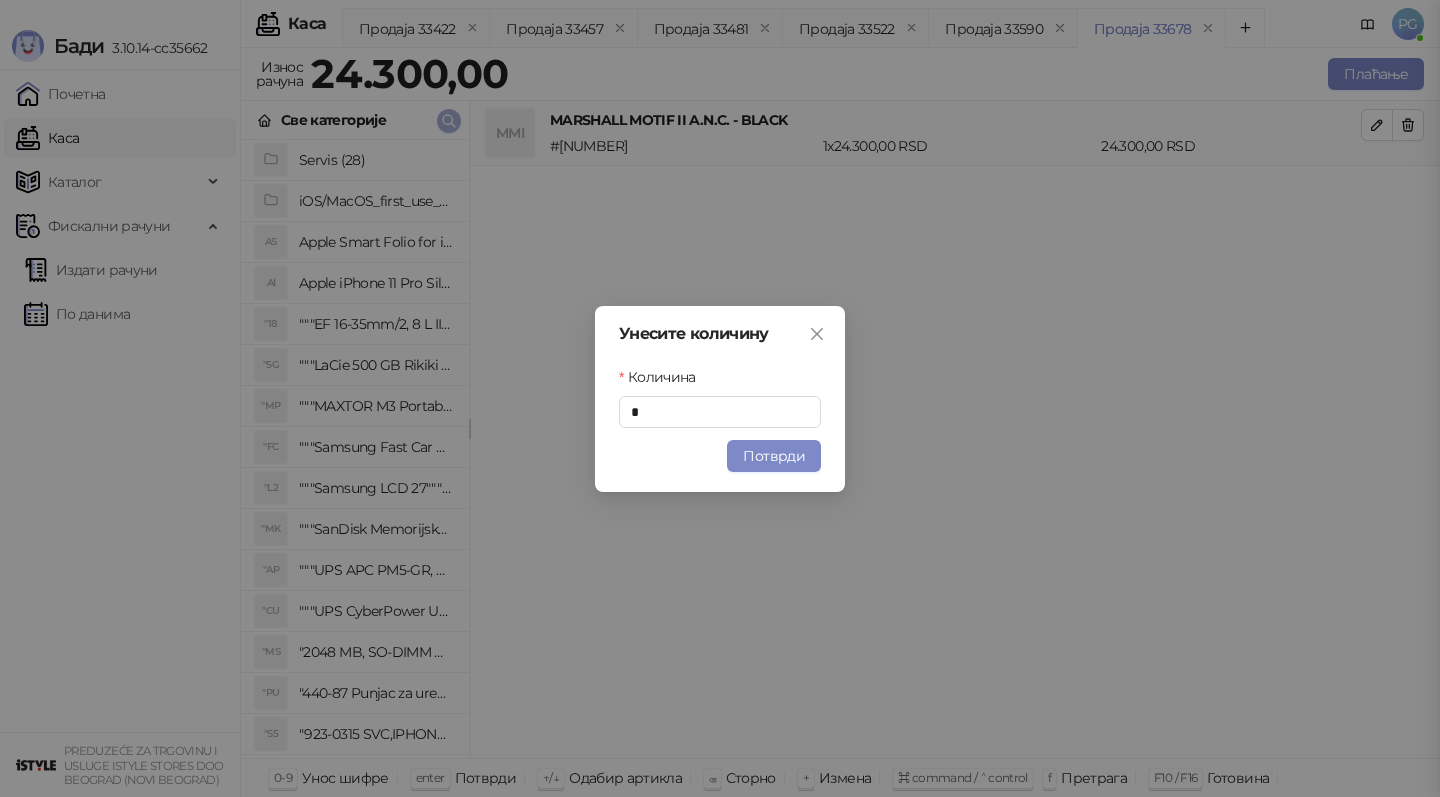 click at bounding box center [449, 121] 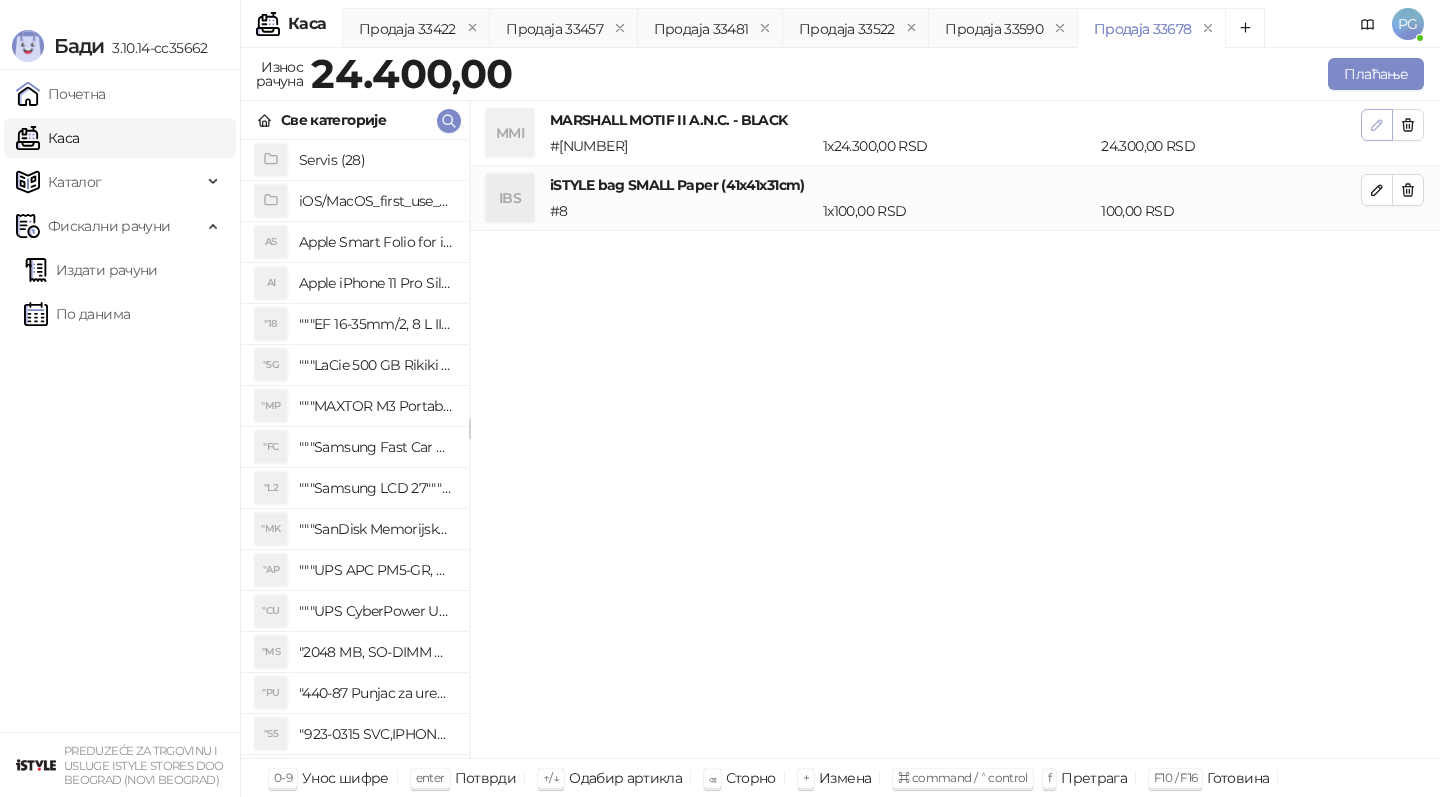 click at bounding box center [1377, 125] 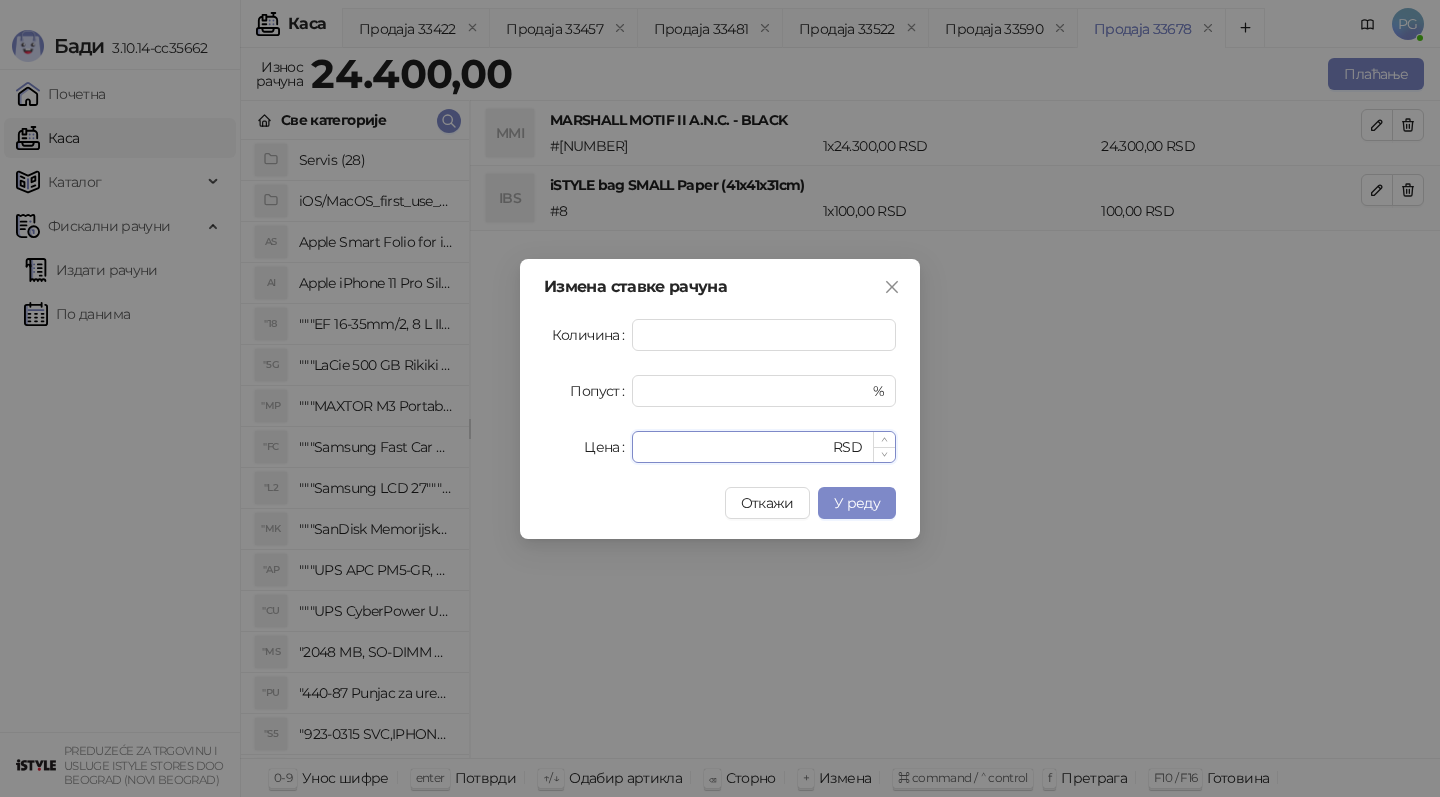 click on "*****" at bounding box center (736, 447) 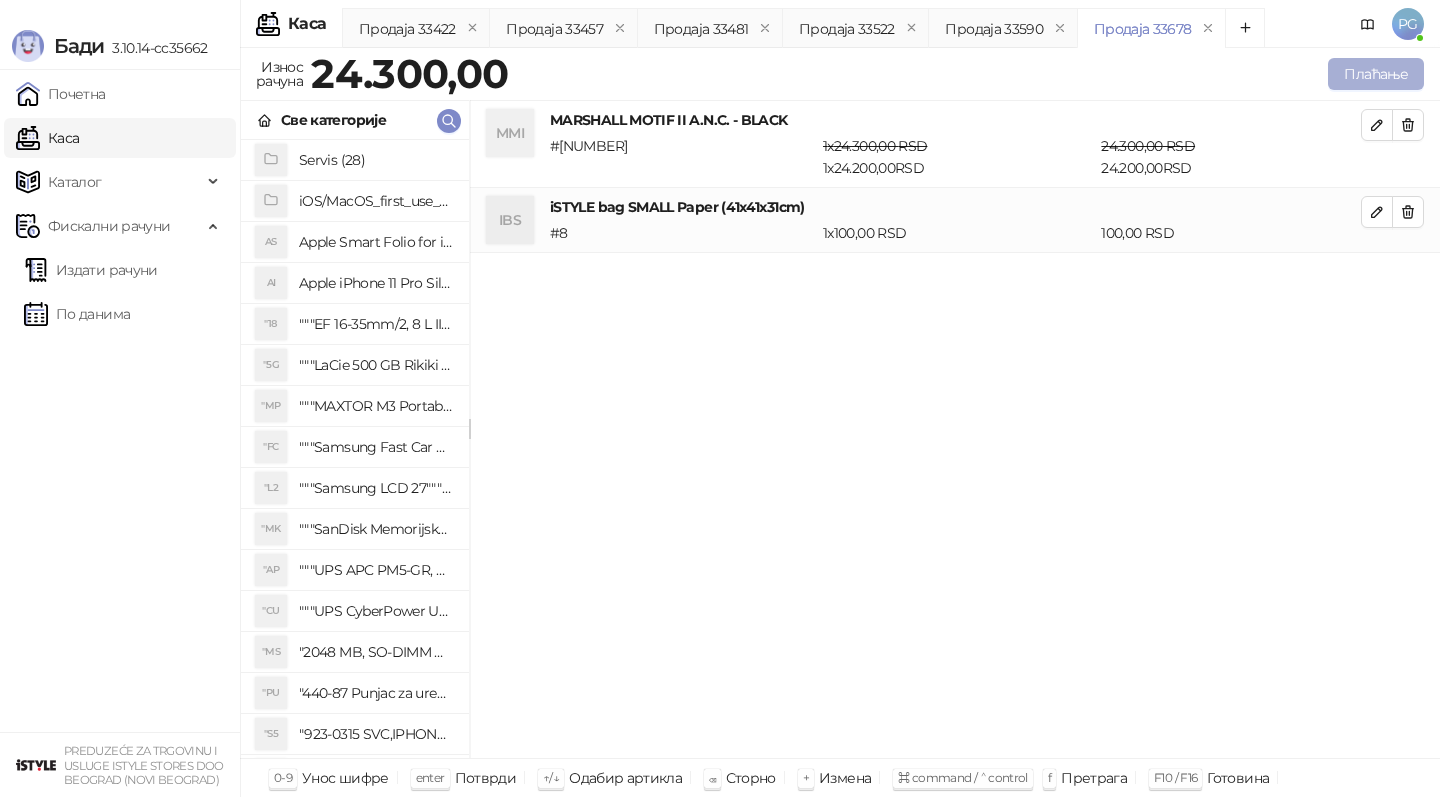 click on "Плаћање" at bounding box center (1376, 74) 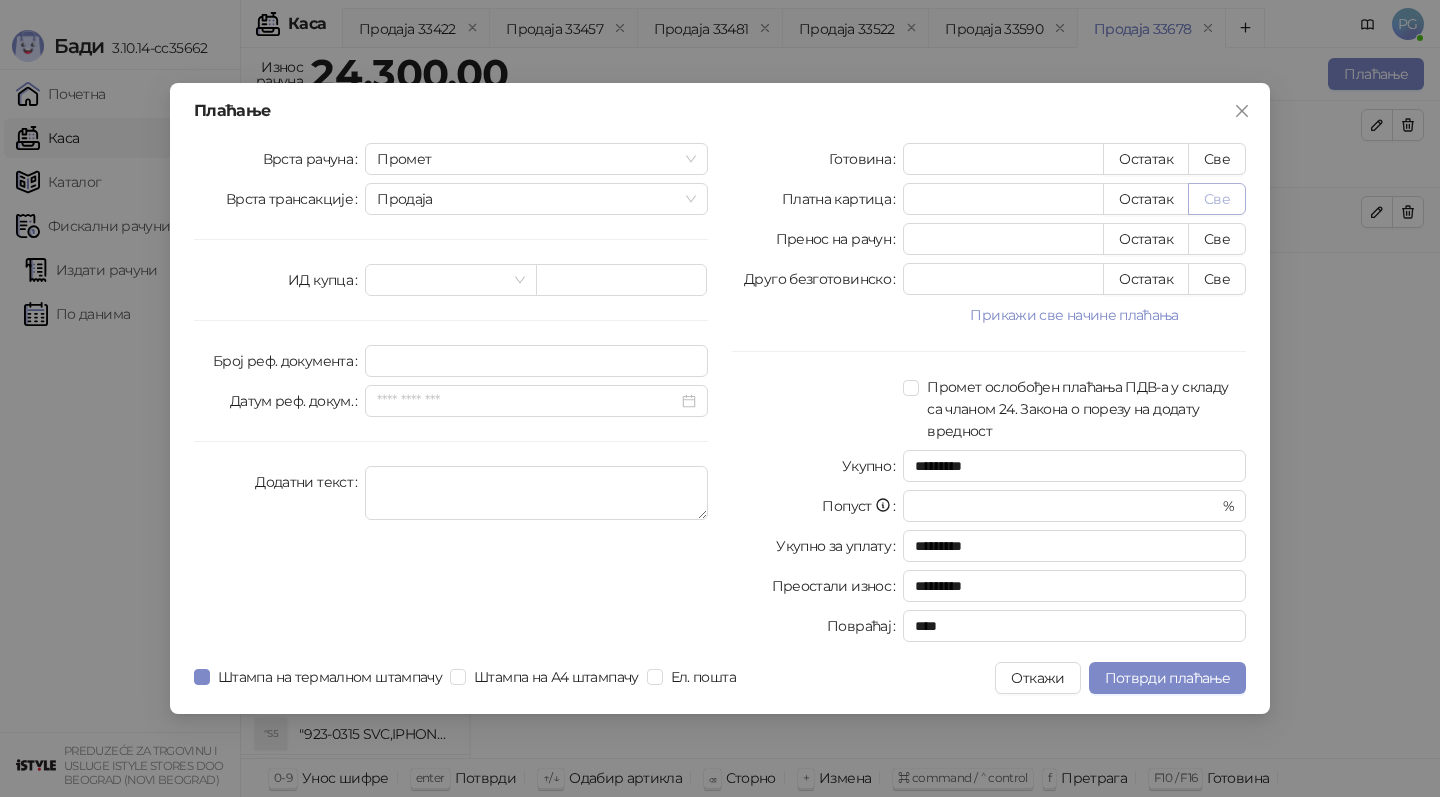 click on "Све" at bounding box center [1217, 199] 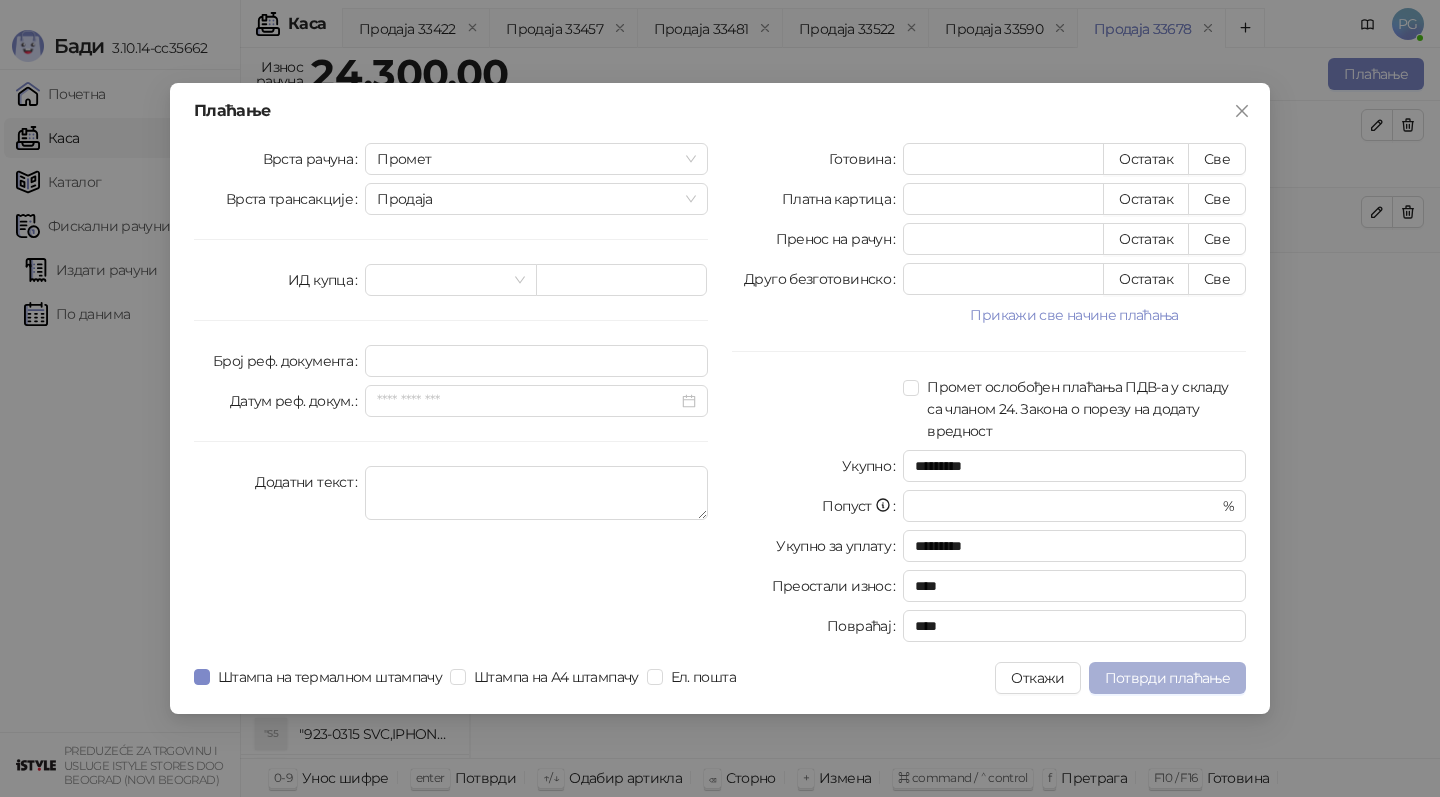 click on "Потврди плаћање" at bounding box center (1167, 678) 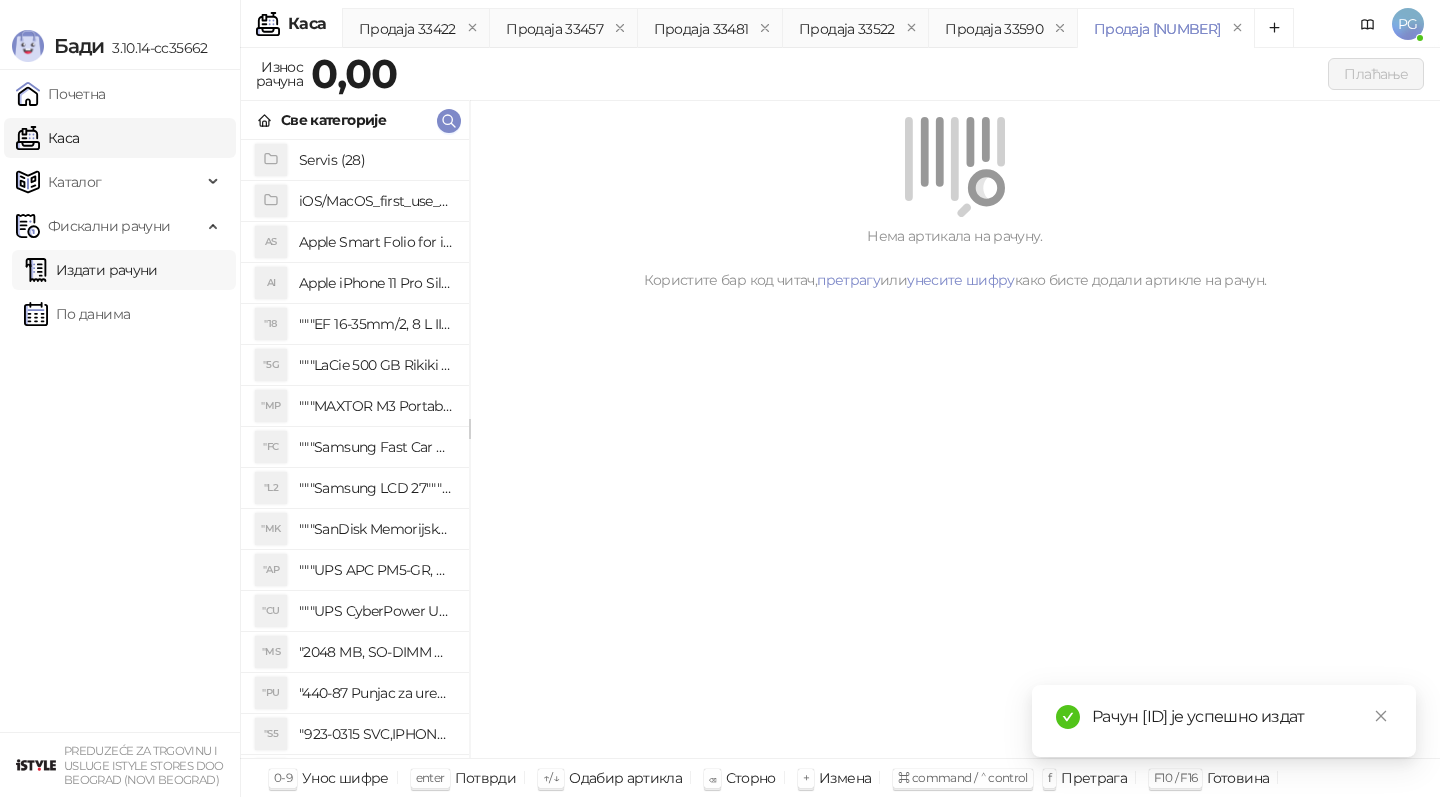 click on "Издати рачуни" at bounding box center (91, 270) 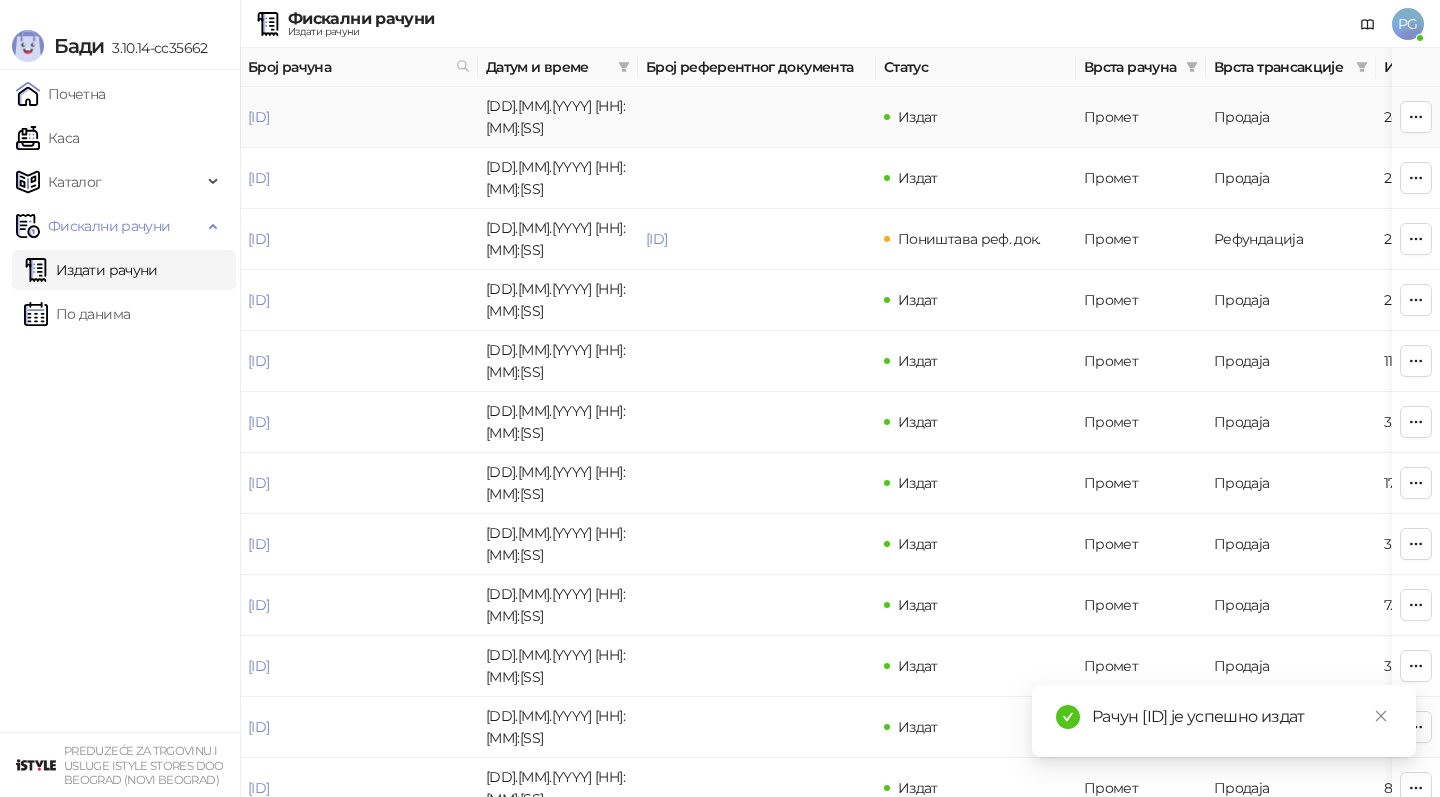 click on "[ID]" at bounding box center [258, 117] 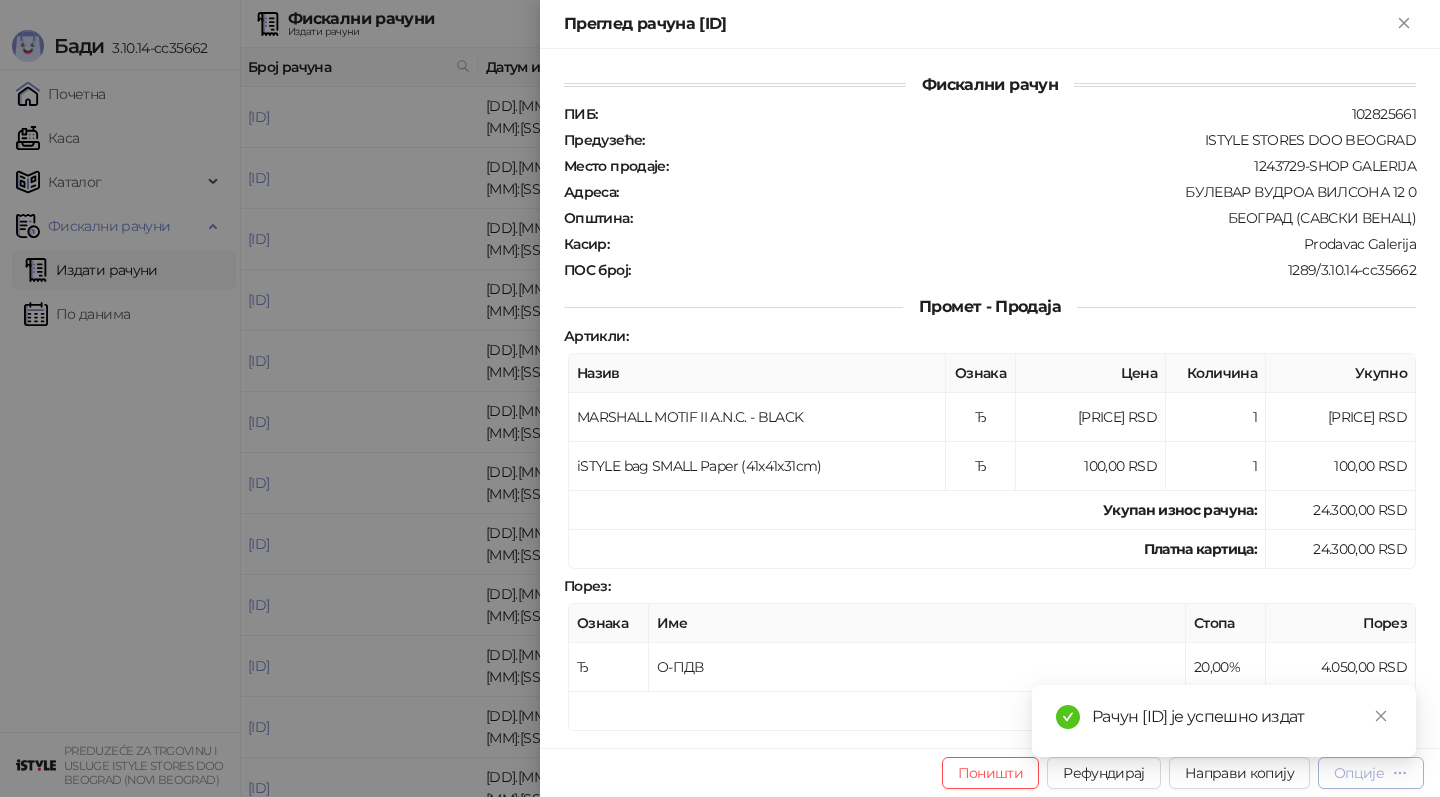click on "Опције" at bounding box center (1359, 773) 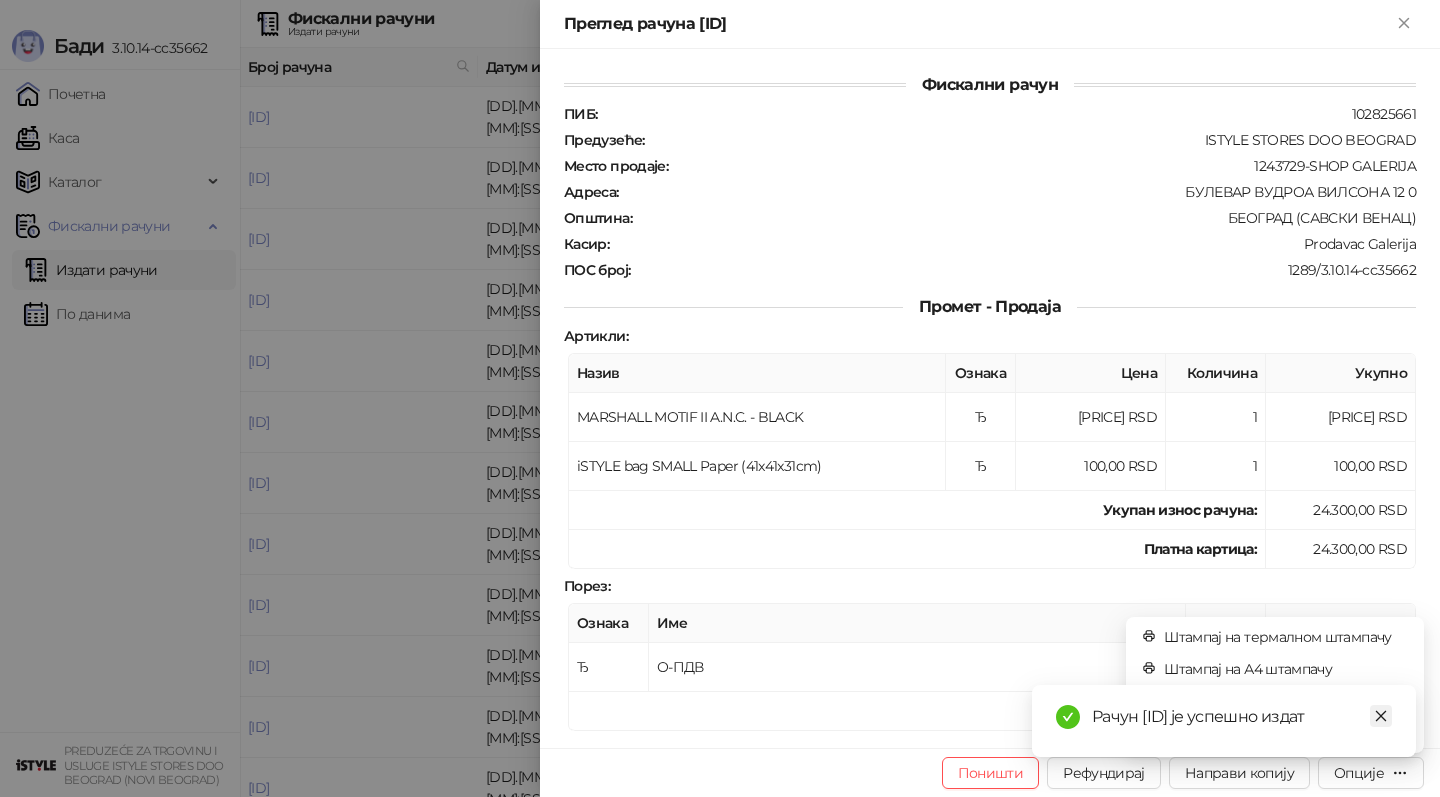 click 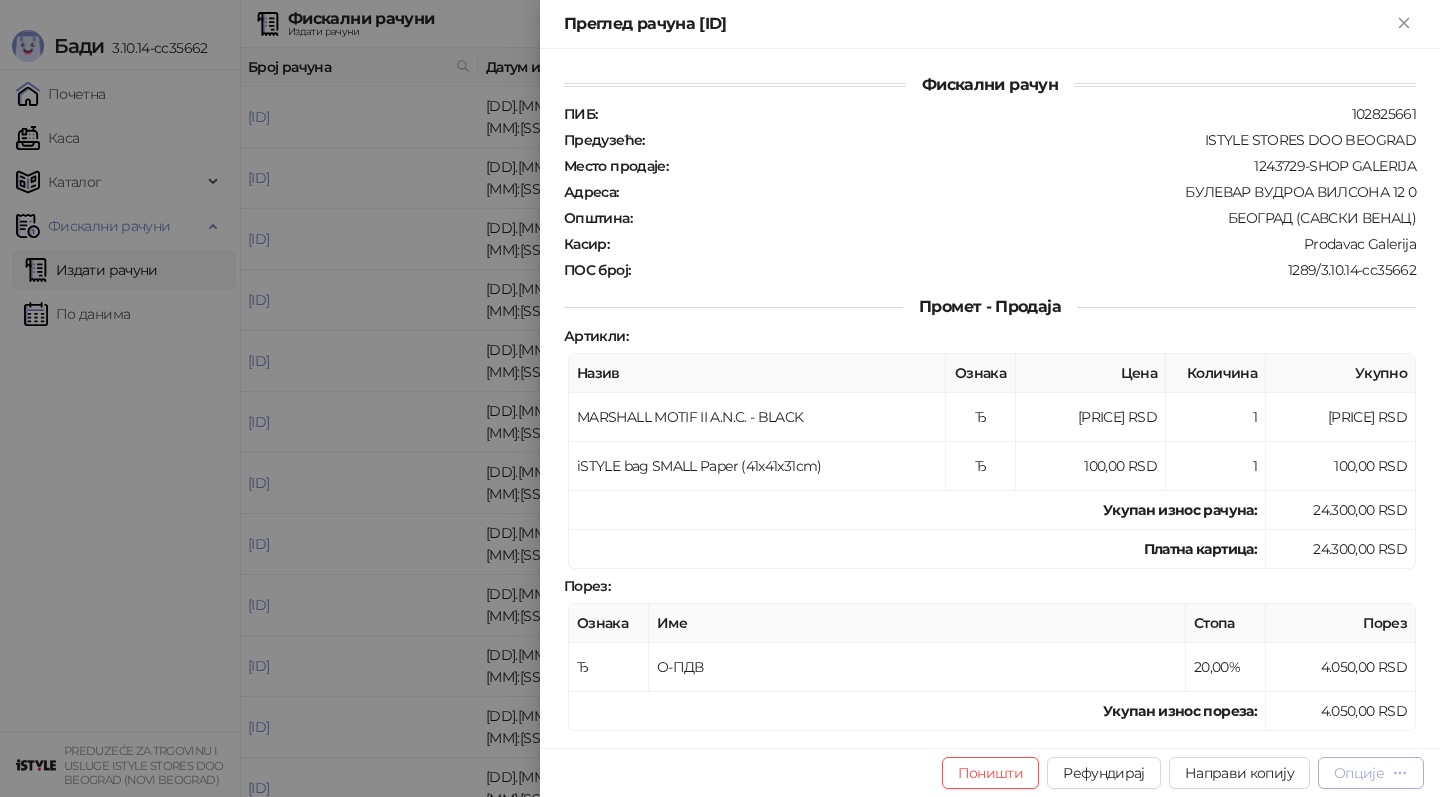 click 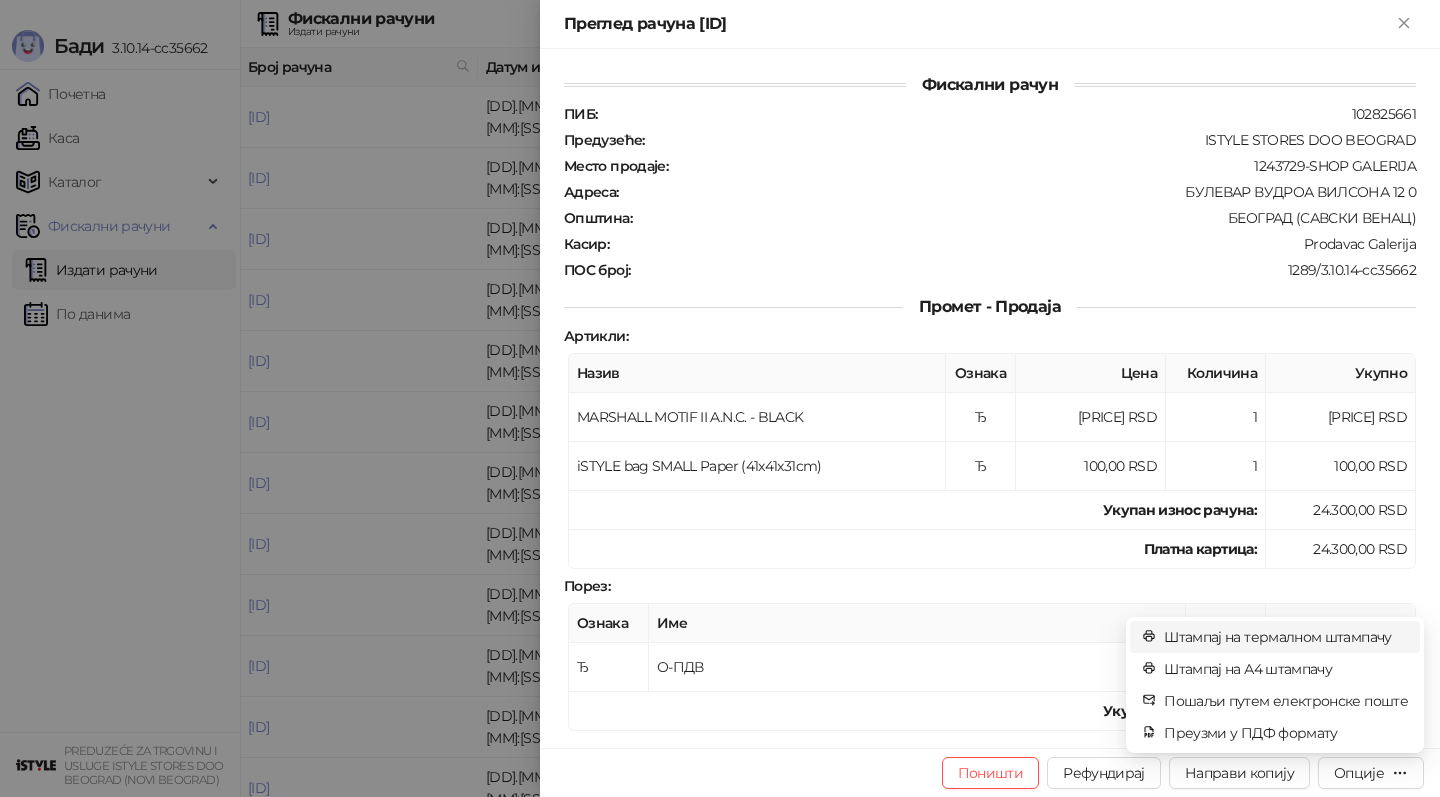 click on "Штампај на термалном штампачу" at bounding box center [1286, 637] 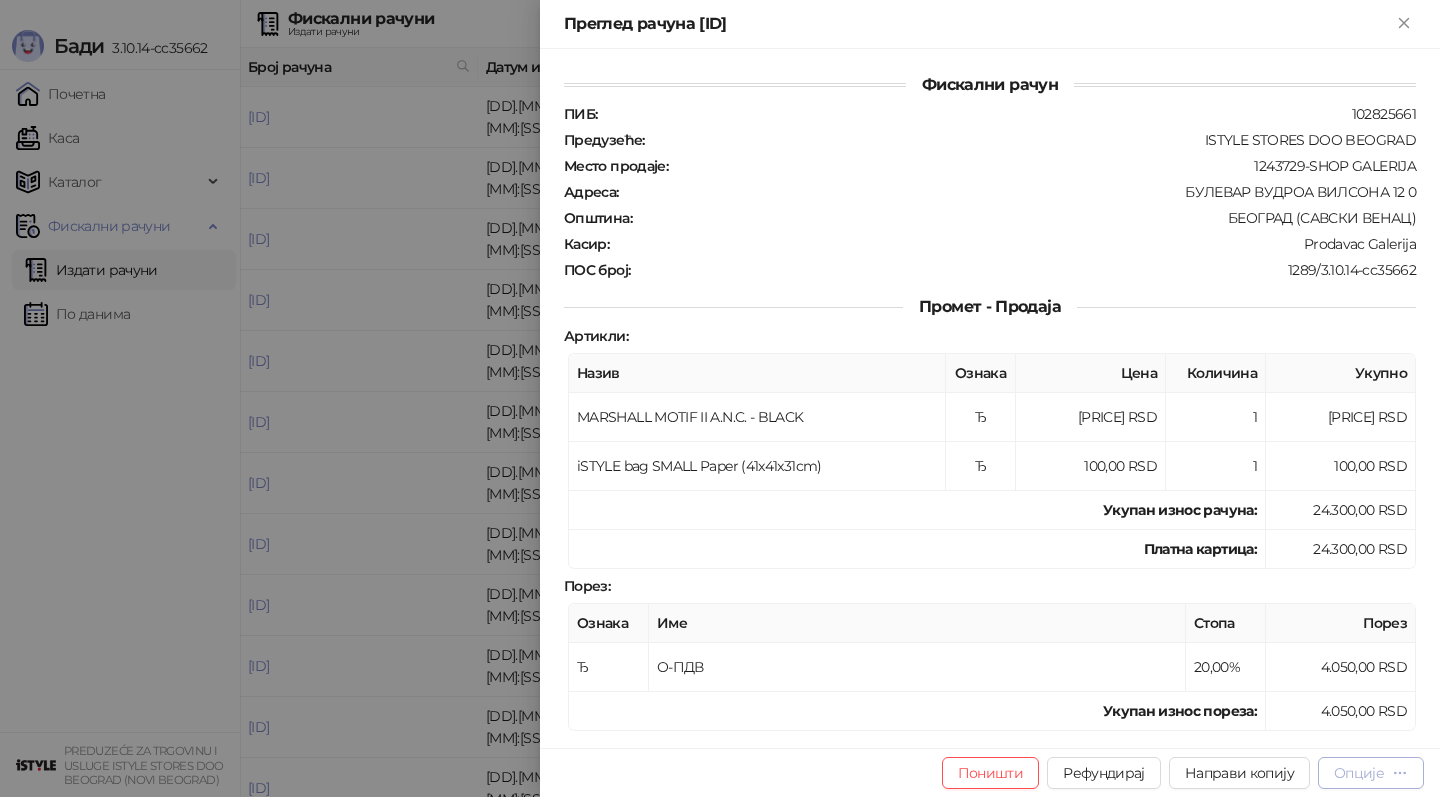 click on "Опције" at bounding box center [1371, 772] 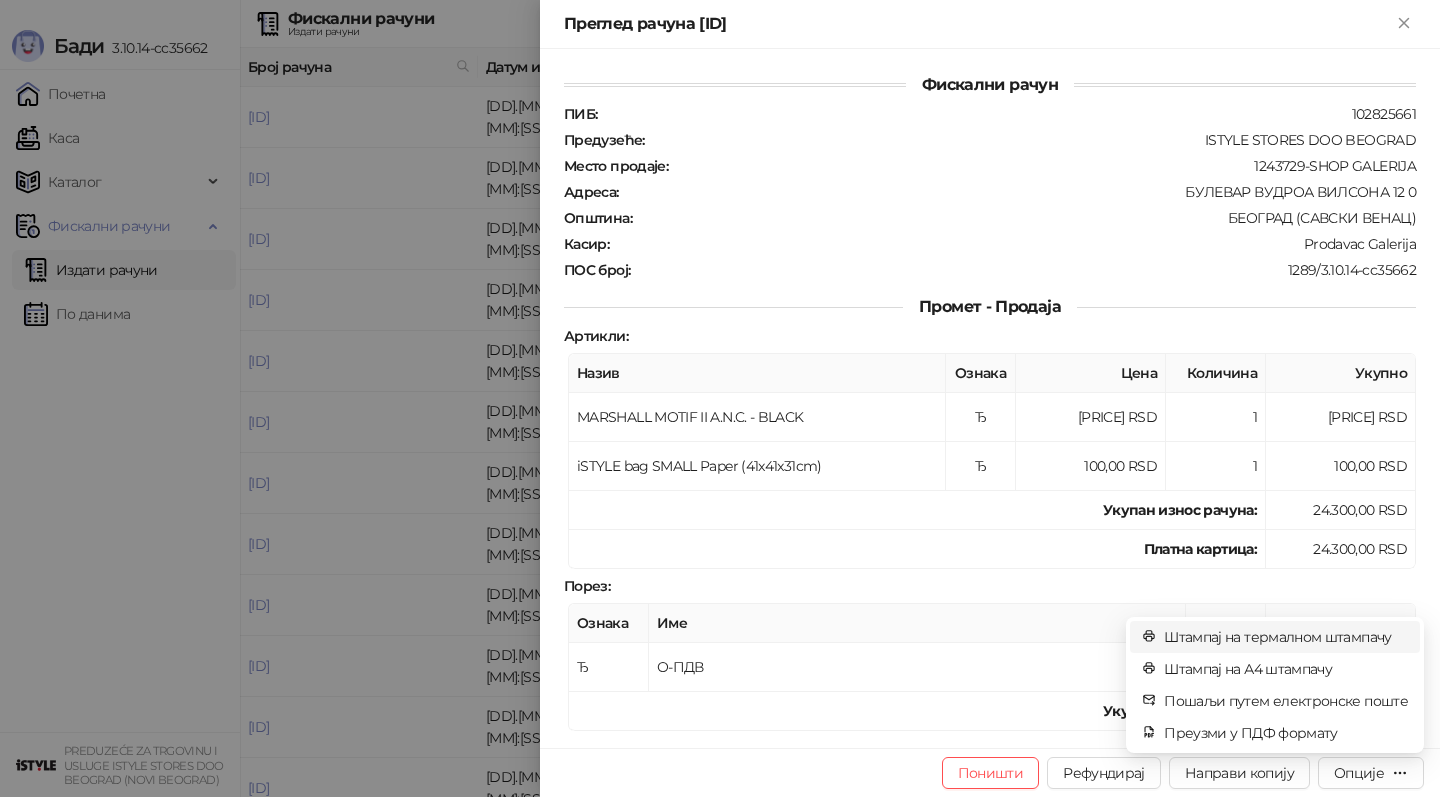 click on "Штампај на термалном штампачу" at bounding box center [1286, 637] 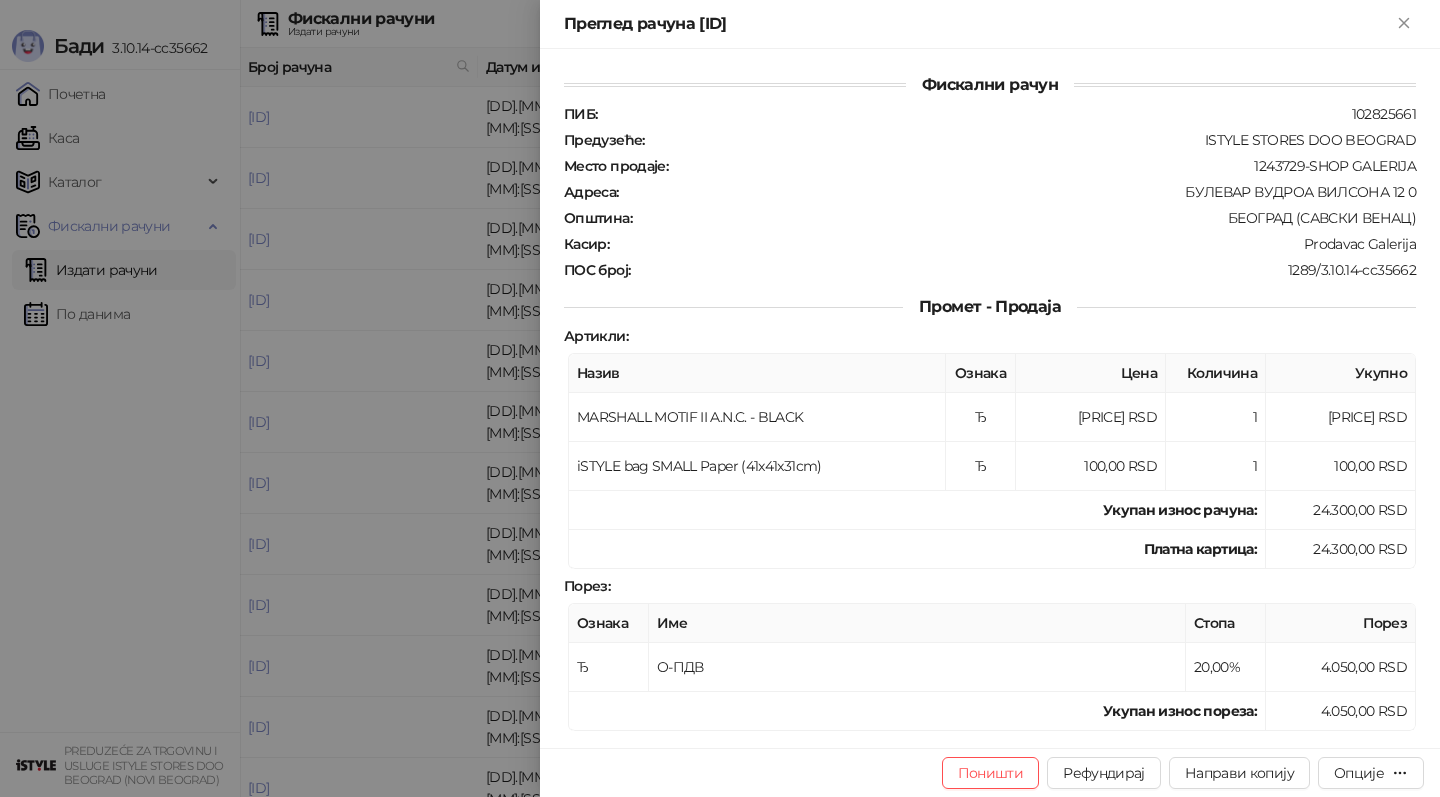 click at bounding box center [720, 398] 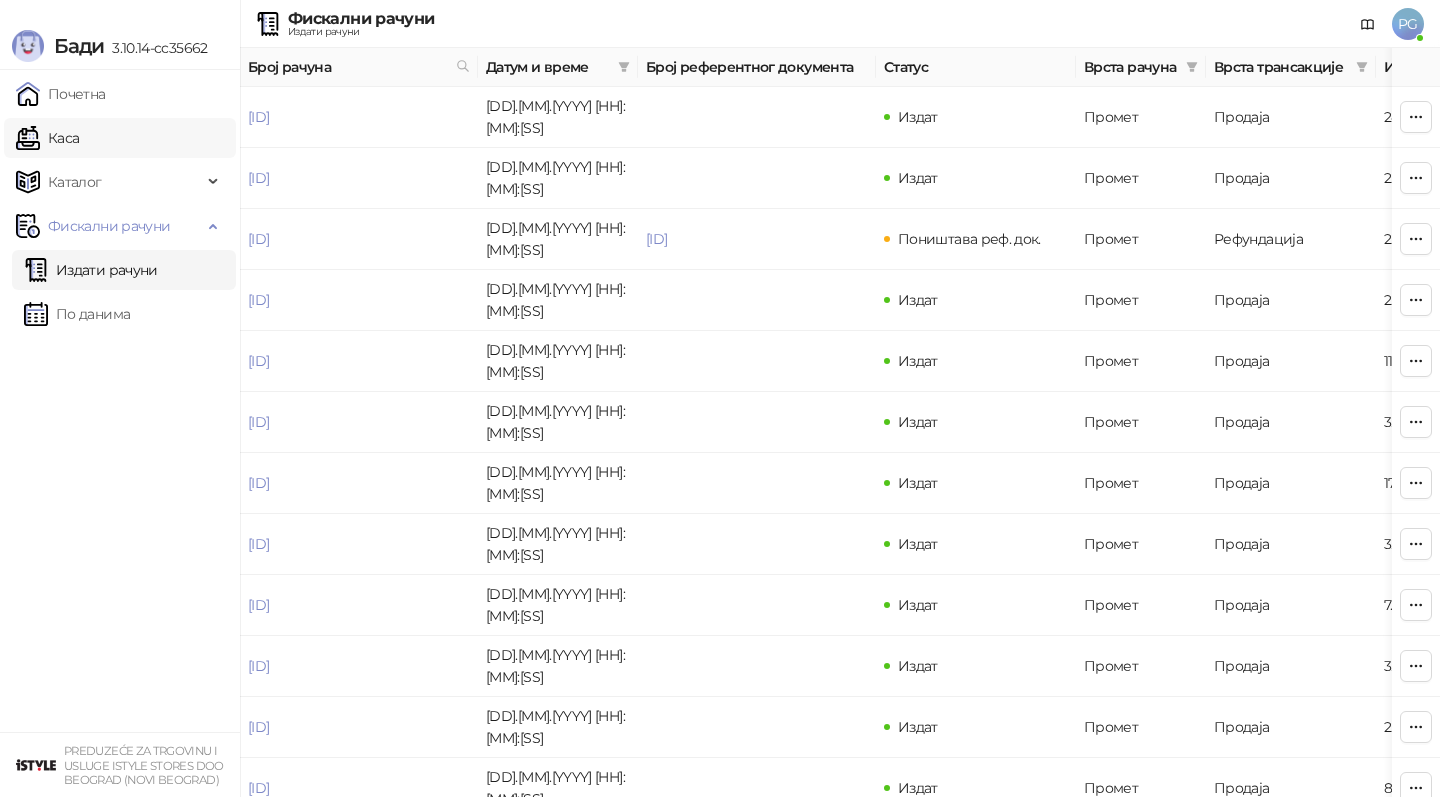 click on "Каса" at bounding box center [47, 138] 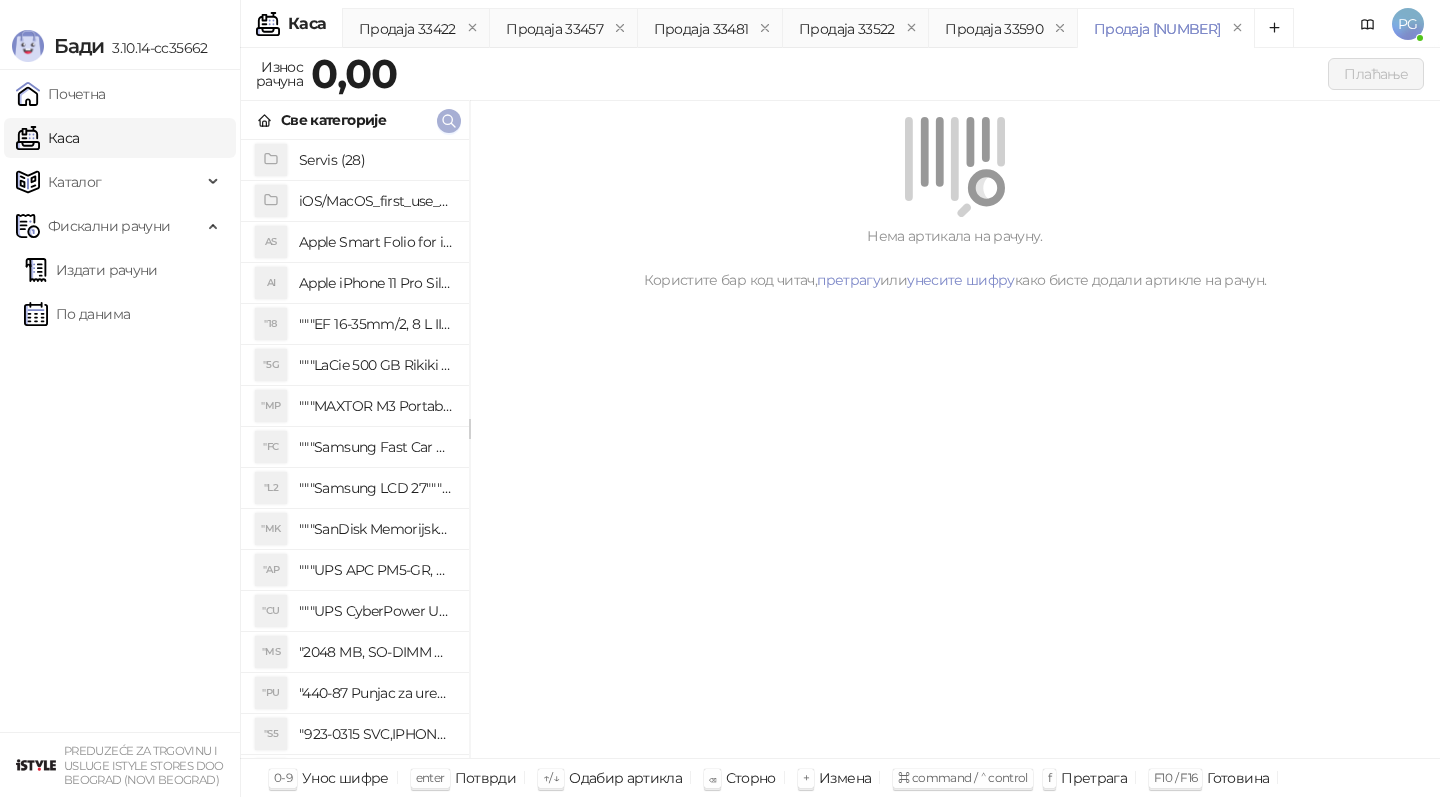 click 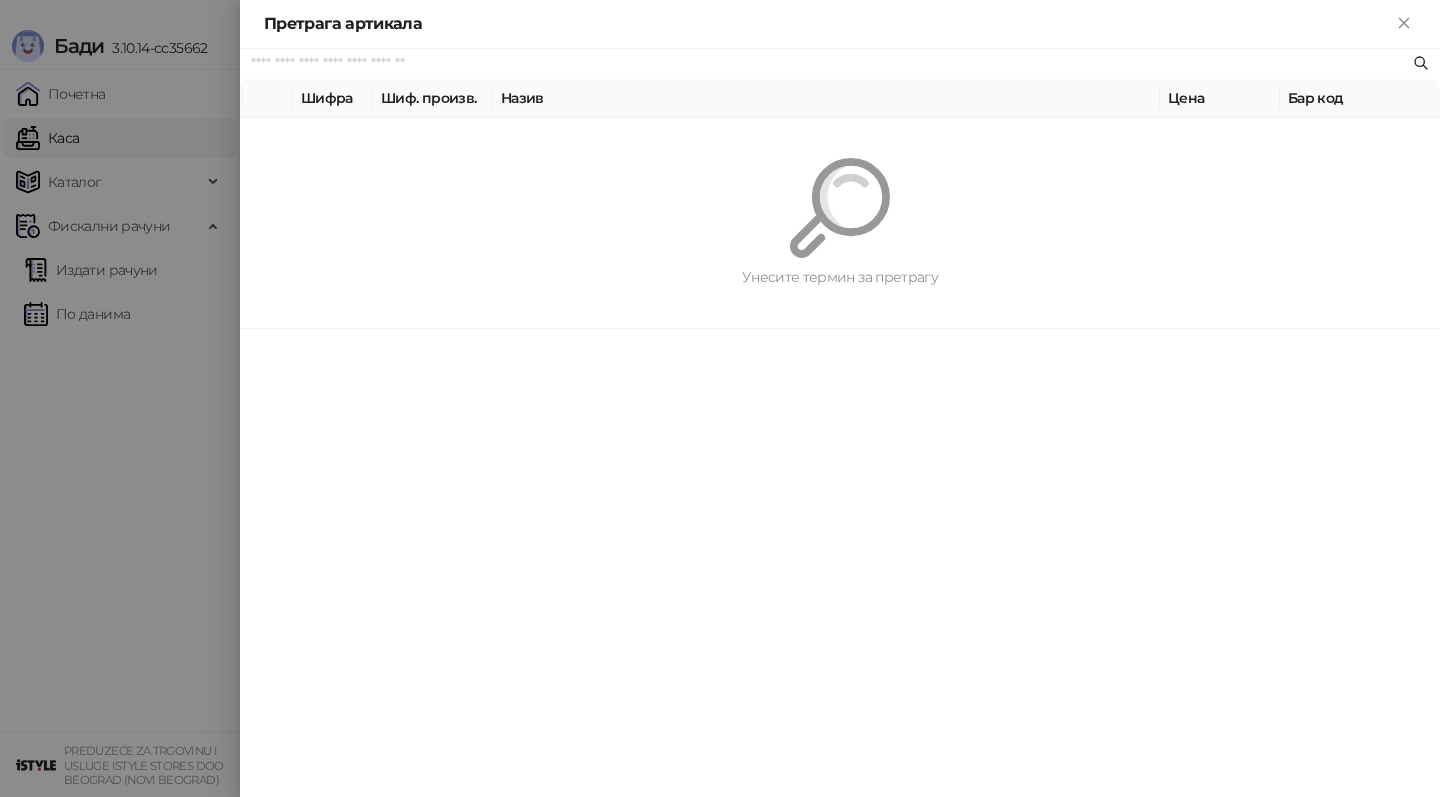 paste on "*********" 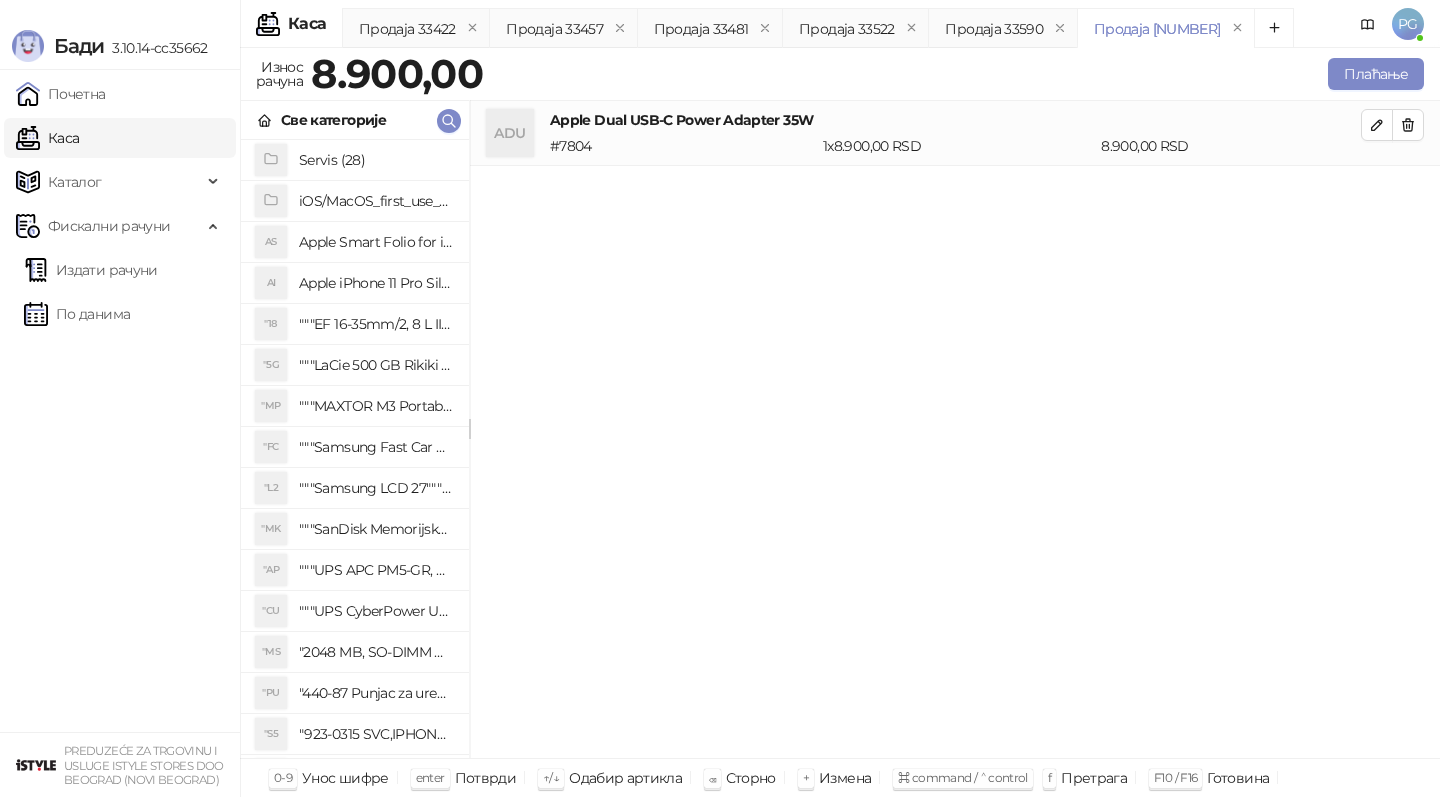 click on "Све категорије" at bounding box center (355, 120) 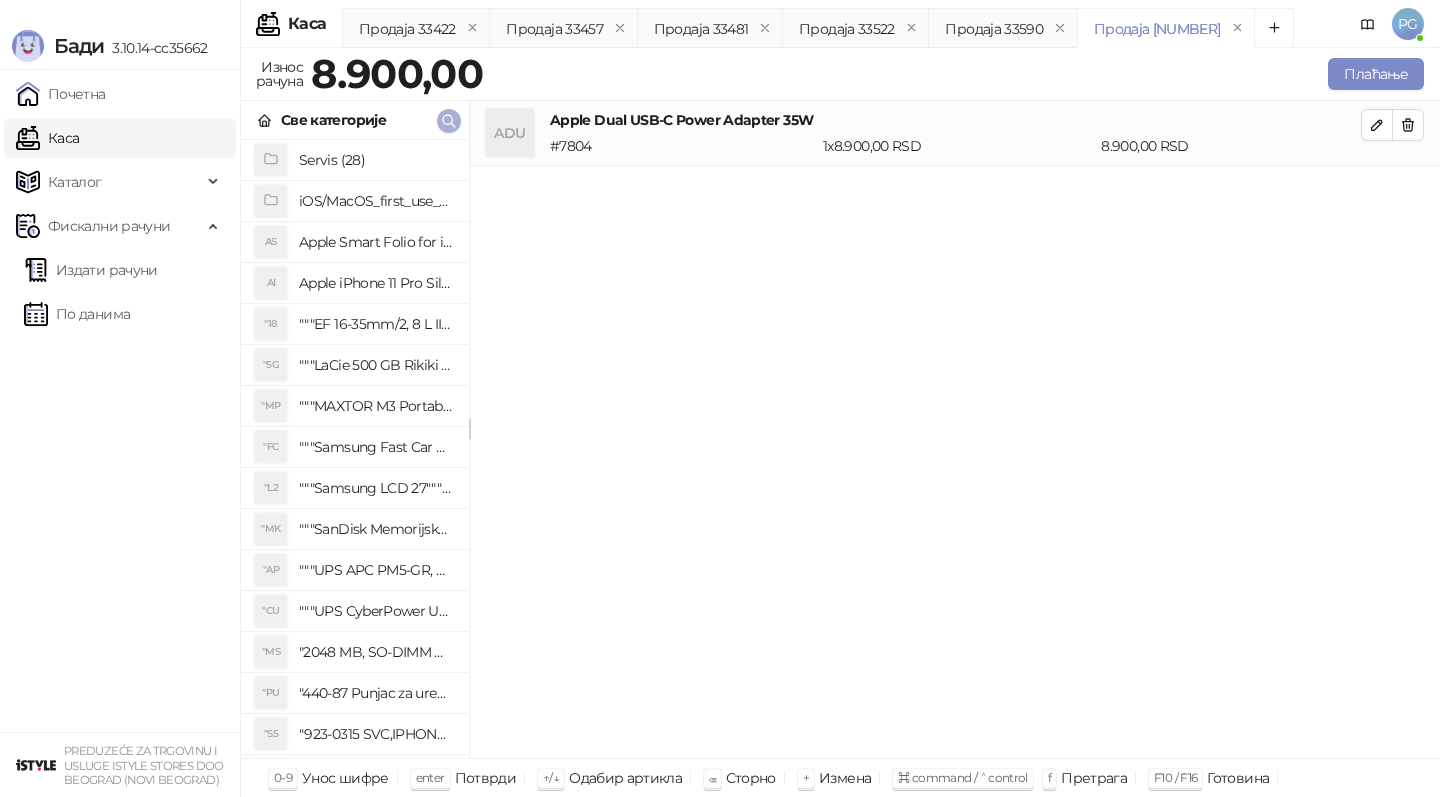 click 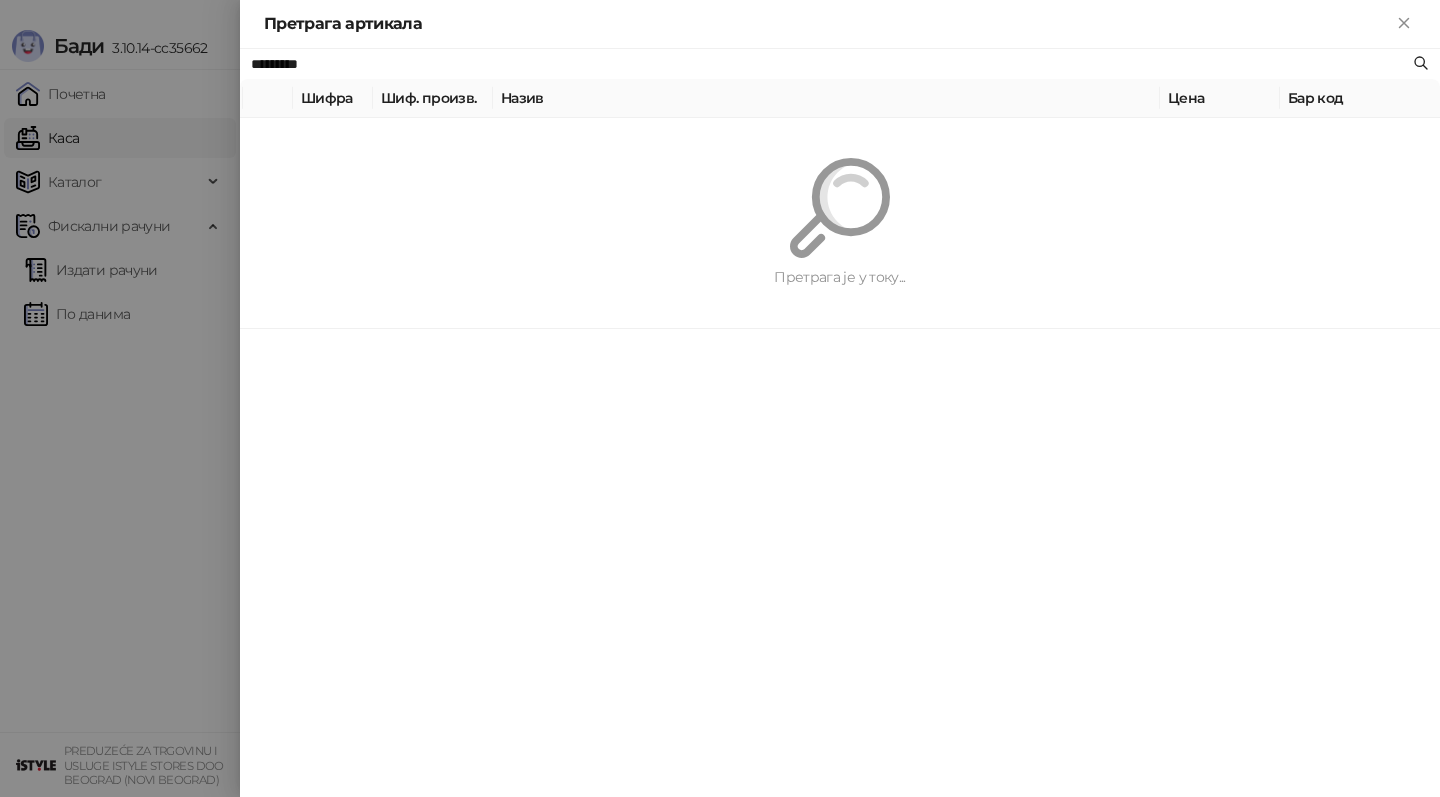 paste 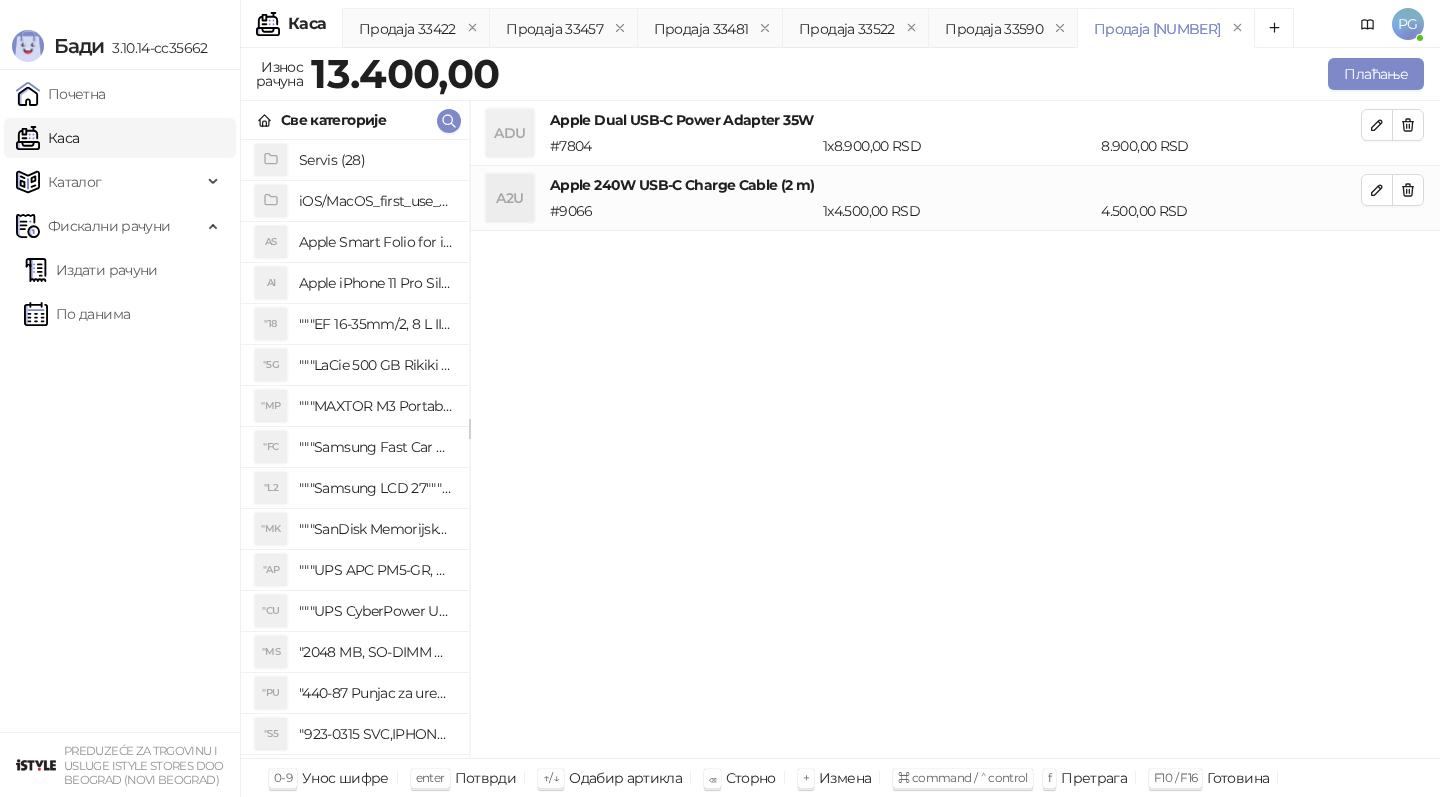 click on "Износ рачуна [PRICE] Плаћање" at bounding box center (840, 77) 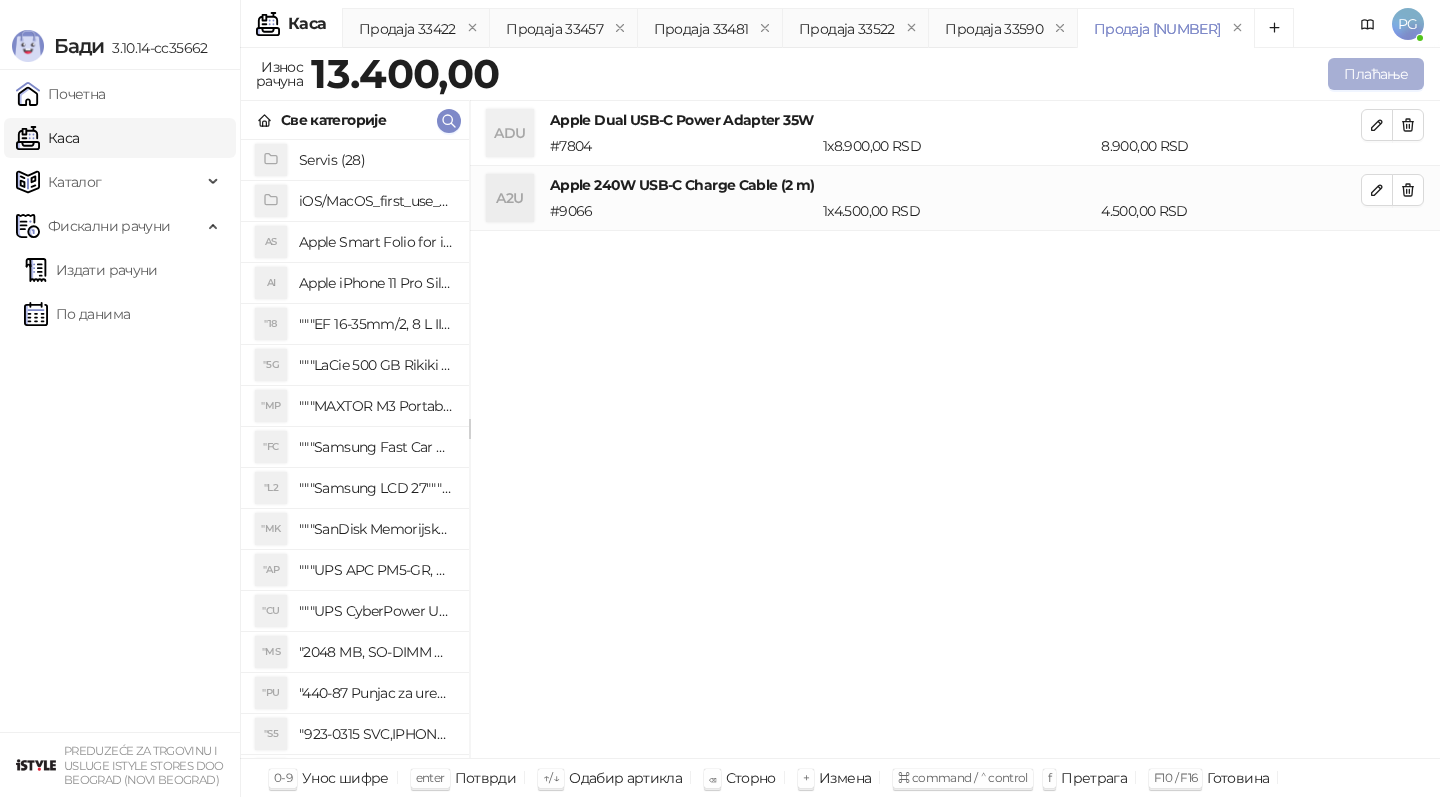 click on "Плаћање" at bounding box center (1376, 74) 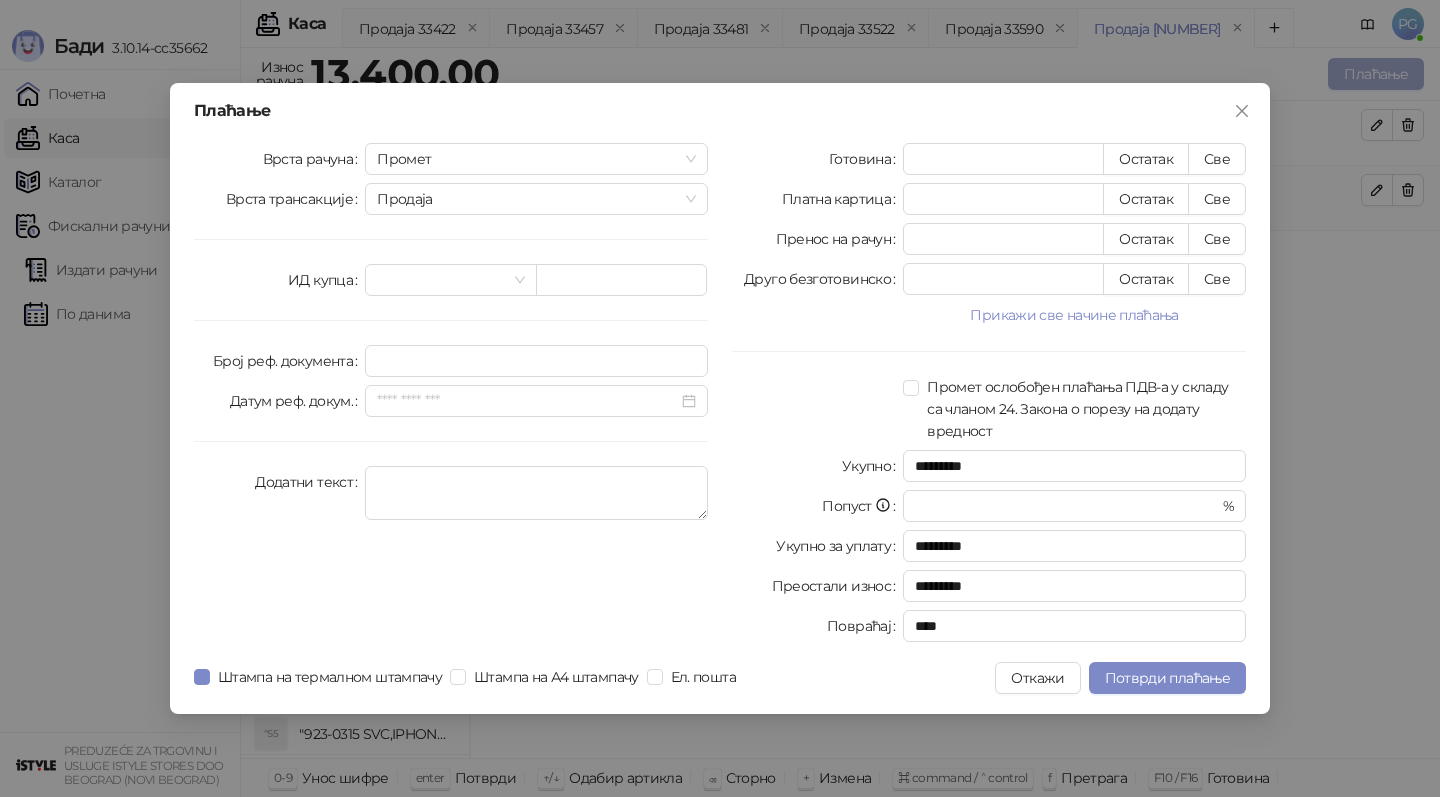 click on "Плаћање Врста рачуна Промет Врста трансакције Продаја ИД купца Број реф. документа Датум реф. докум. Додатни текст Готовина * Остатак Све Платна картица * Остатак Све Пренос на рачун * Остатак Све Друго безготовинско * Остатак Све Прикажи све начине плаћања Чек * Остатак Све Ваучер * Остатак Све Инстант плаћање * Остатак Све   Промет ослобођен плаћања ПДВ-а у складу са чланом 24. Закона о порезу на додату вредност Укупно ********* Попуст   * % Укупно за уплату ********* Преостали износ ********* Повраћај **** Штампа на термалном штампачу Штампа на А4 штампачу Ел. пошта Откажи" at bounding box center [720, 398] 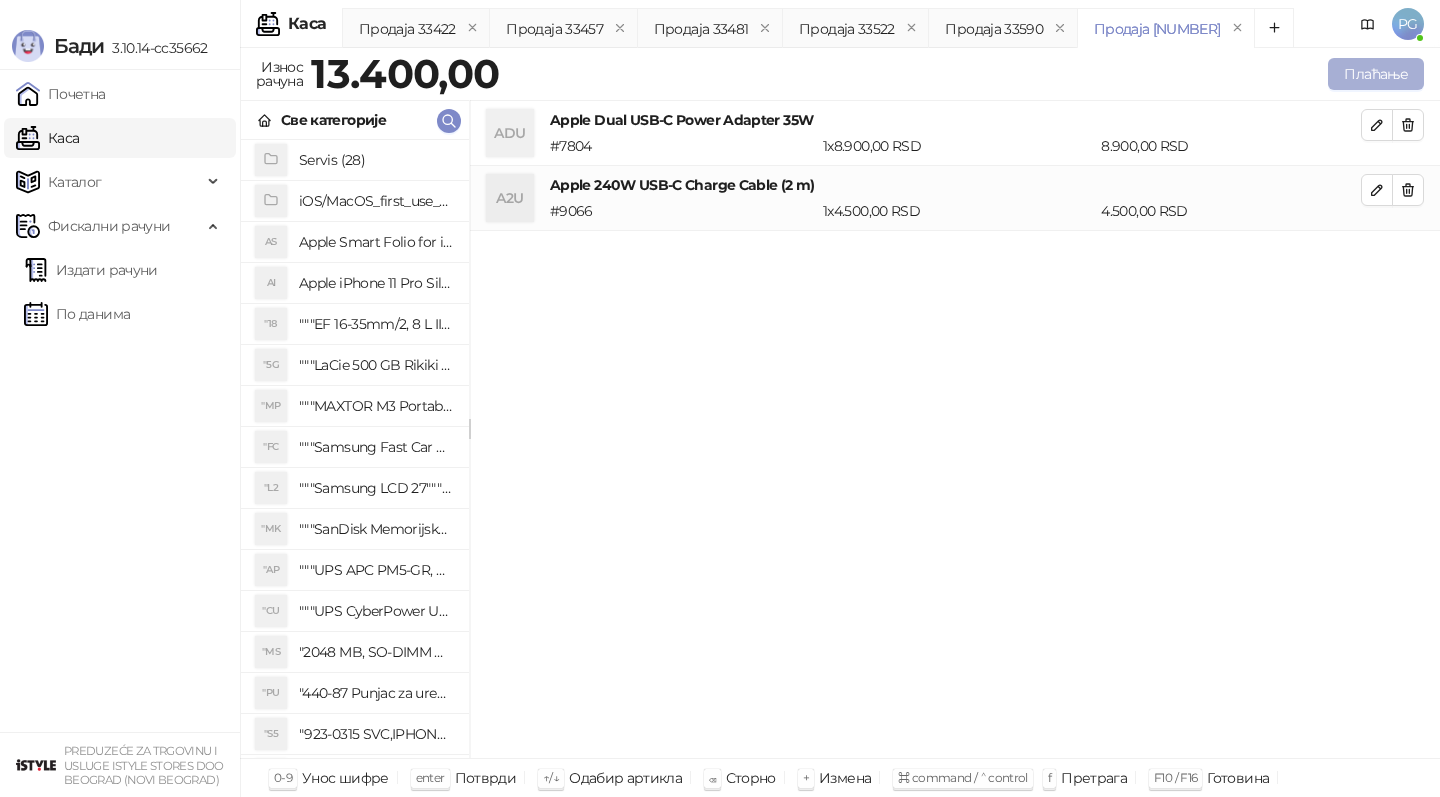 click on "Плаћање" at bounding box center (1376, 74) 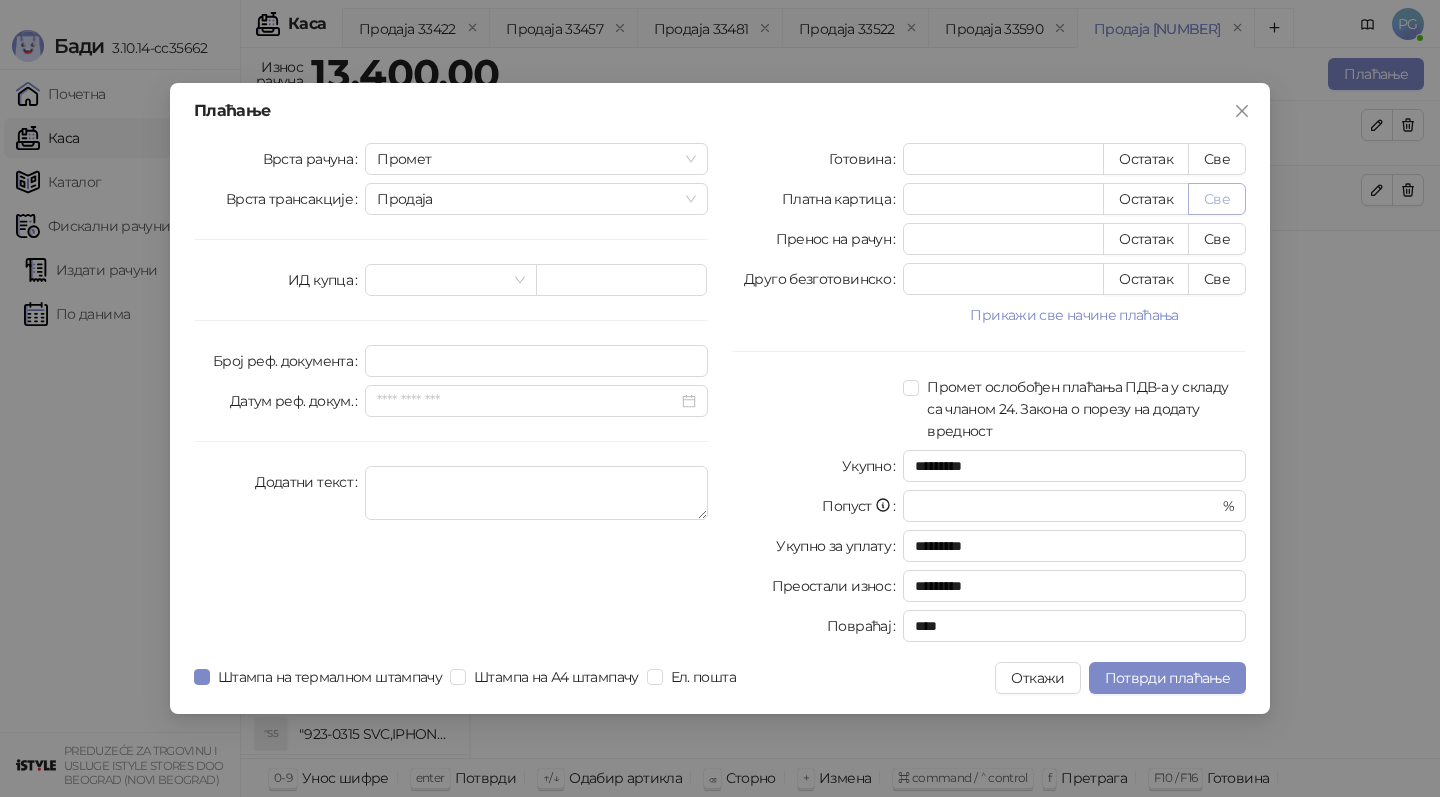 click on "Све" at bounding box center [1217, 199] 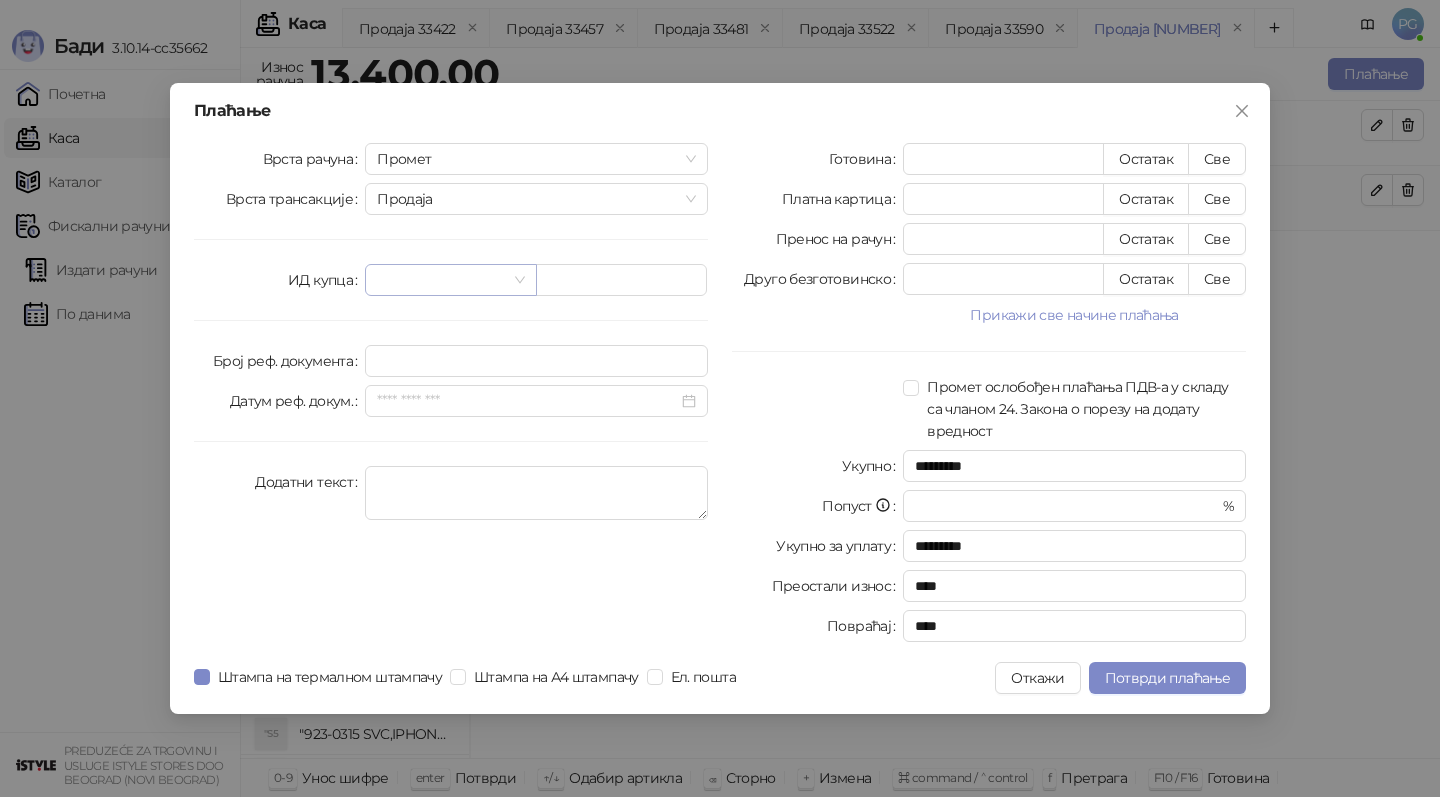 click at bounding box center [441, 280] 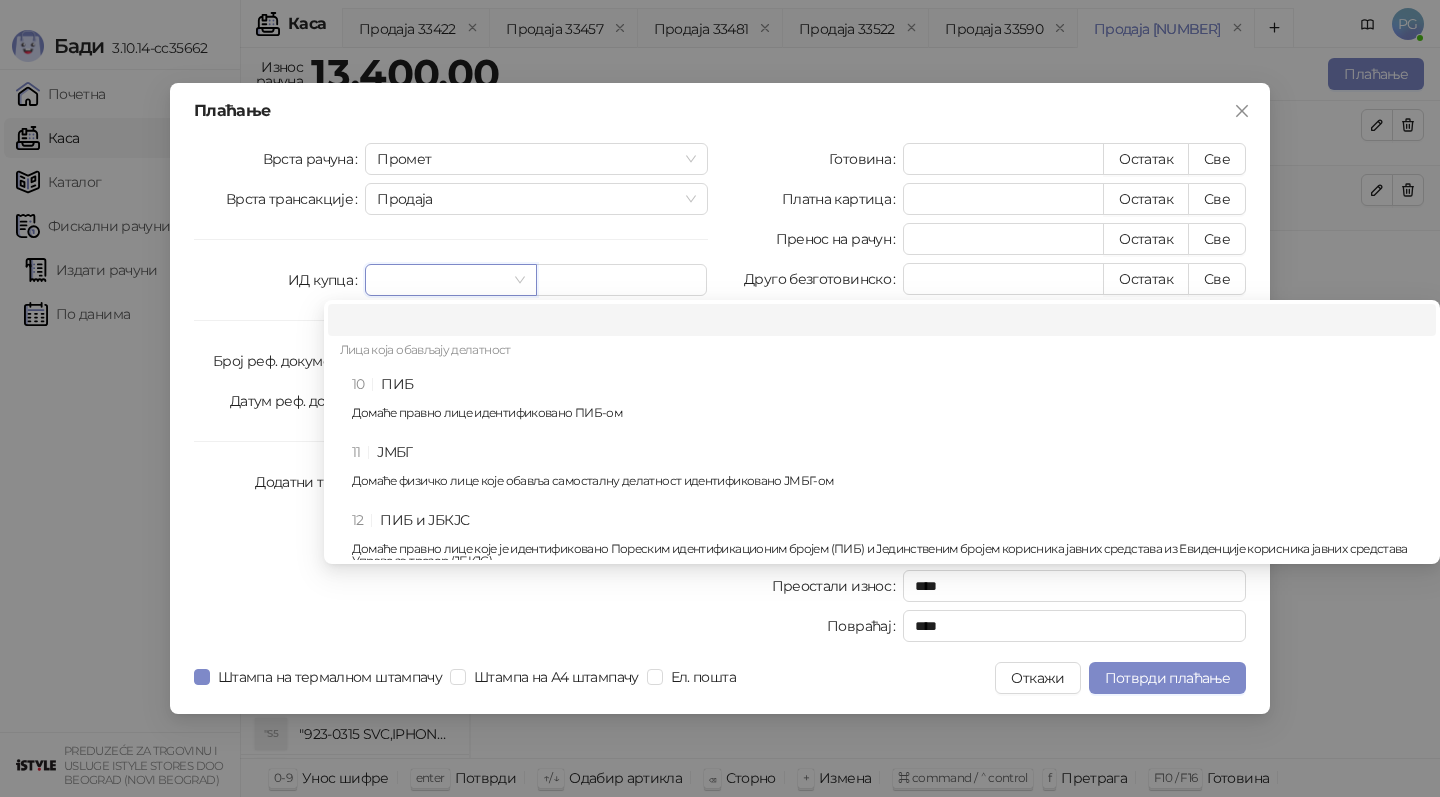 click on "Лица која обављају делатност" at bounding box center [882, 352] 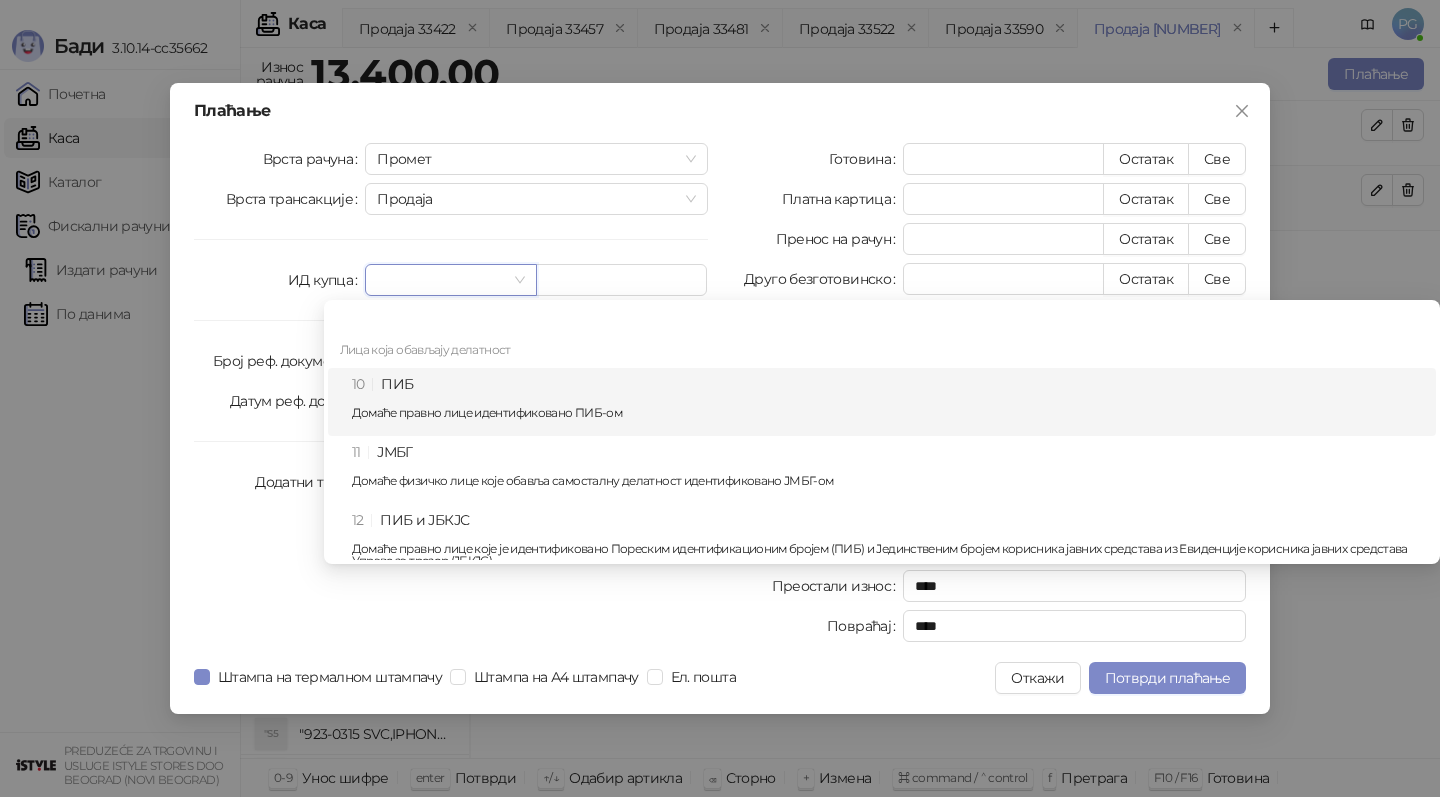 click on "10 ПИБ Домаће правно лице идентификовано ПИБ-ом" at bounding box center [888, 402] 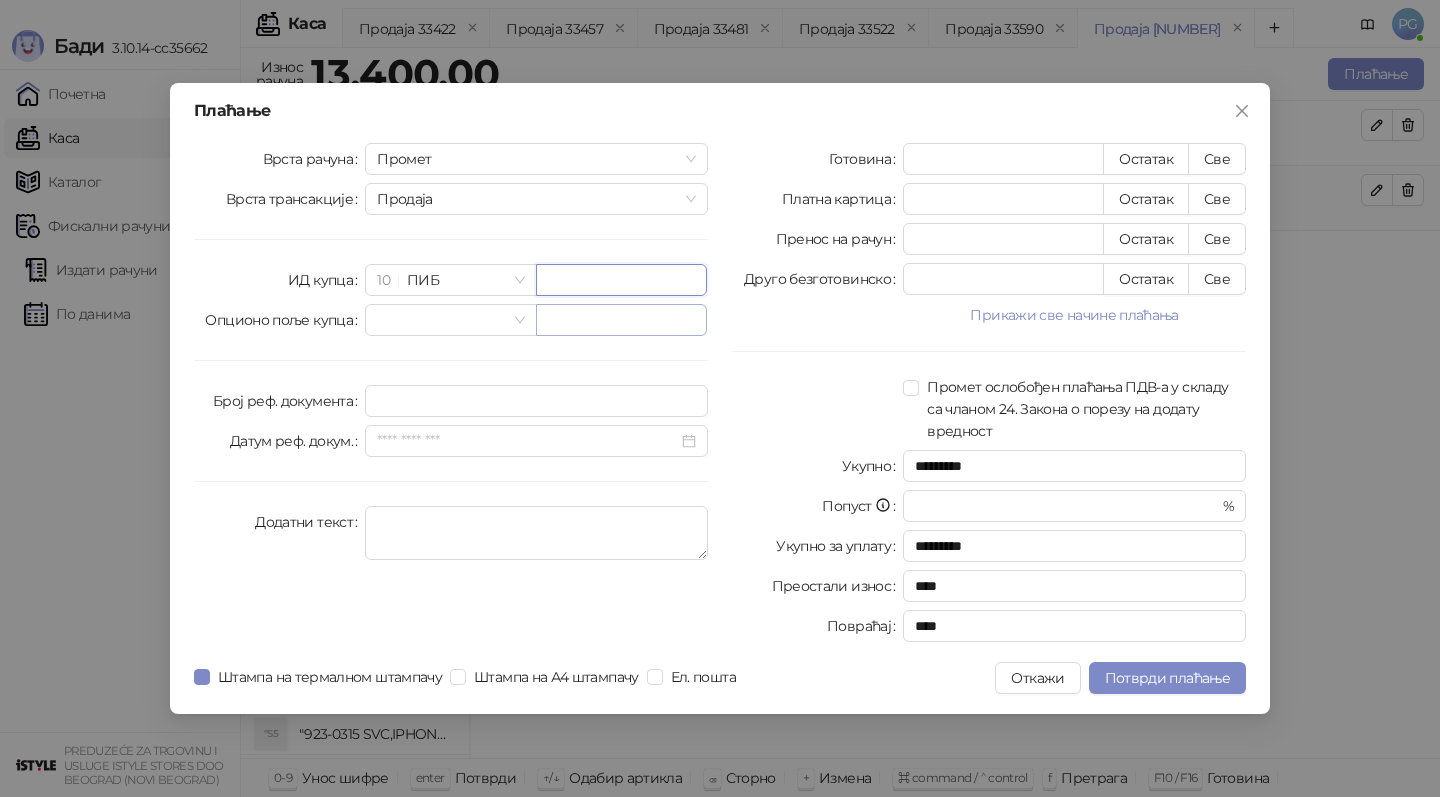 paste on "*********" 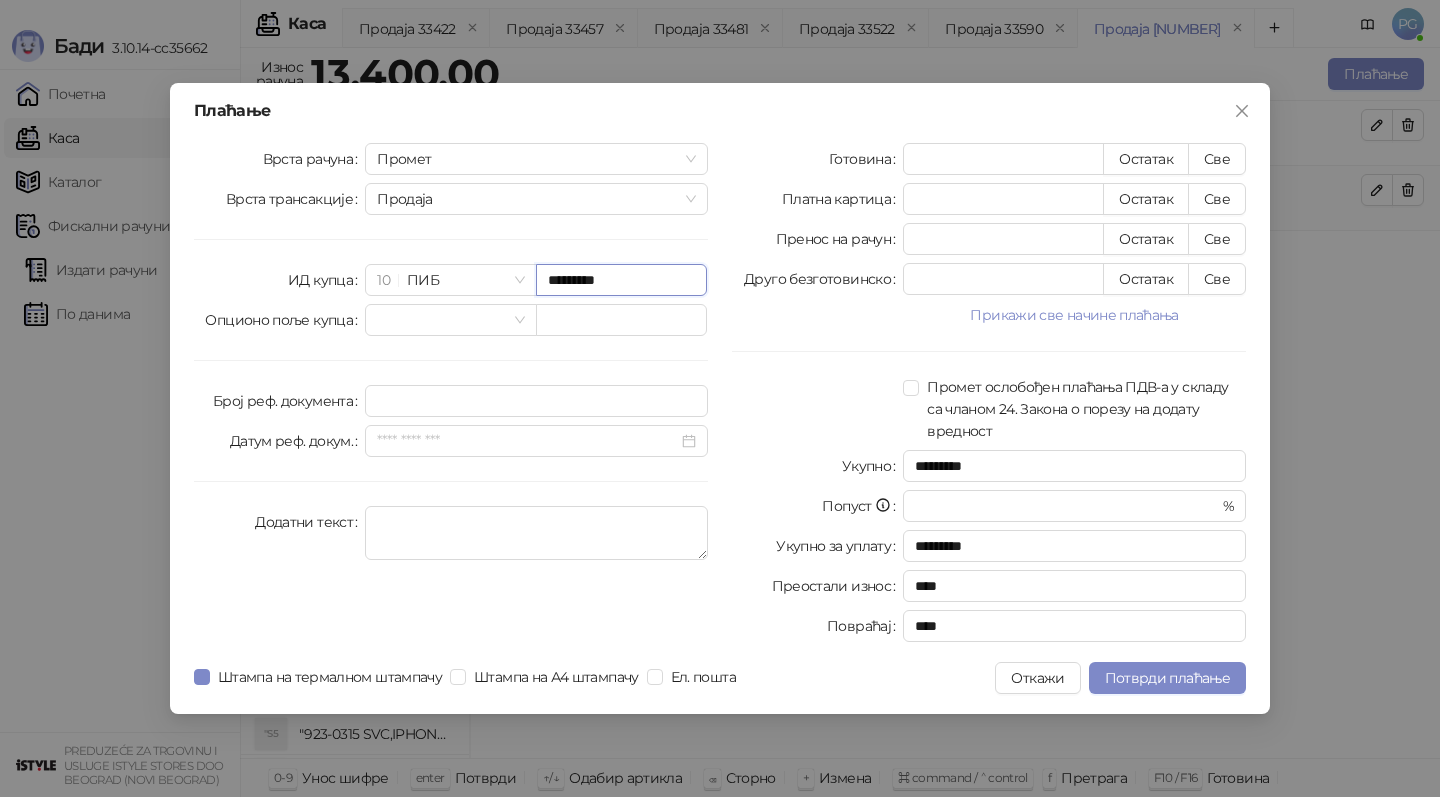 type on "*********" 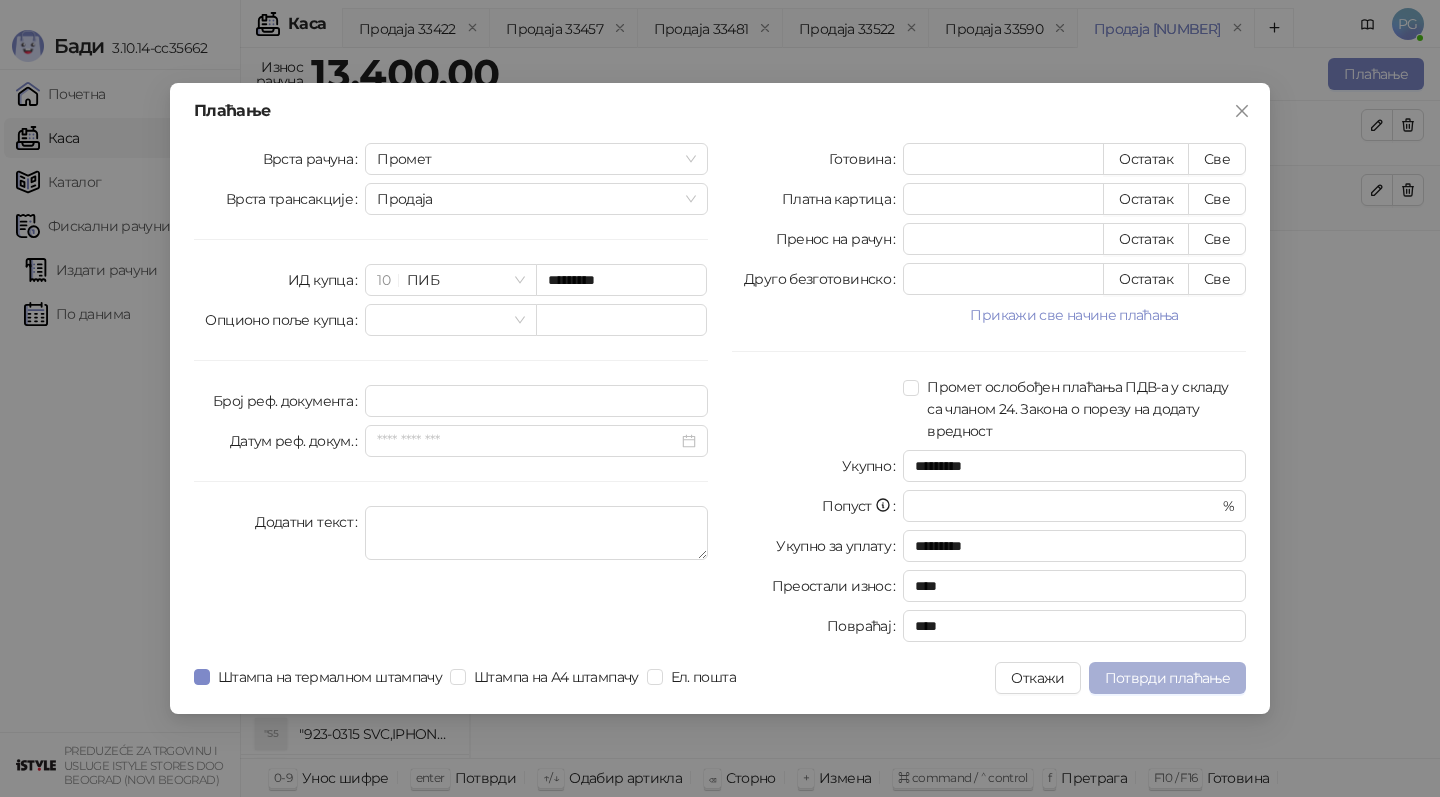 click on "Потврди плаћање" at bounding box center (1167, 678) 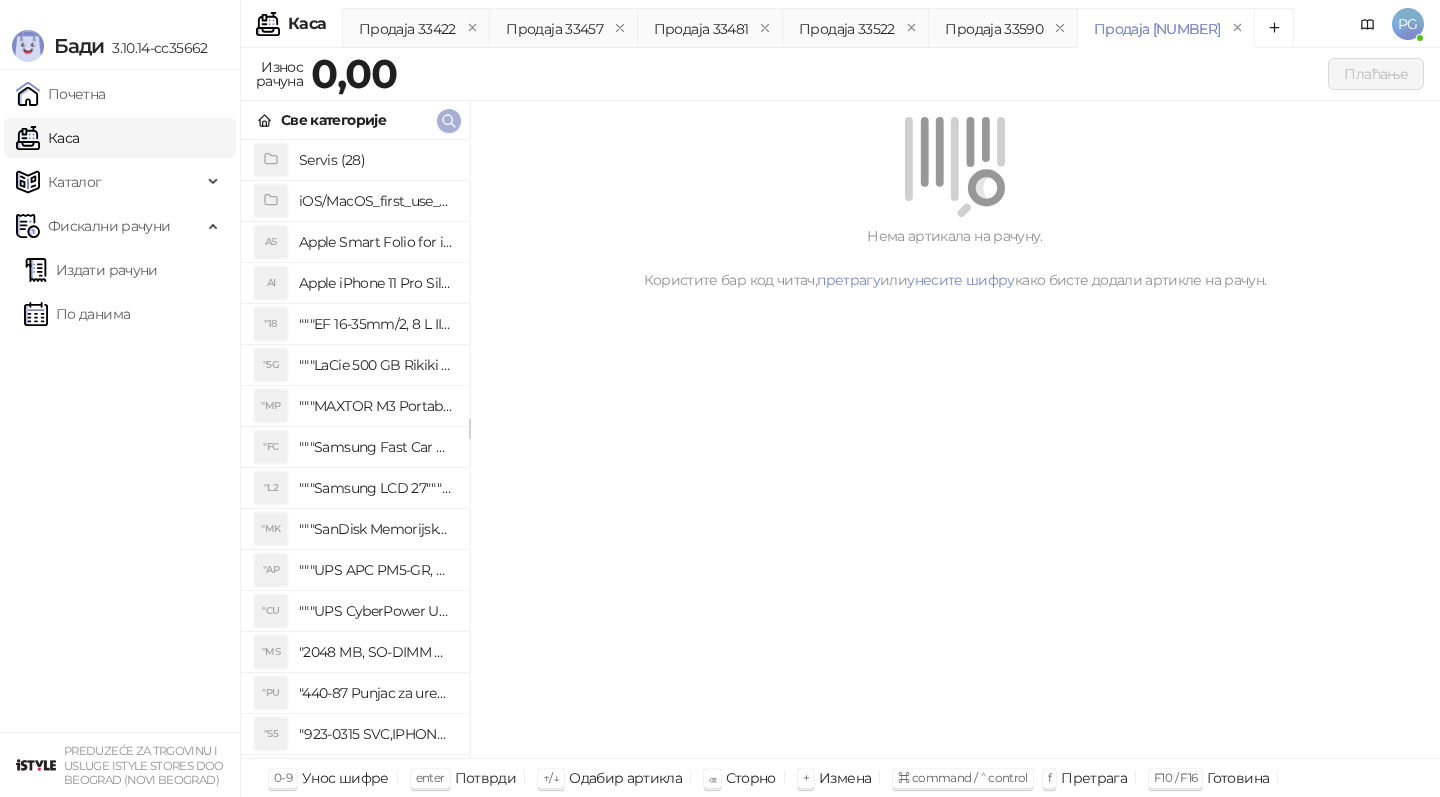 click 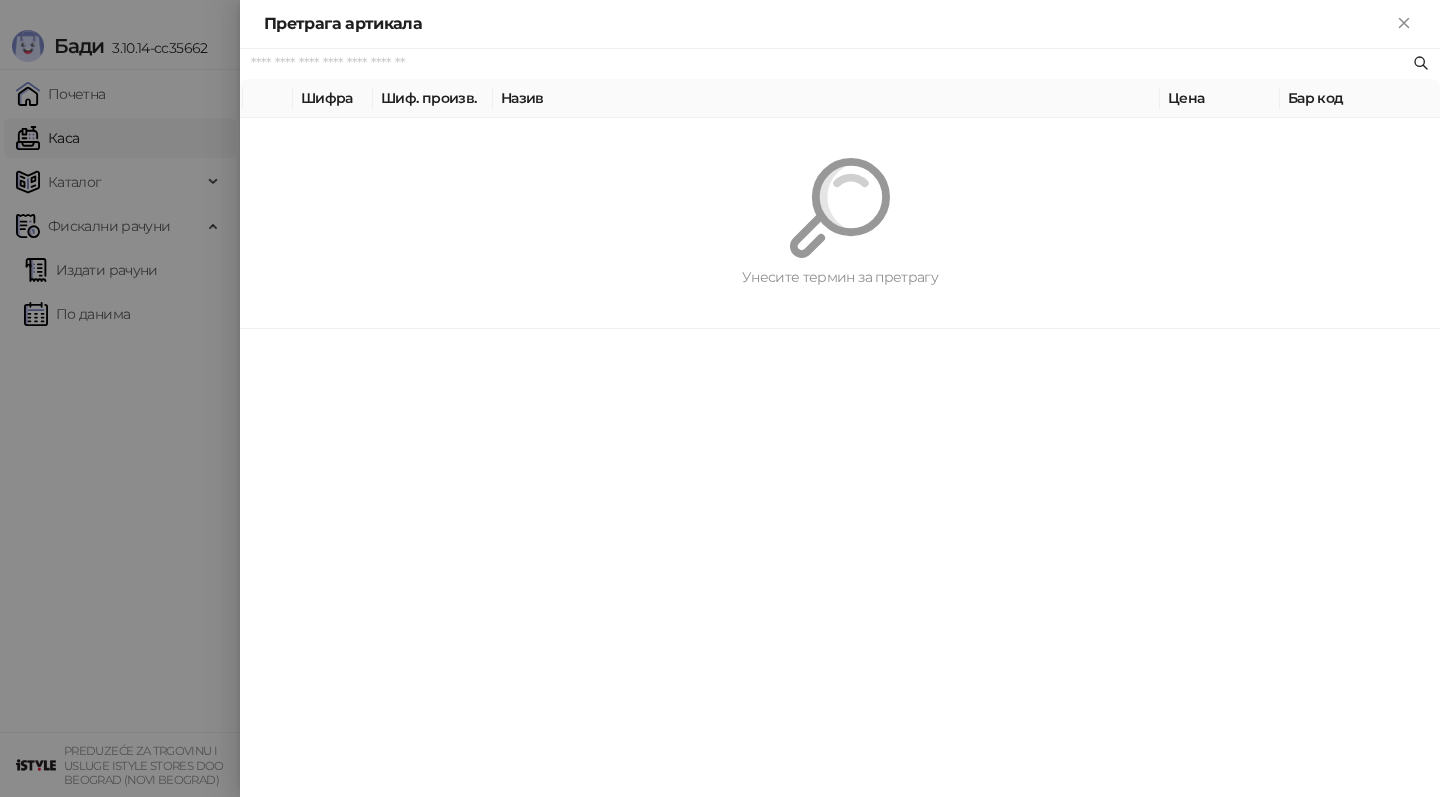 paste on "**********" 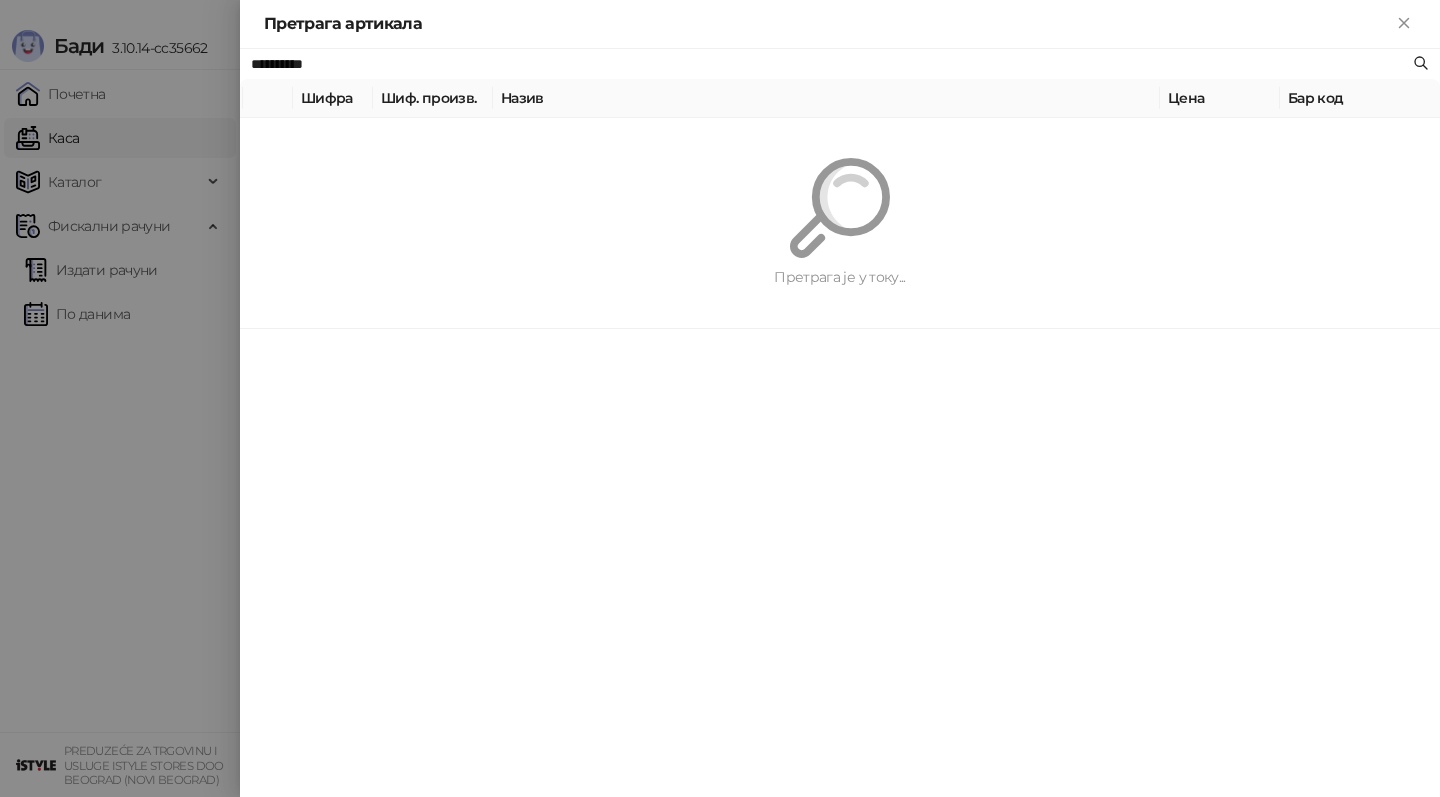 type on "**********" 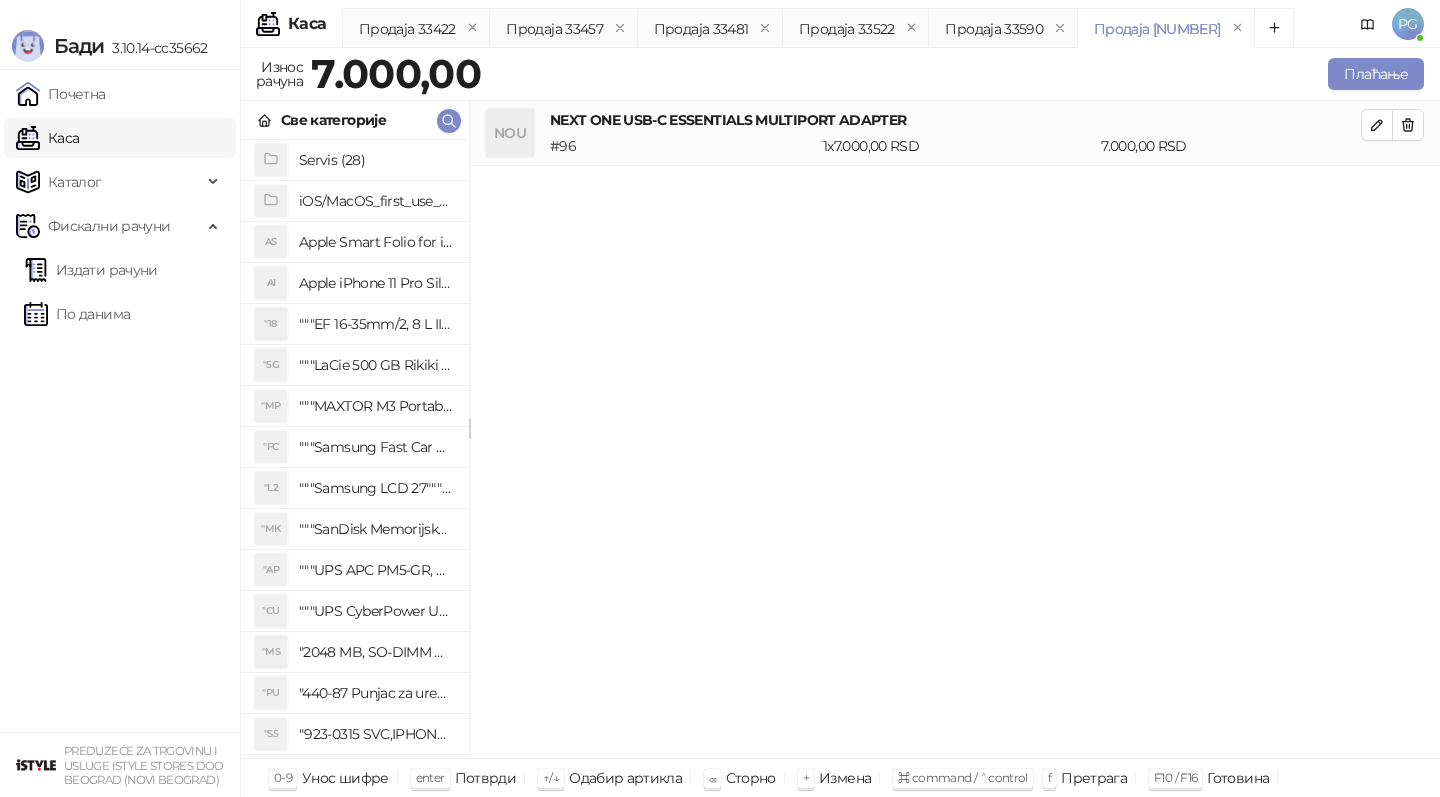 click on "Износ рачуна [PRICE] Плаћање" at bounding box center (840, 77) 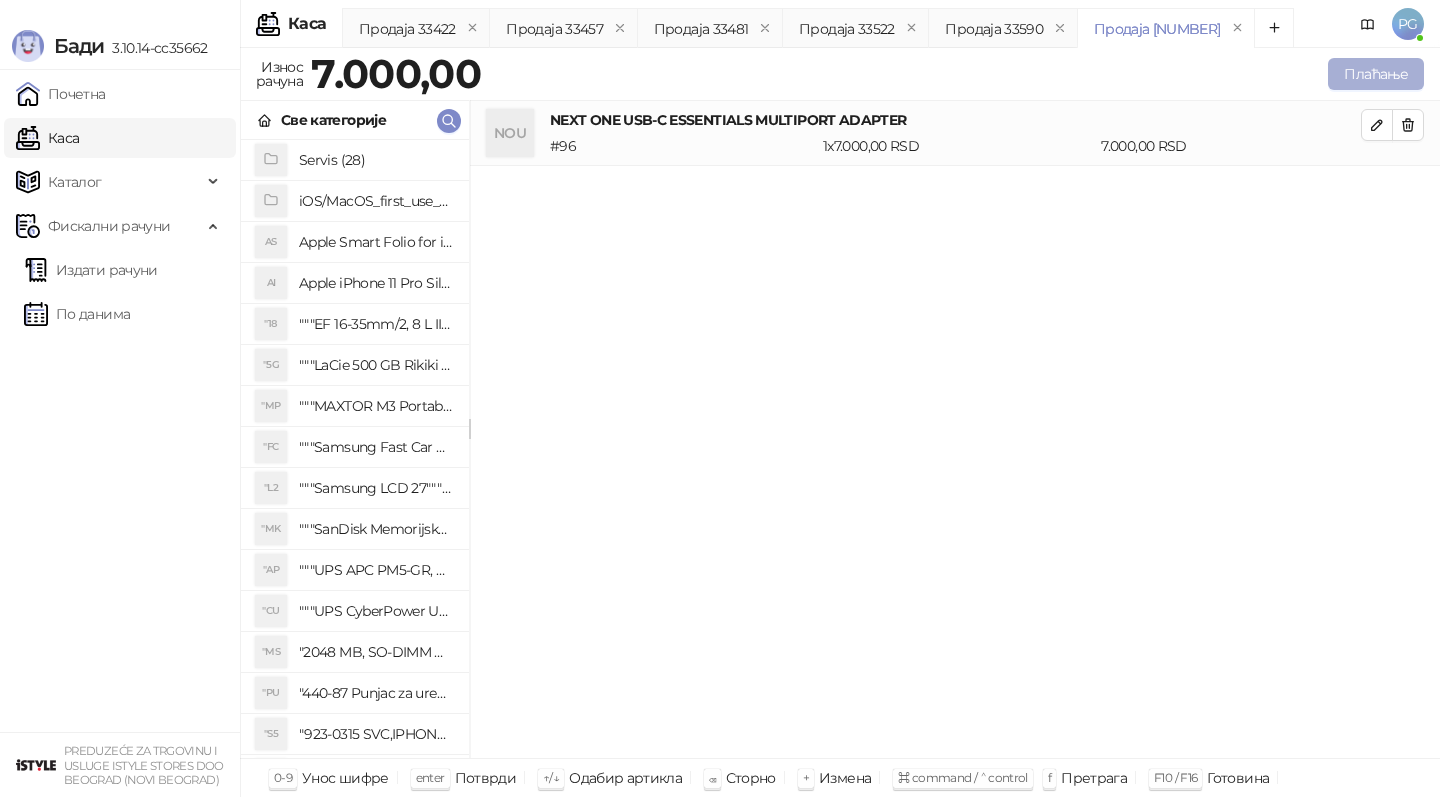 click on "Плаћање" at bounding box center (1376, 74) 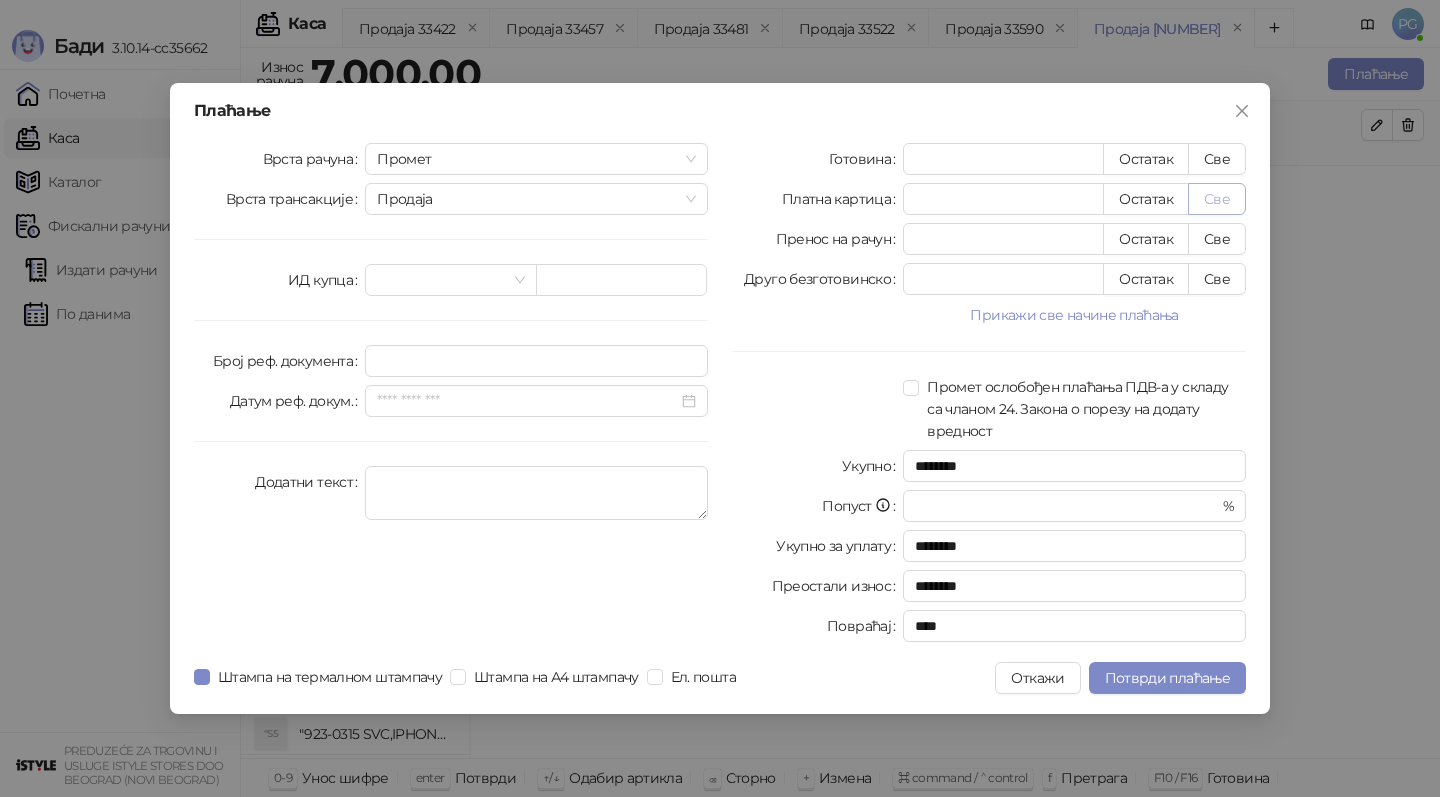 click on "Све" at bounding box center [1217, 199] 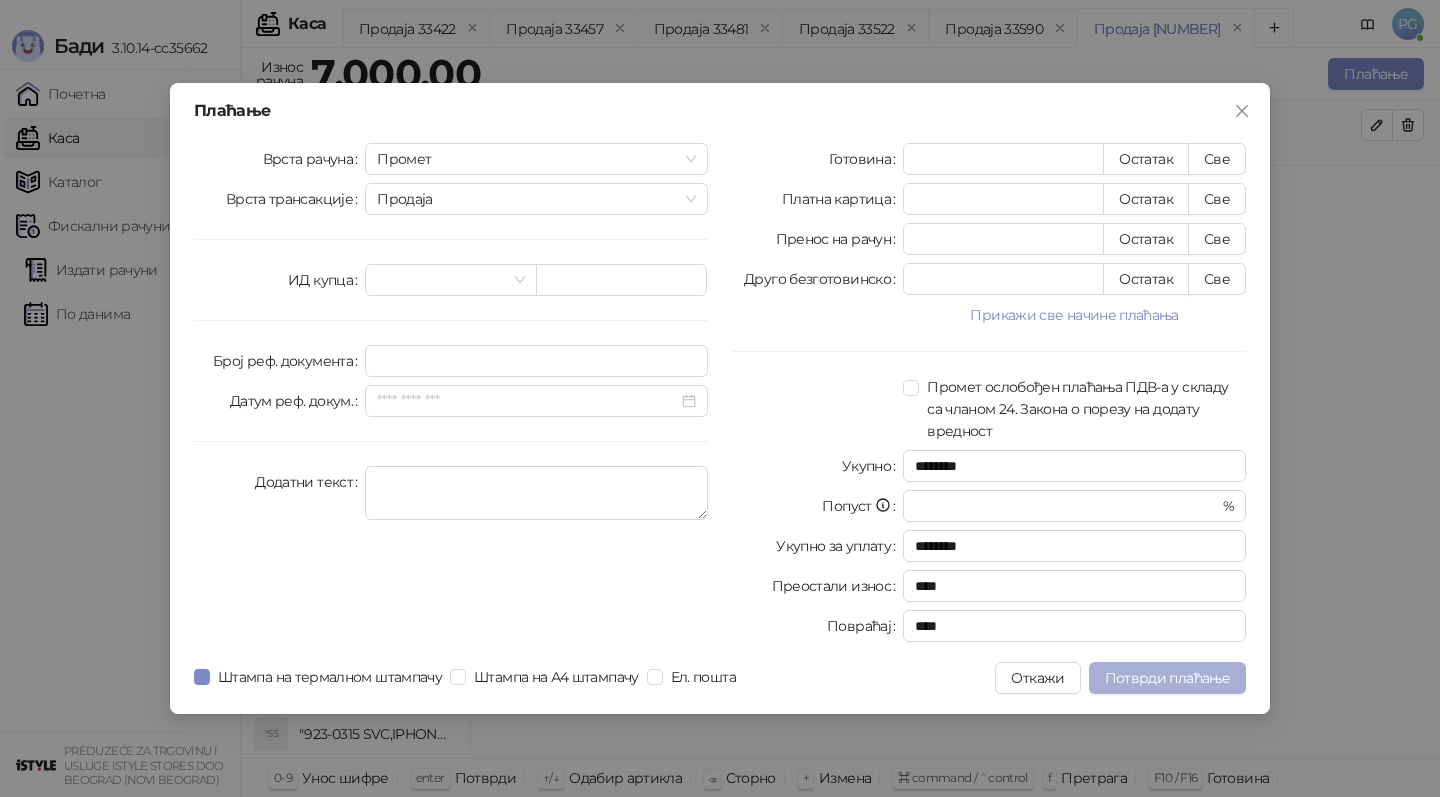 click on "Потврди плаћање" at bounding box center [1167, 678] 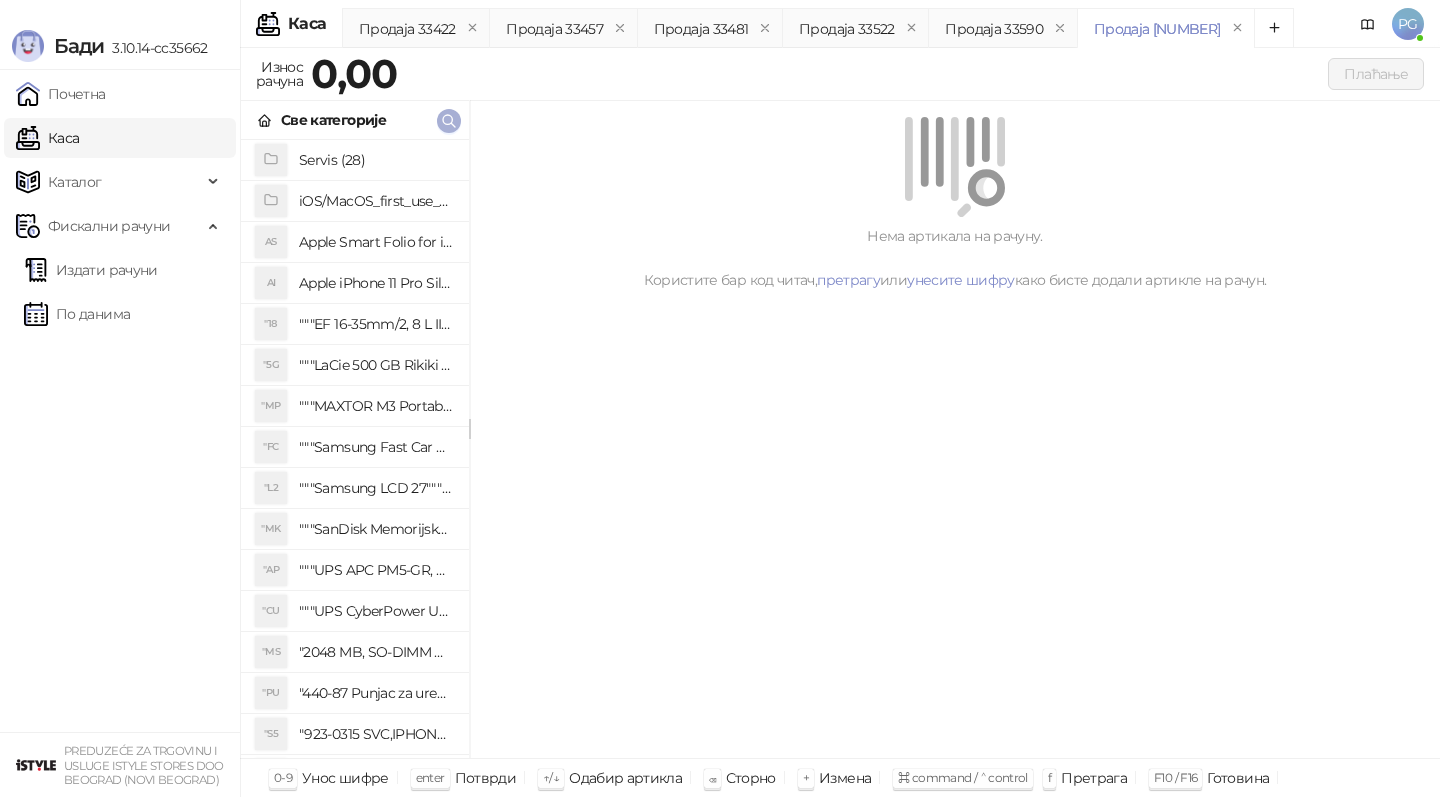 click at bounding box center (449, 121) 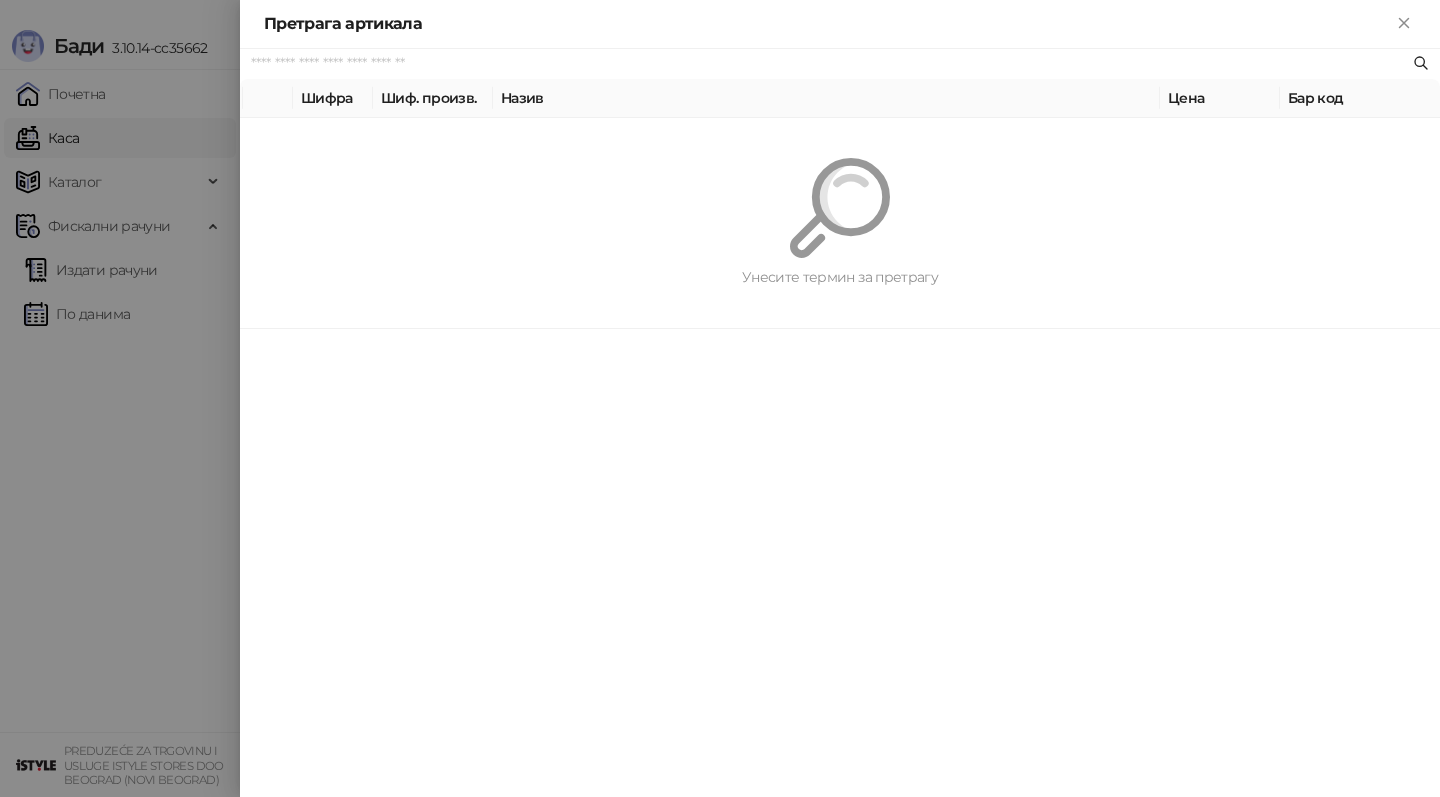 paste on "*********" 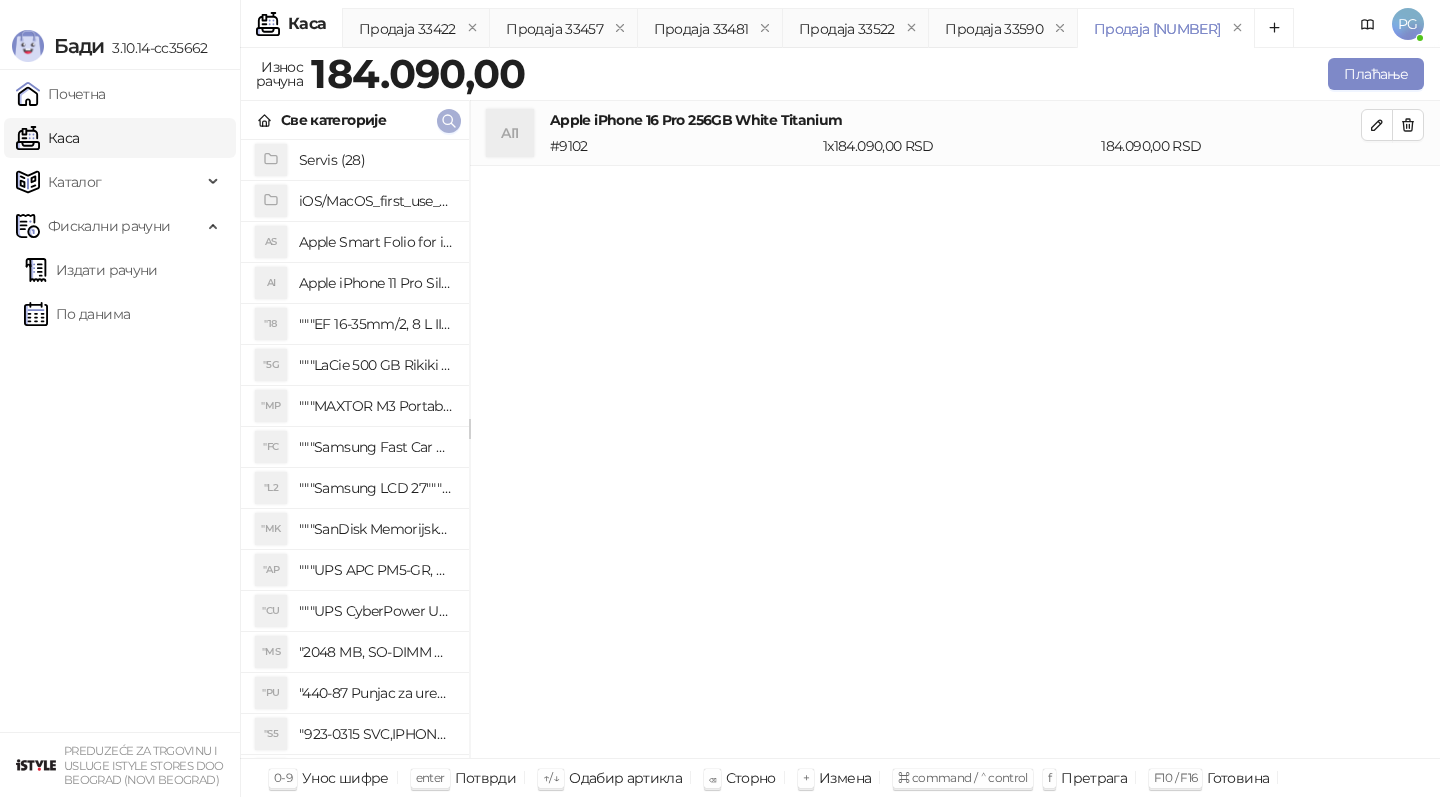 click 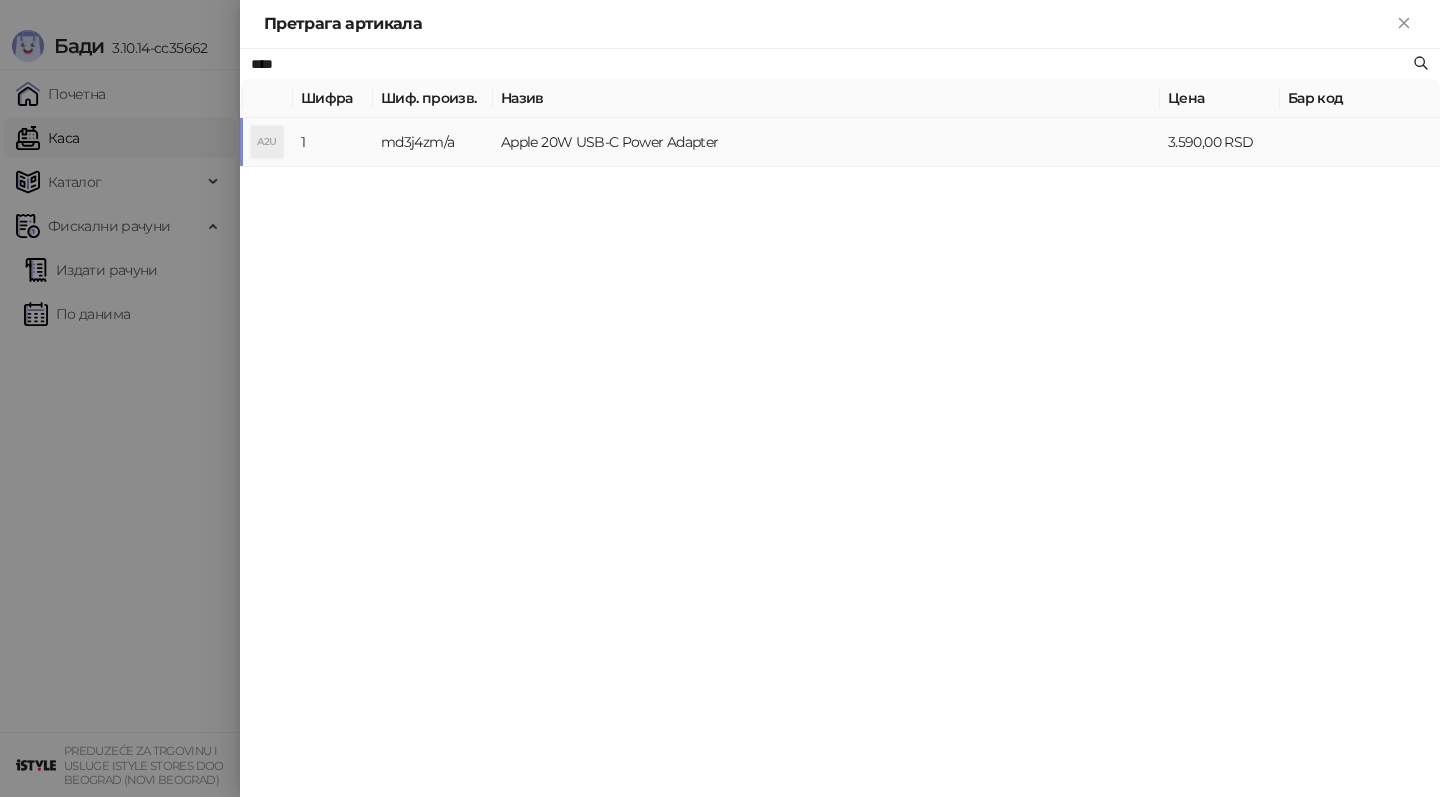 type on "****" 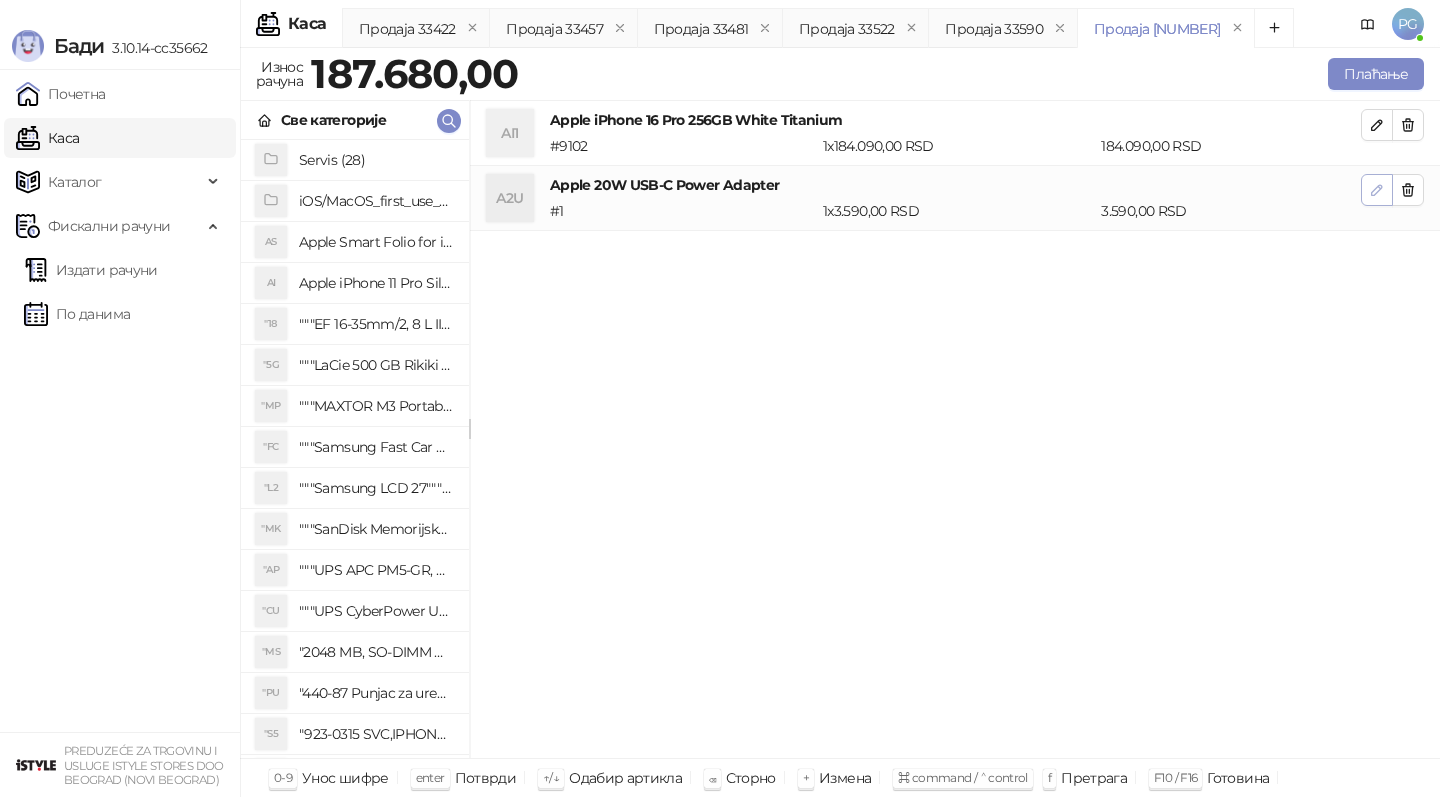 click 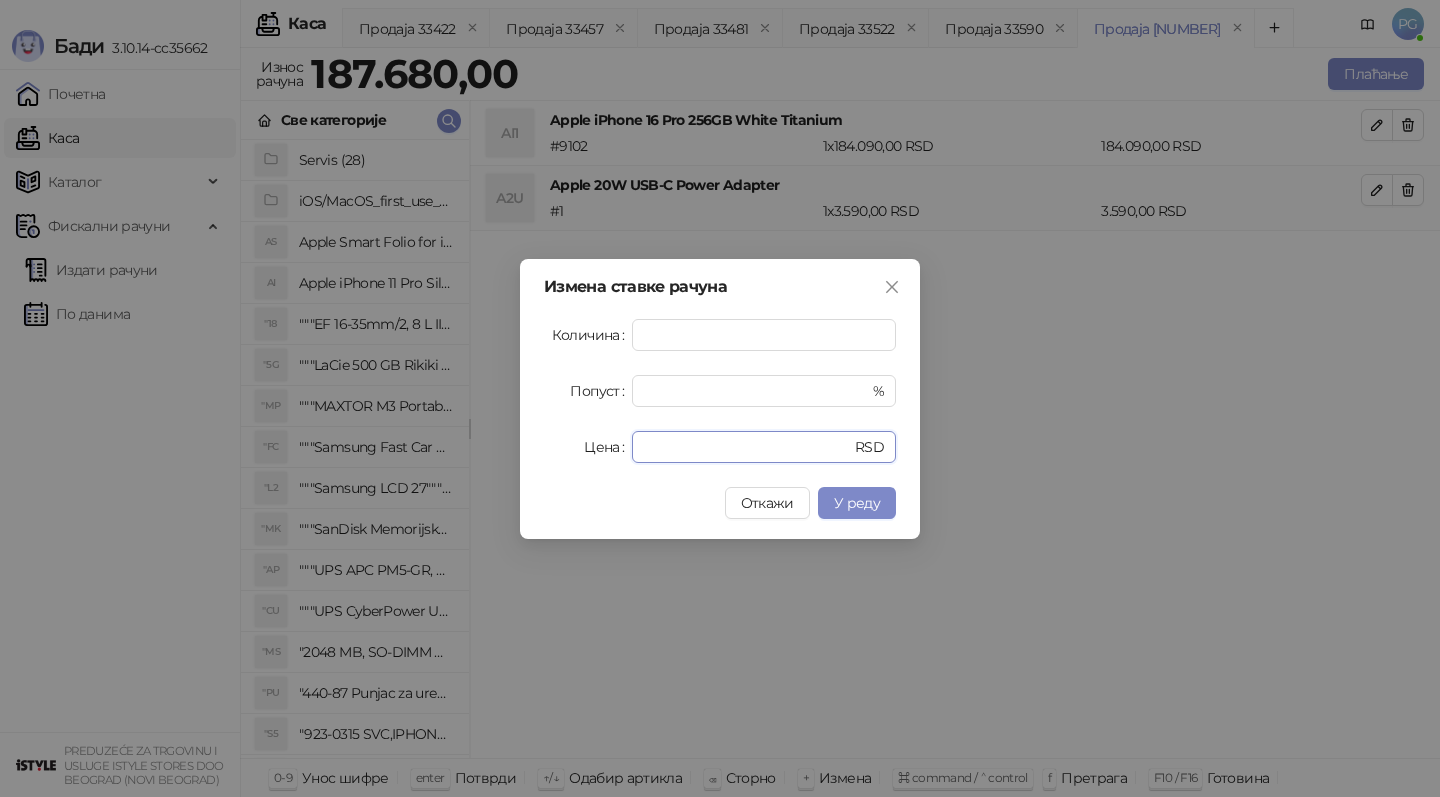 drag, startPoint x: 702, startPoint y: 453, endPoint x: 589, endPoint y: 453, distance: 113 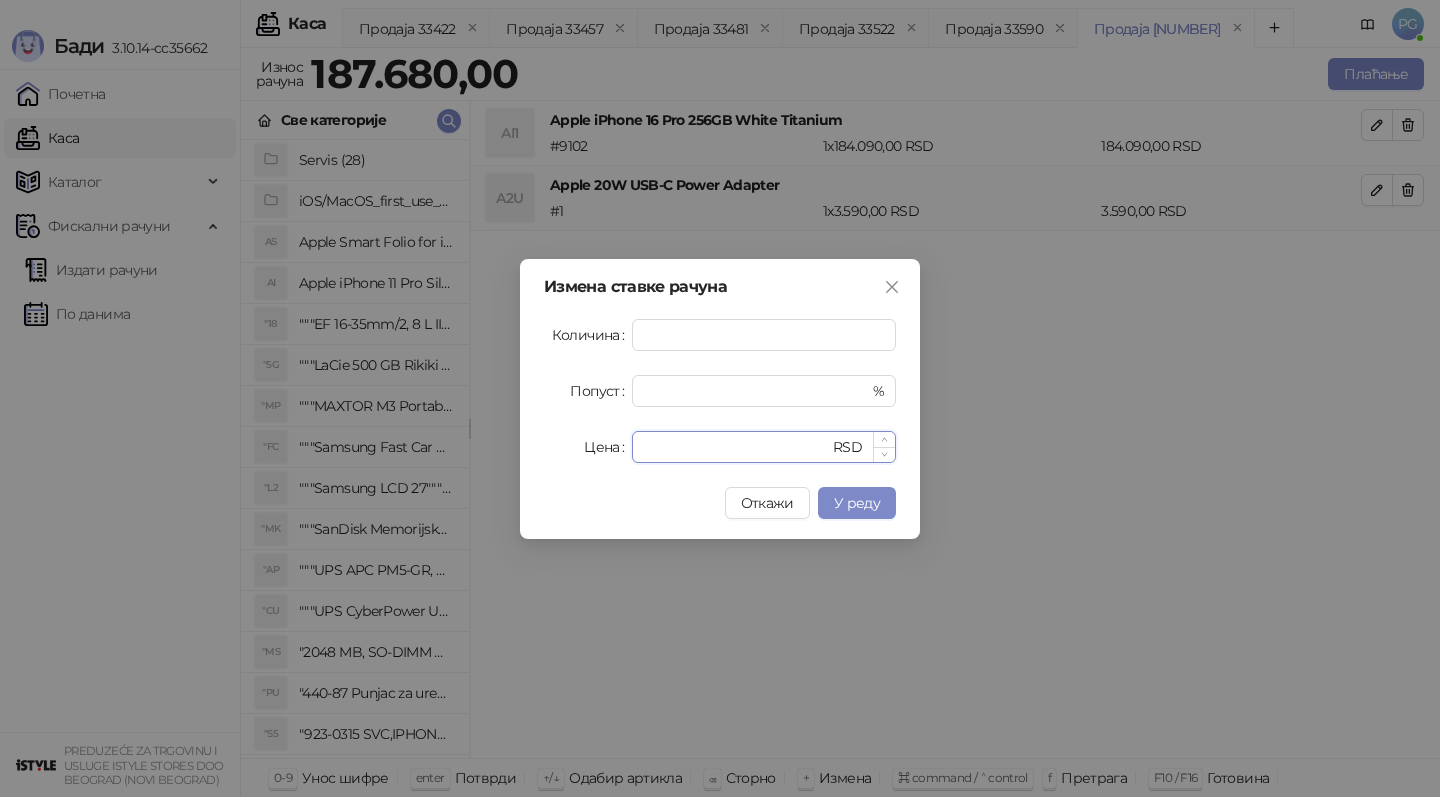 type on "****" 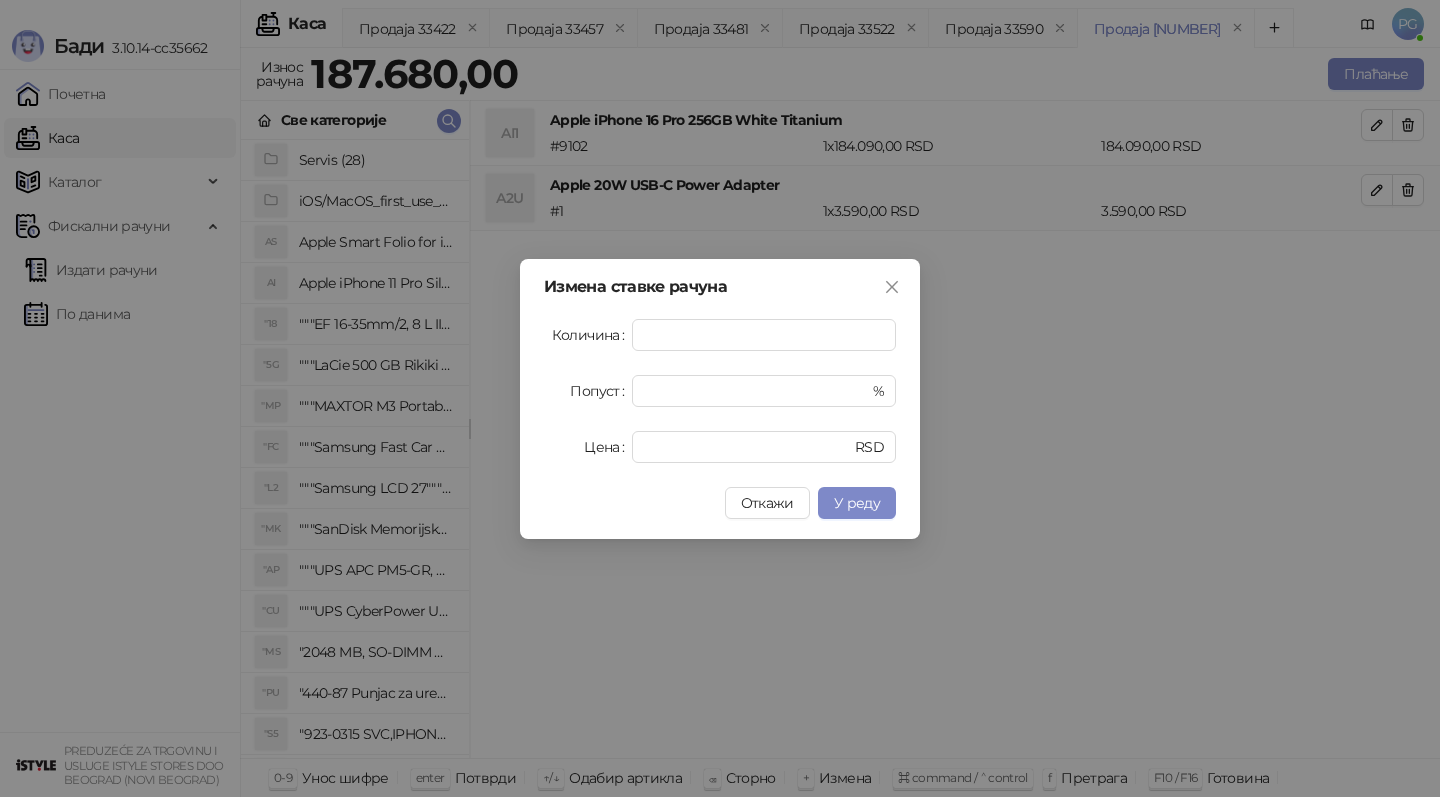 click on "Количина * Попуст * % Цена **** RSD" at bounding box center [720, 391] 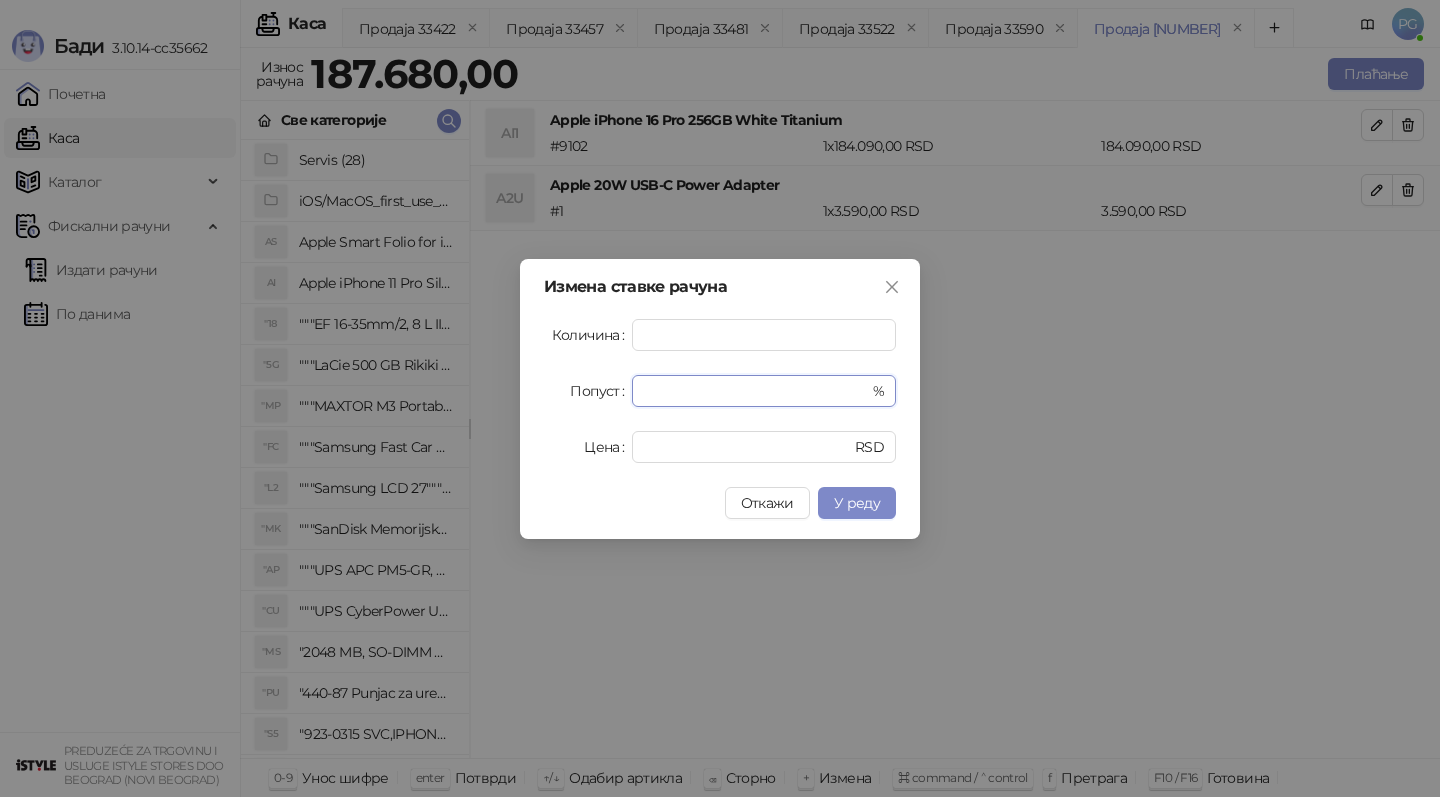 drag, startPoint x: 673, startPoint y: 391, endPoint x: 603, endPoint y: 395, distance: 70.11419 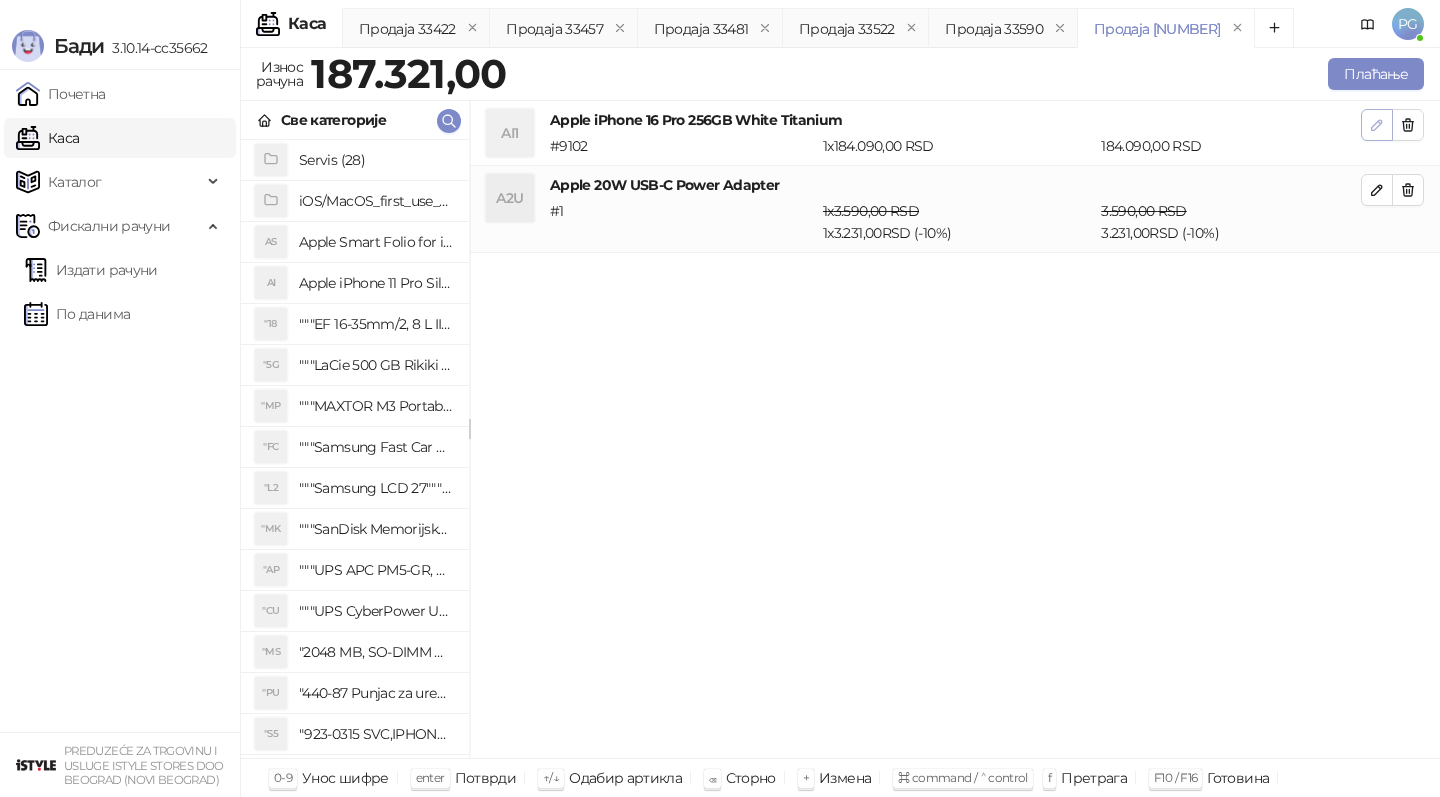 click 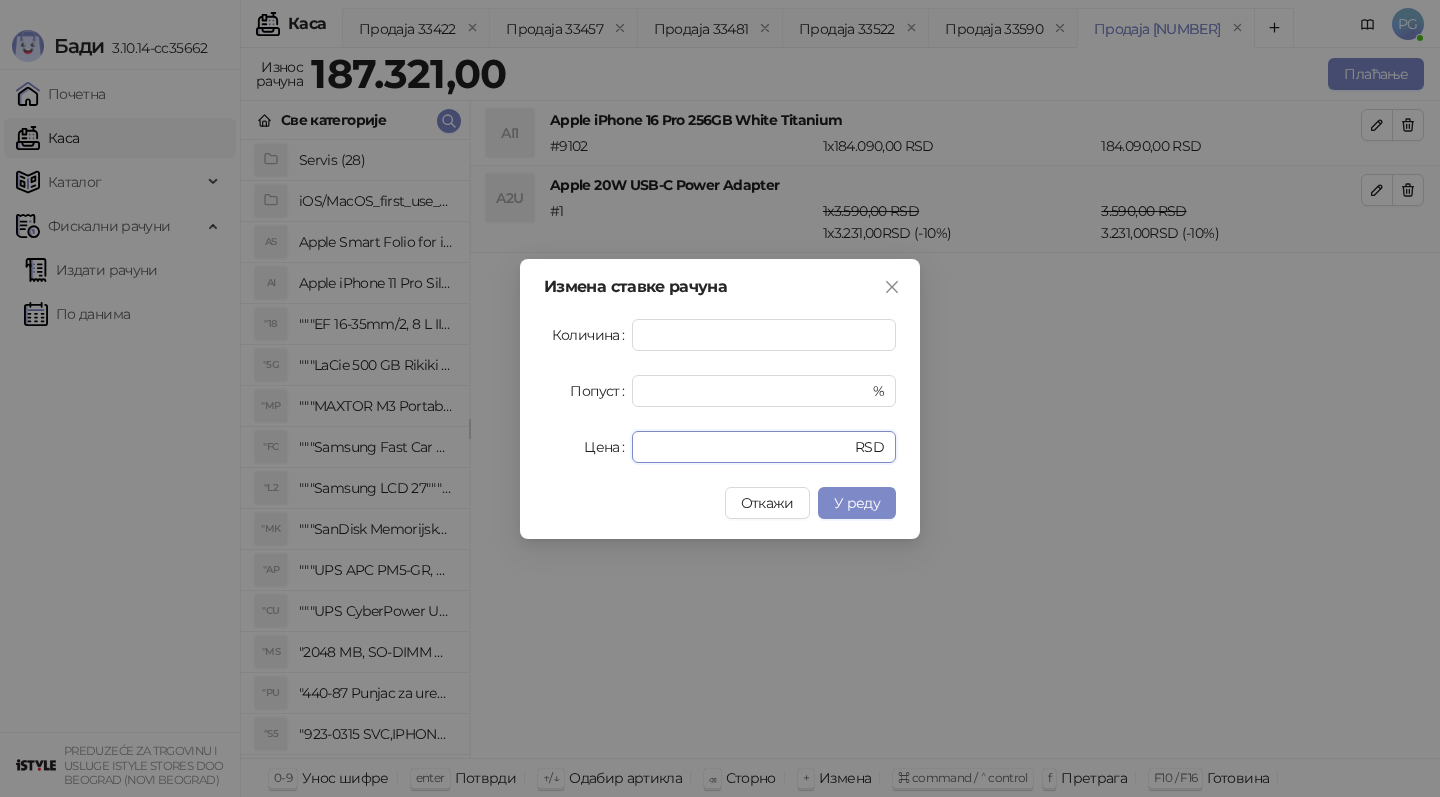 drag, startPoint x: 712, startPoint y: 446, endPoint x: 513, endPoint y: 443, distance: 199.02261 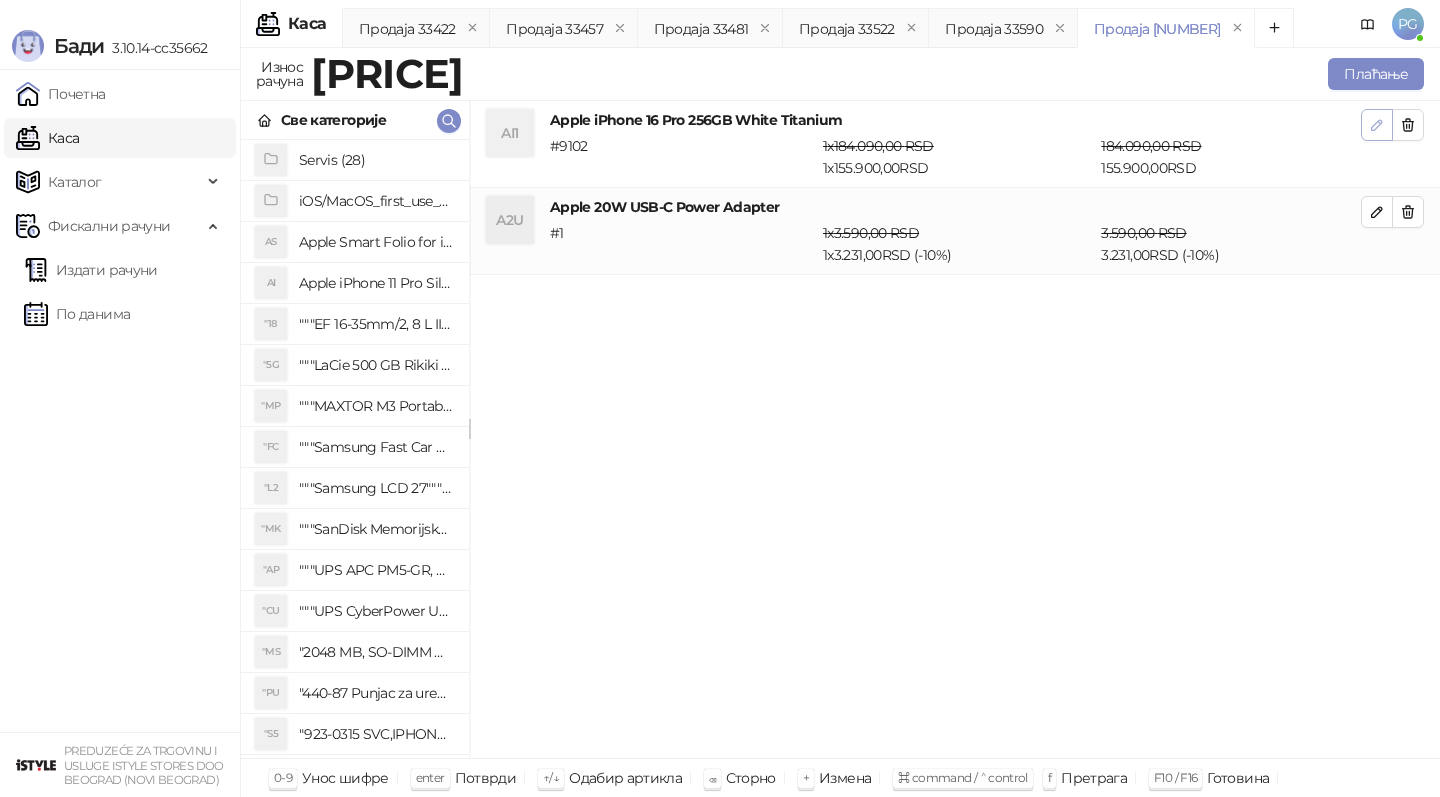 click at bounding box center (1377, 124) 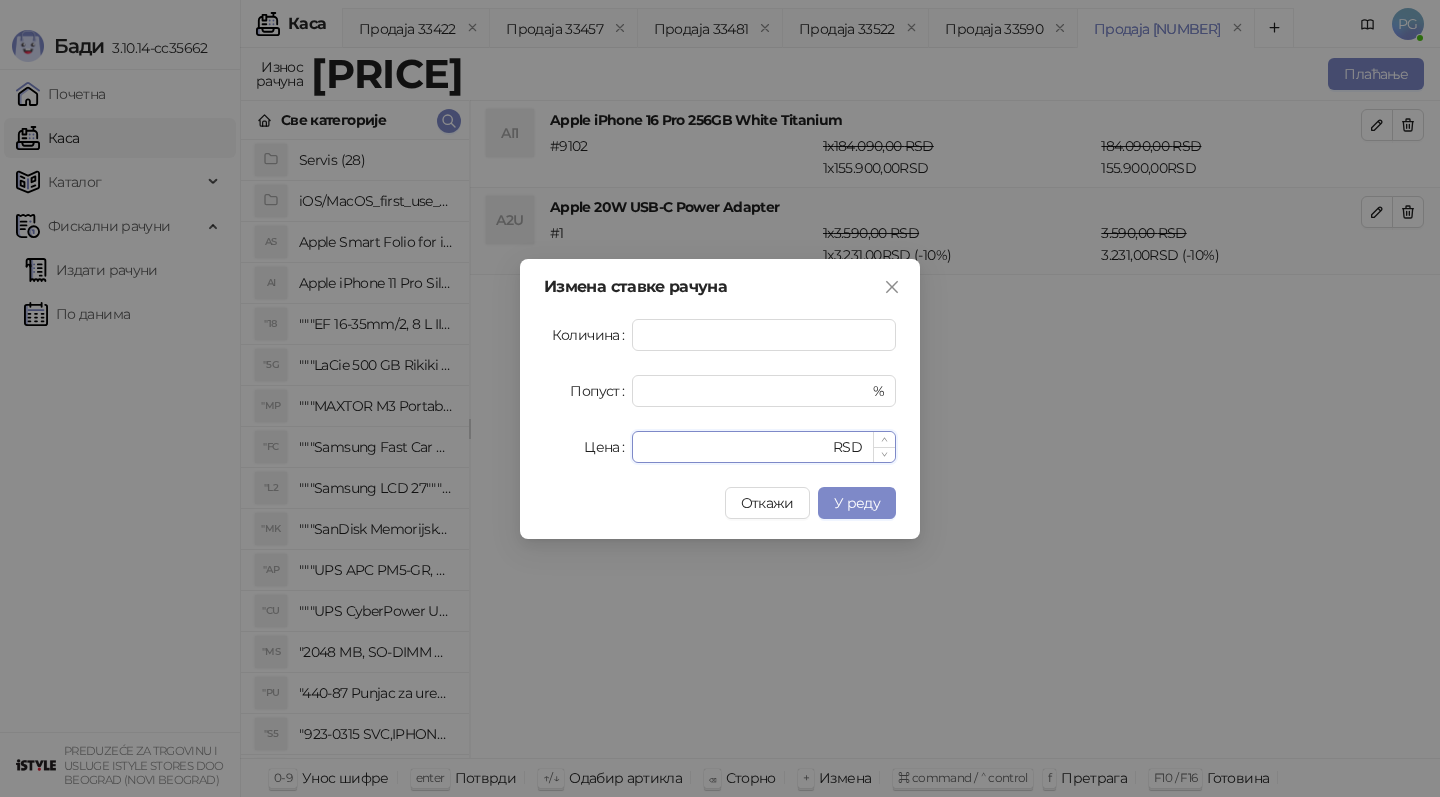 click on "******" at bounding box center [736, 447] 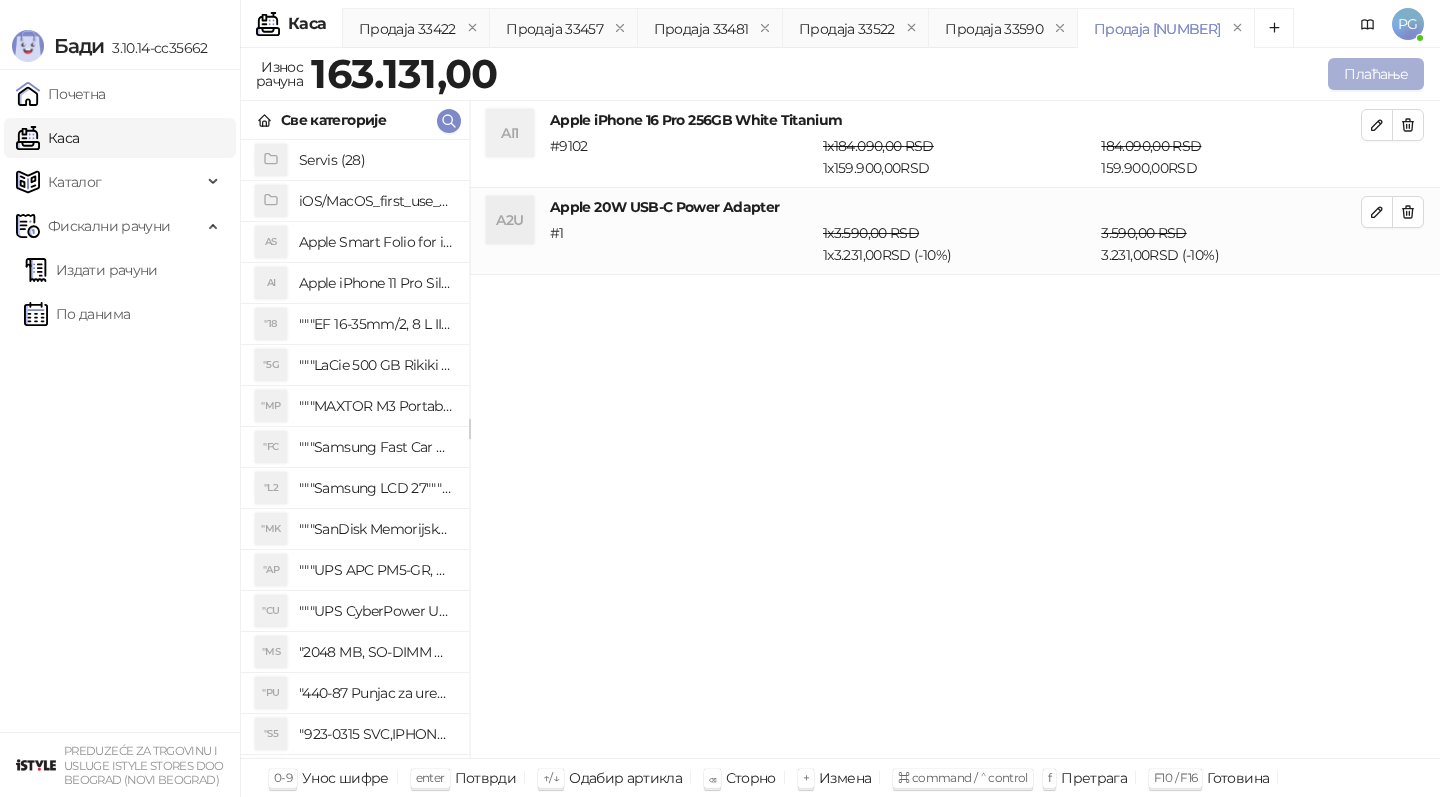click on "Плаћање" at bounding box center [1376, 74] 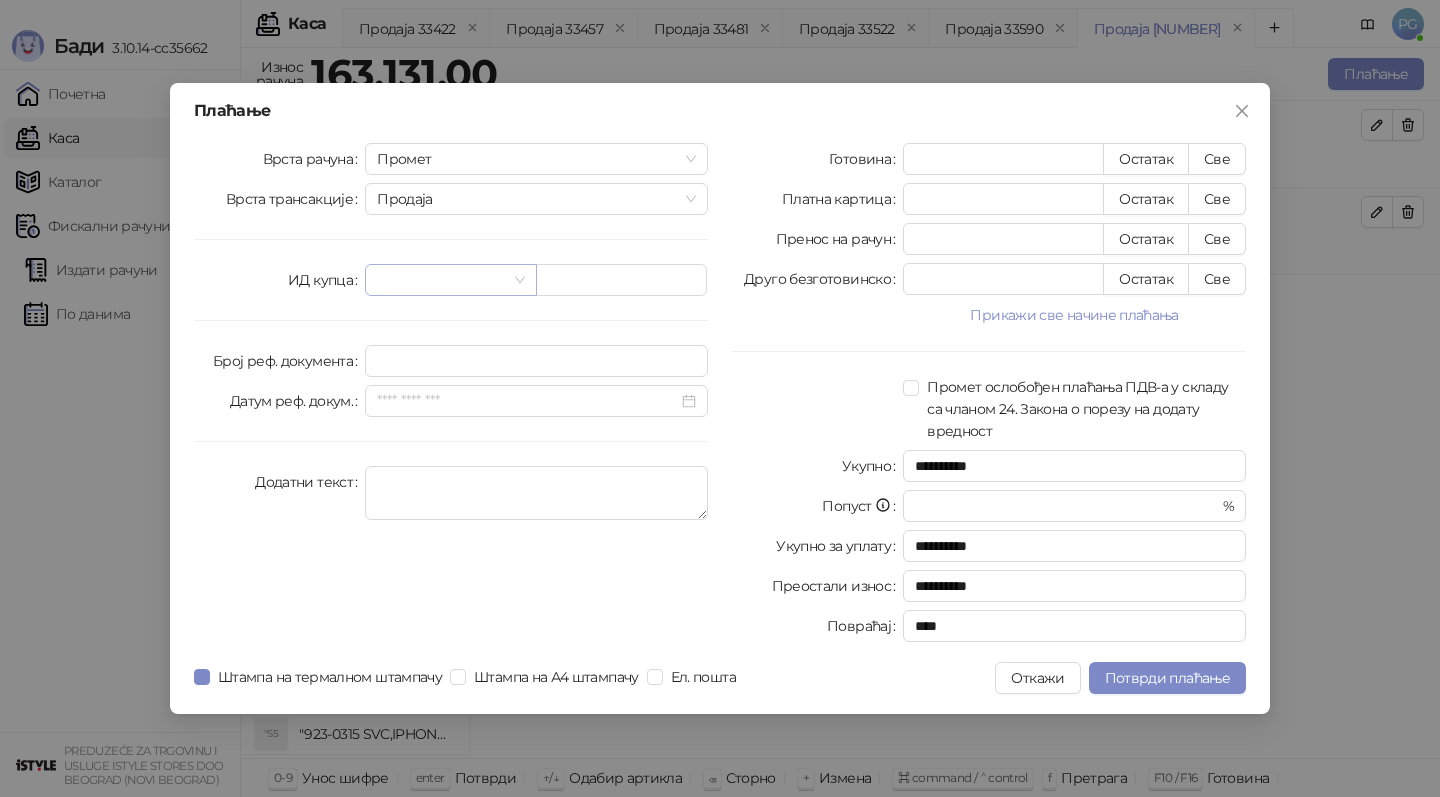 click at bounding box center (441, 280) 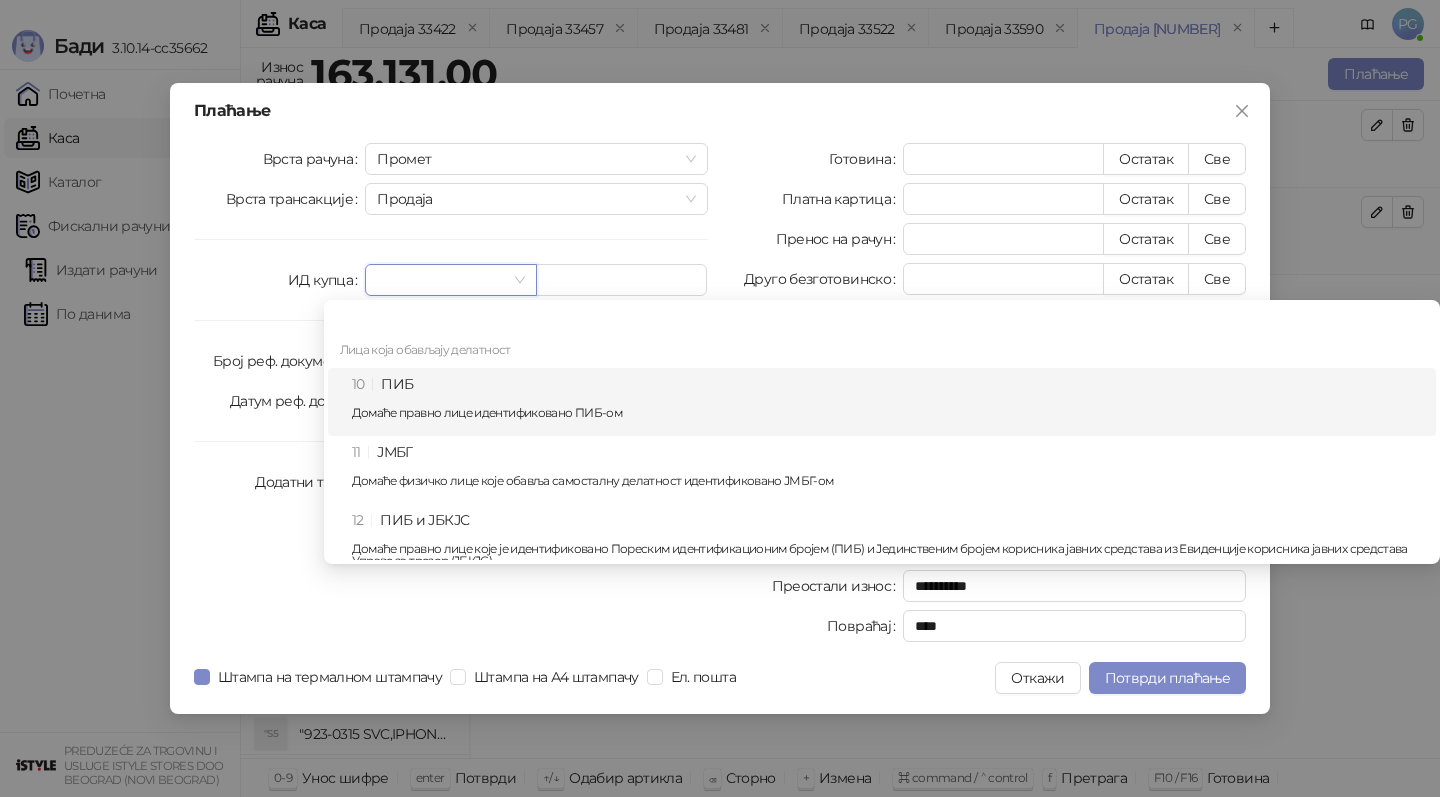 click on "10 ПИБ Домаће правно лице идентификовано ПИБ-ом" at bounding box center (888, 402) 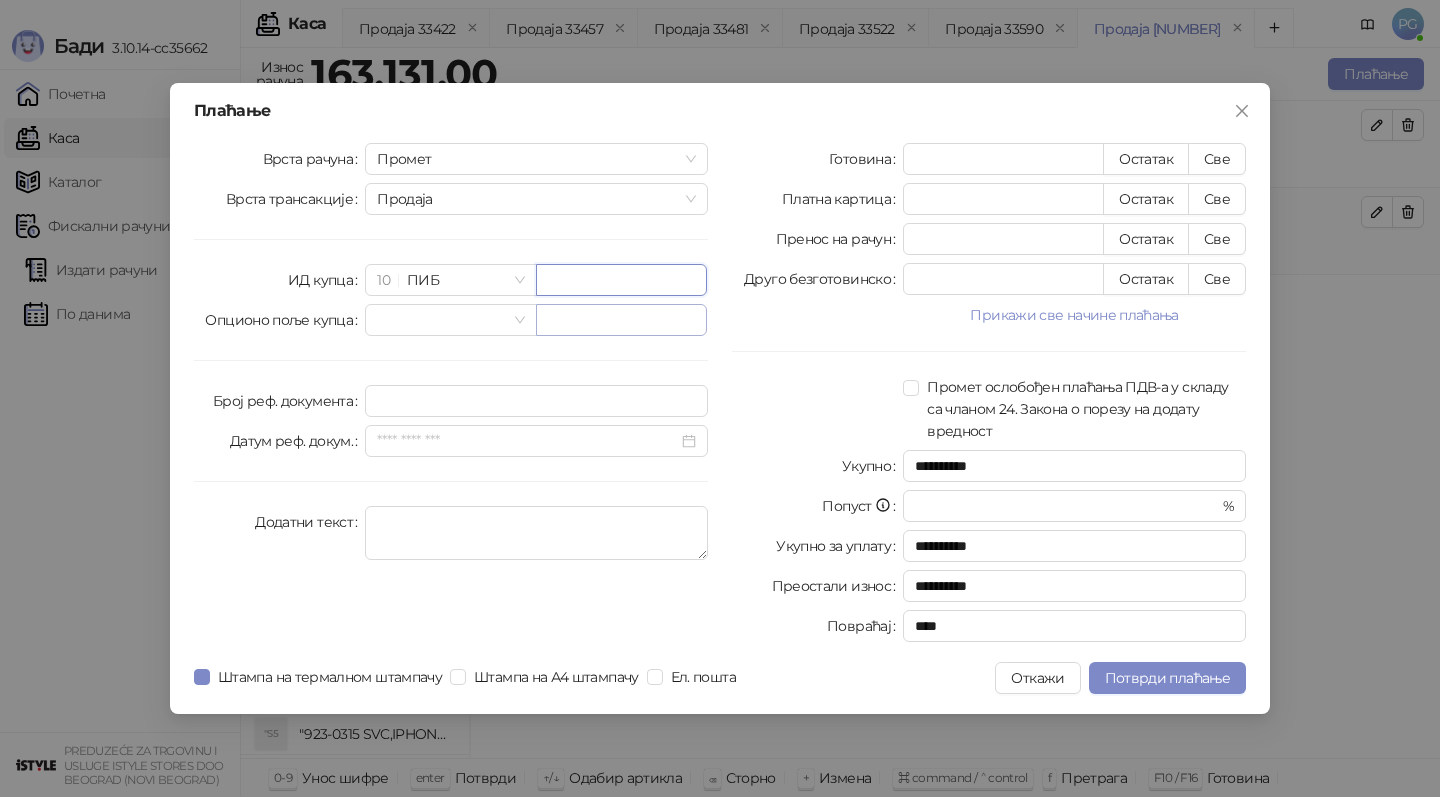 paste on "*********" 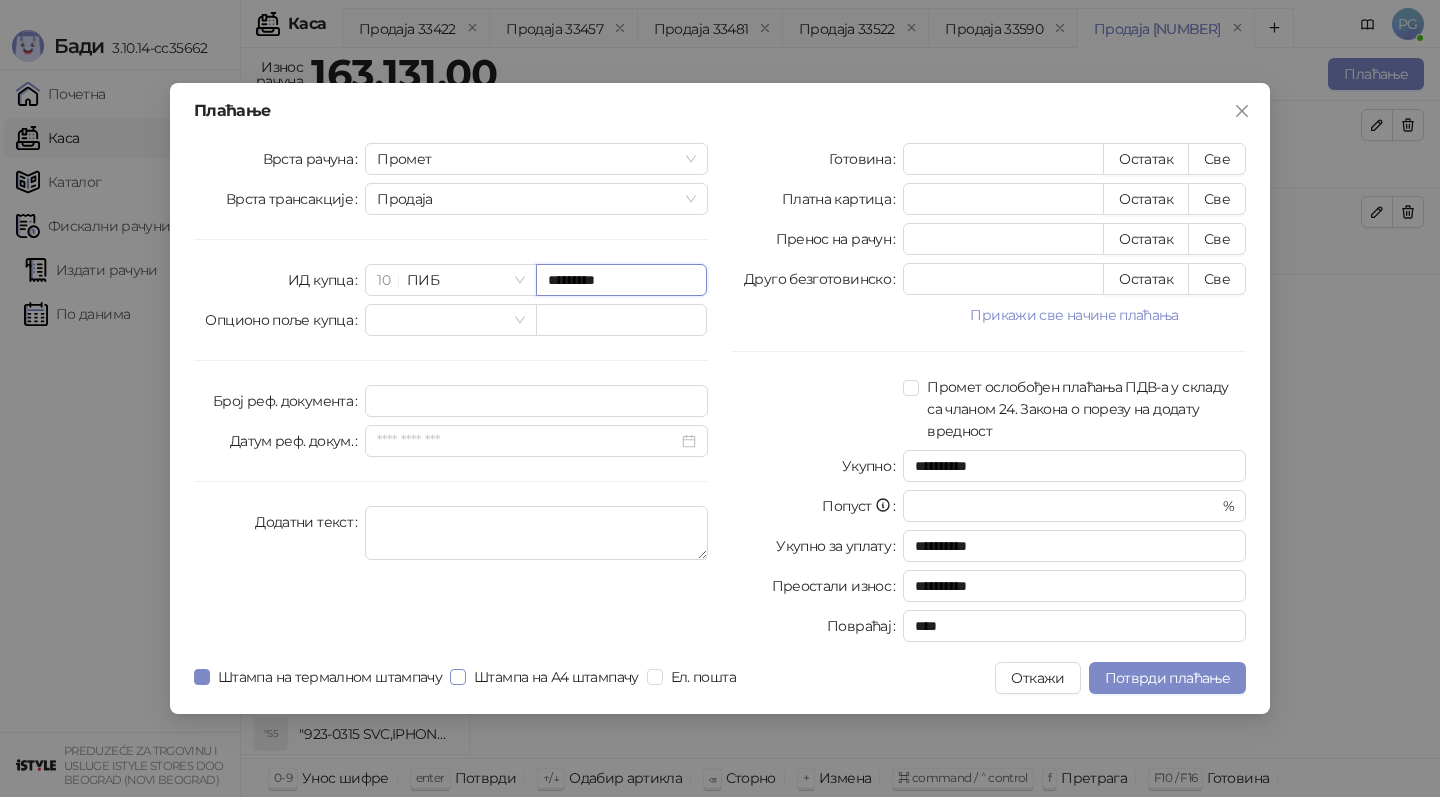 type on "*********" 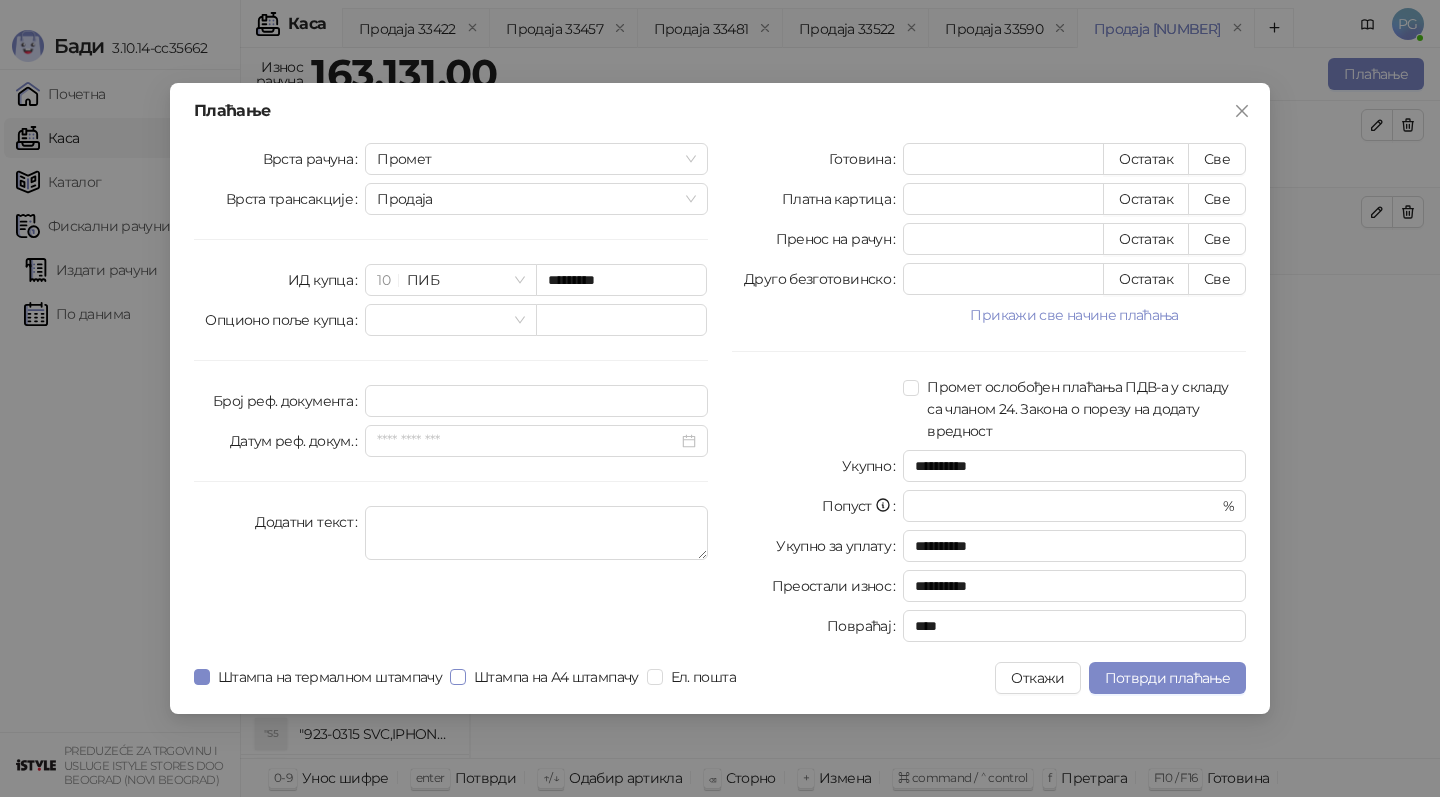 click on "Штампа на А4 штампачу" at bounding box center [556, 677] 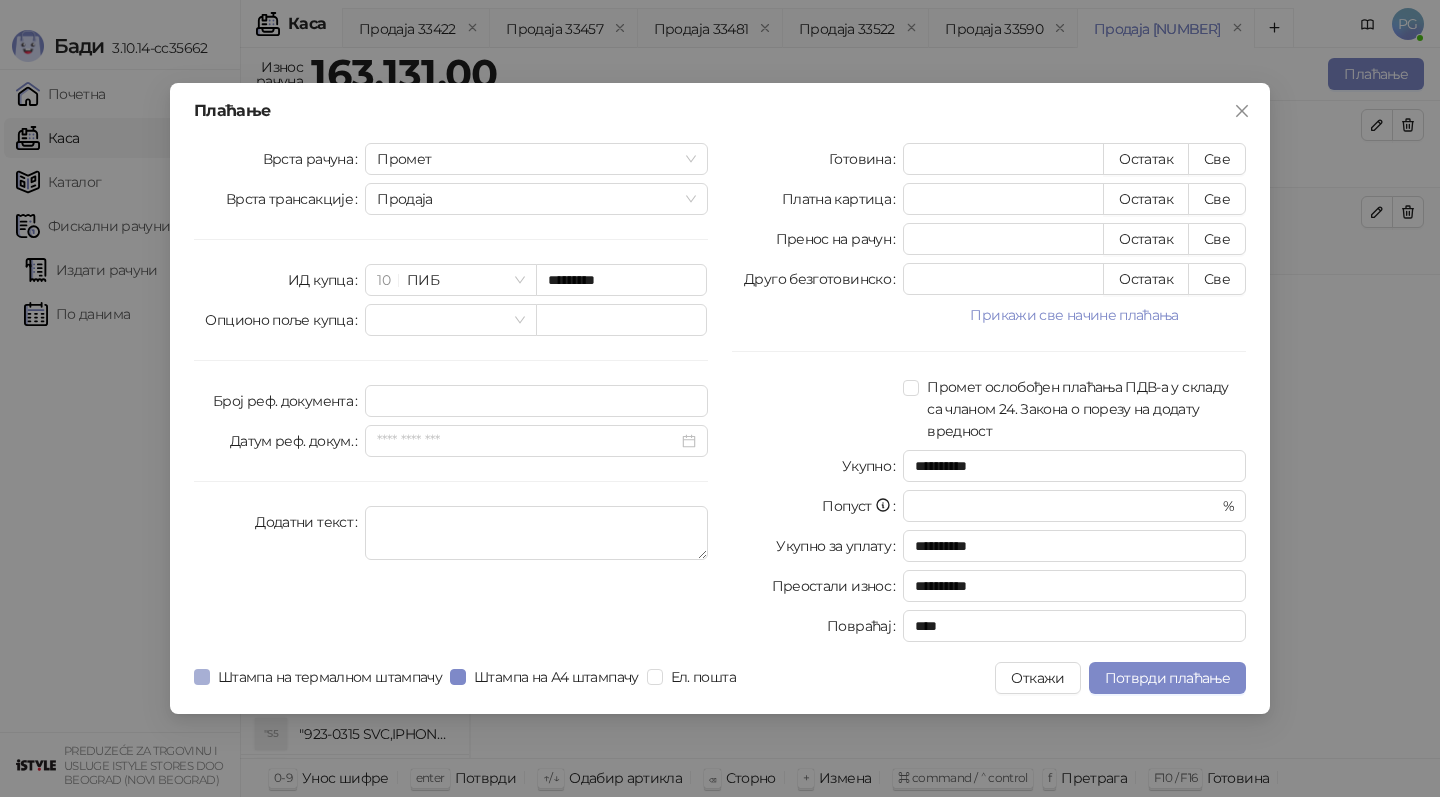 click on "Штампа на термалном штампачу" at bounding box center [330, 677] 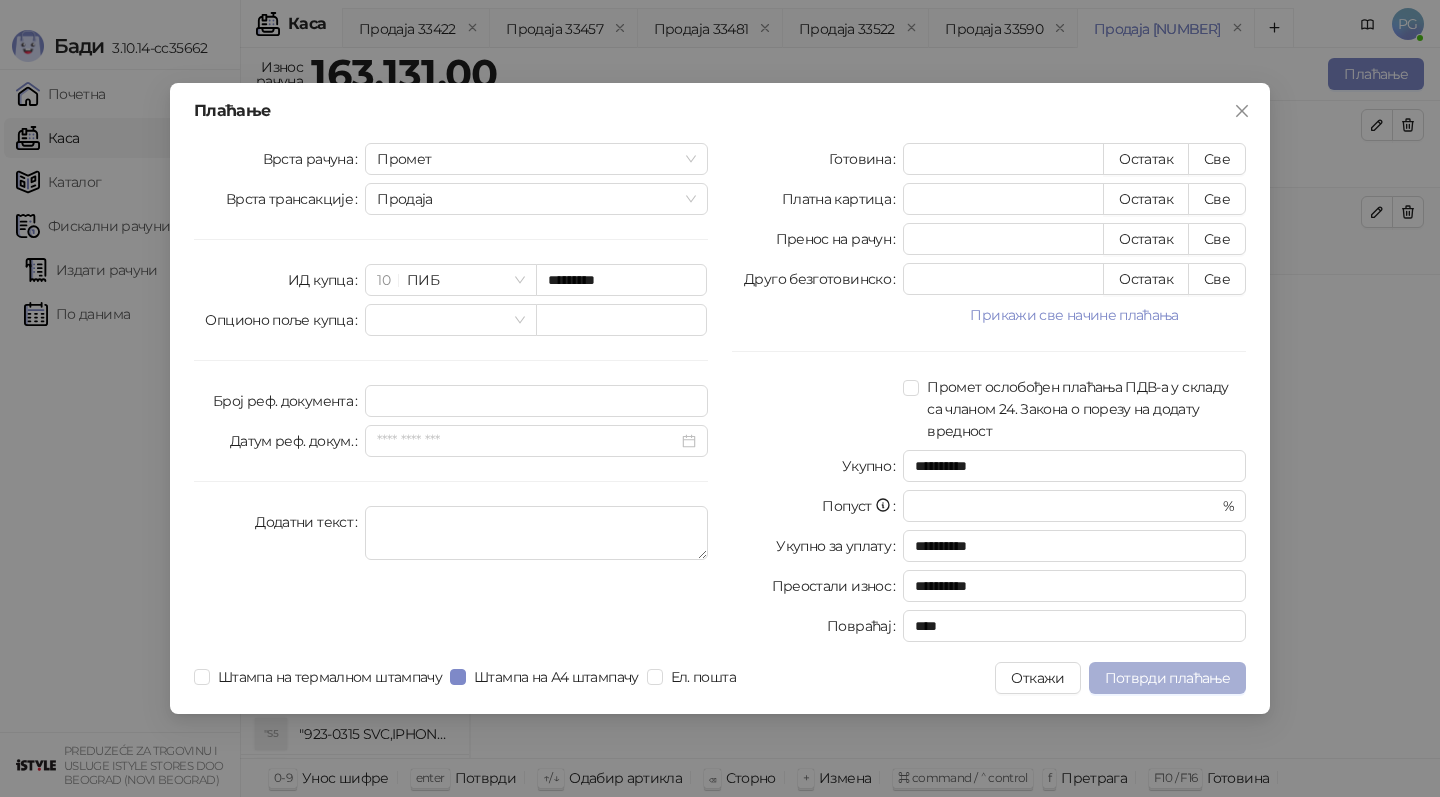 click on "Потврди плаћање" at bounding box center (1167, 678) 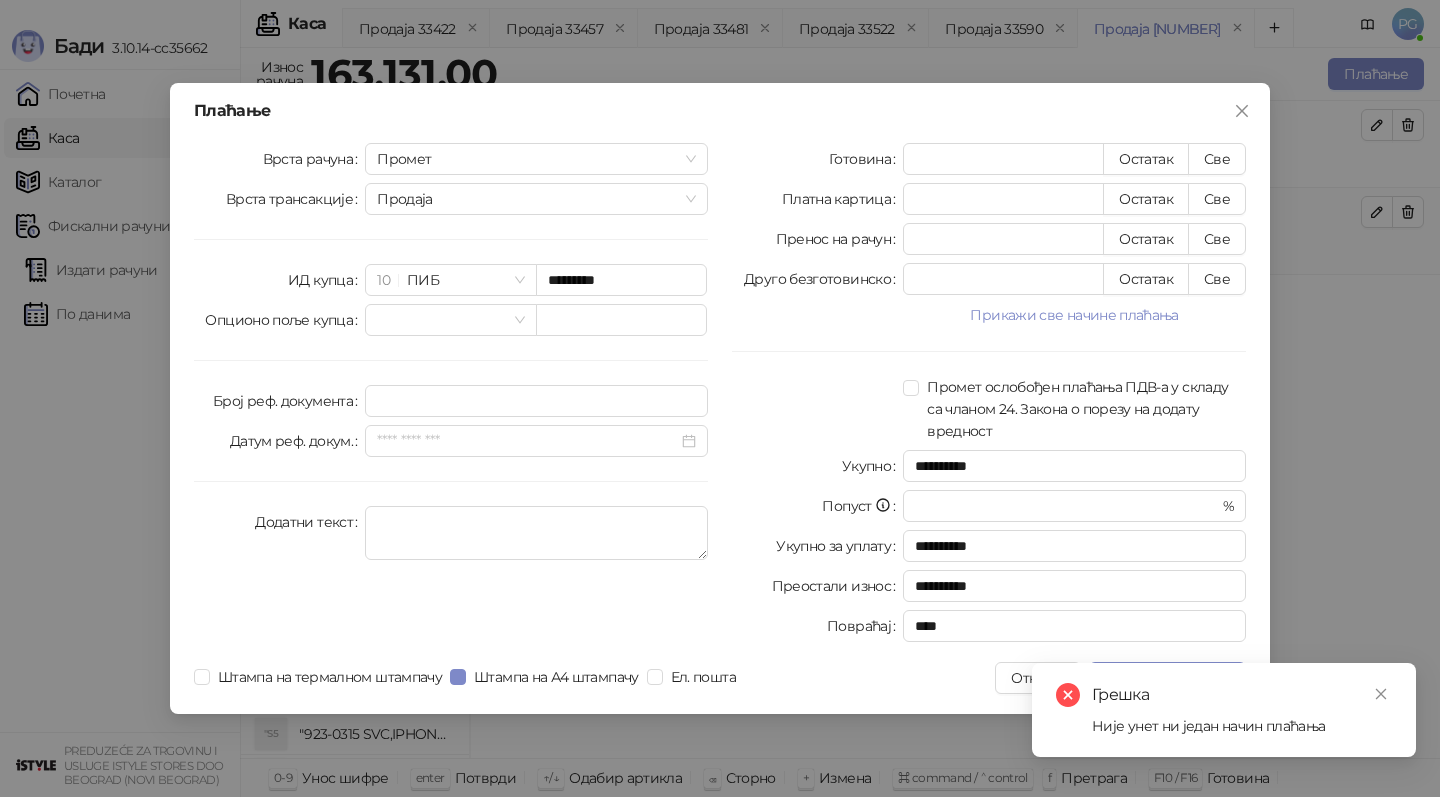 click on "**********" at bounding box center (989, 396) 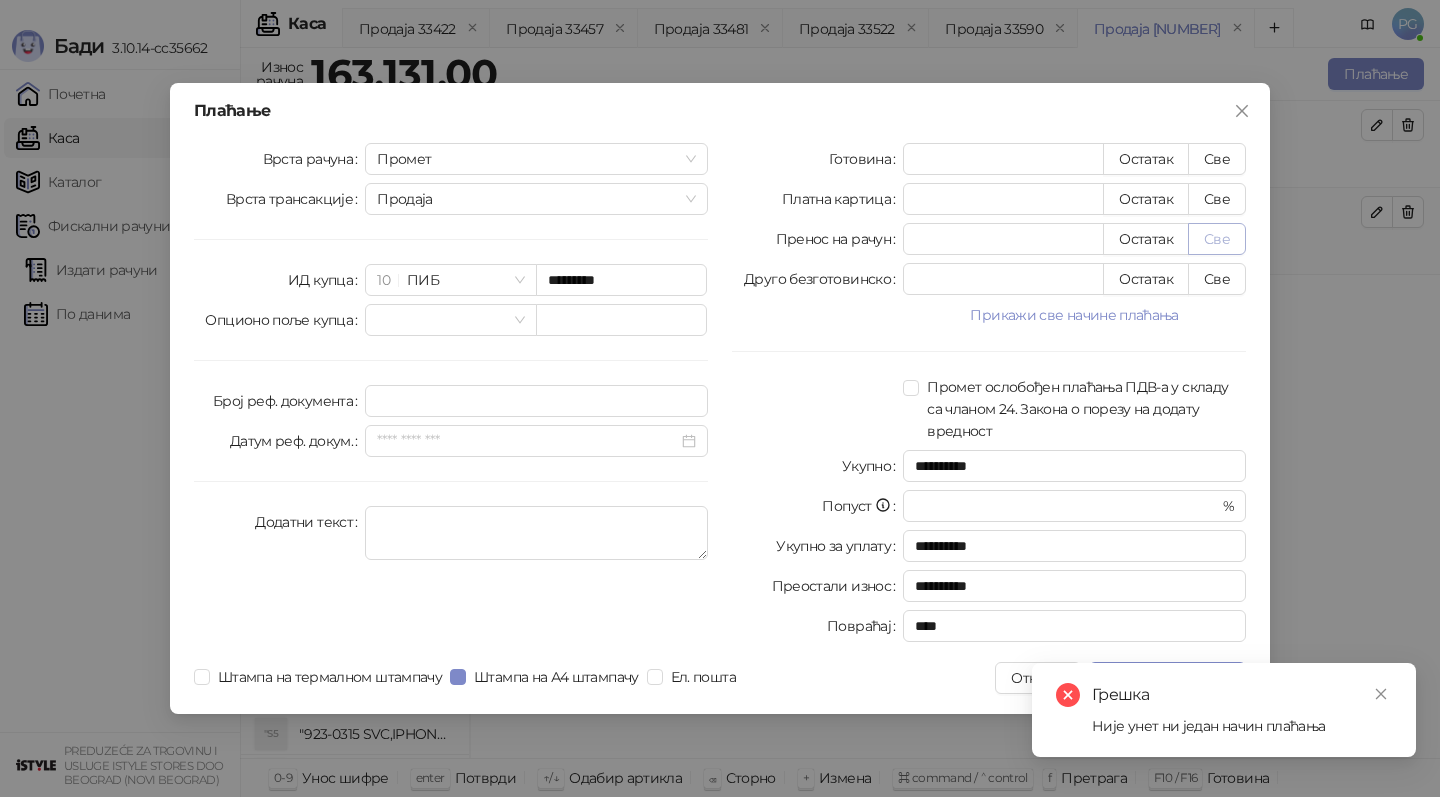 click on "Све" at bounding box center (1217, 239) 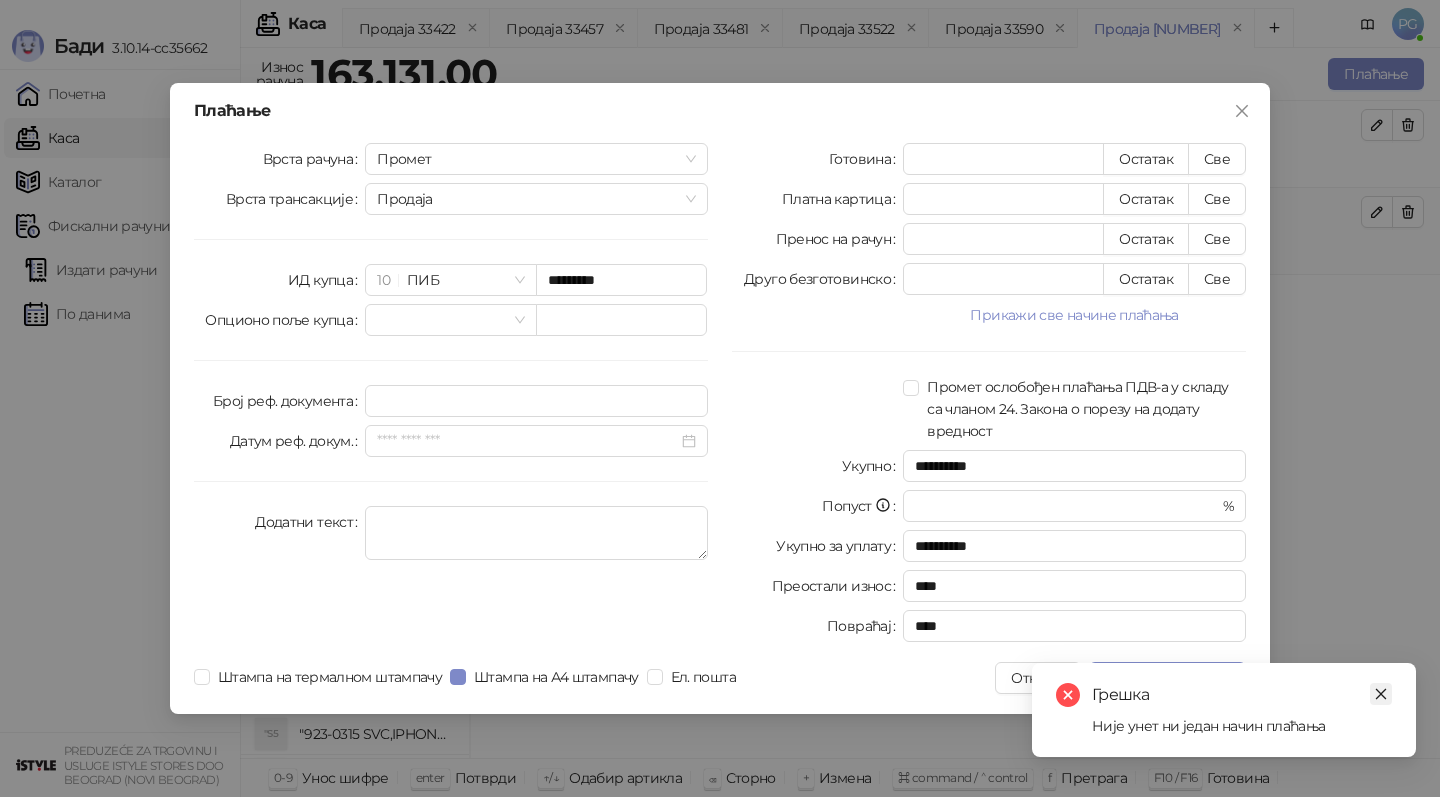 click 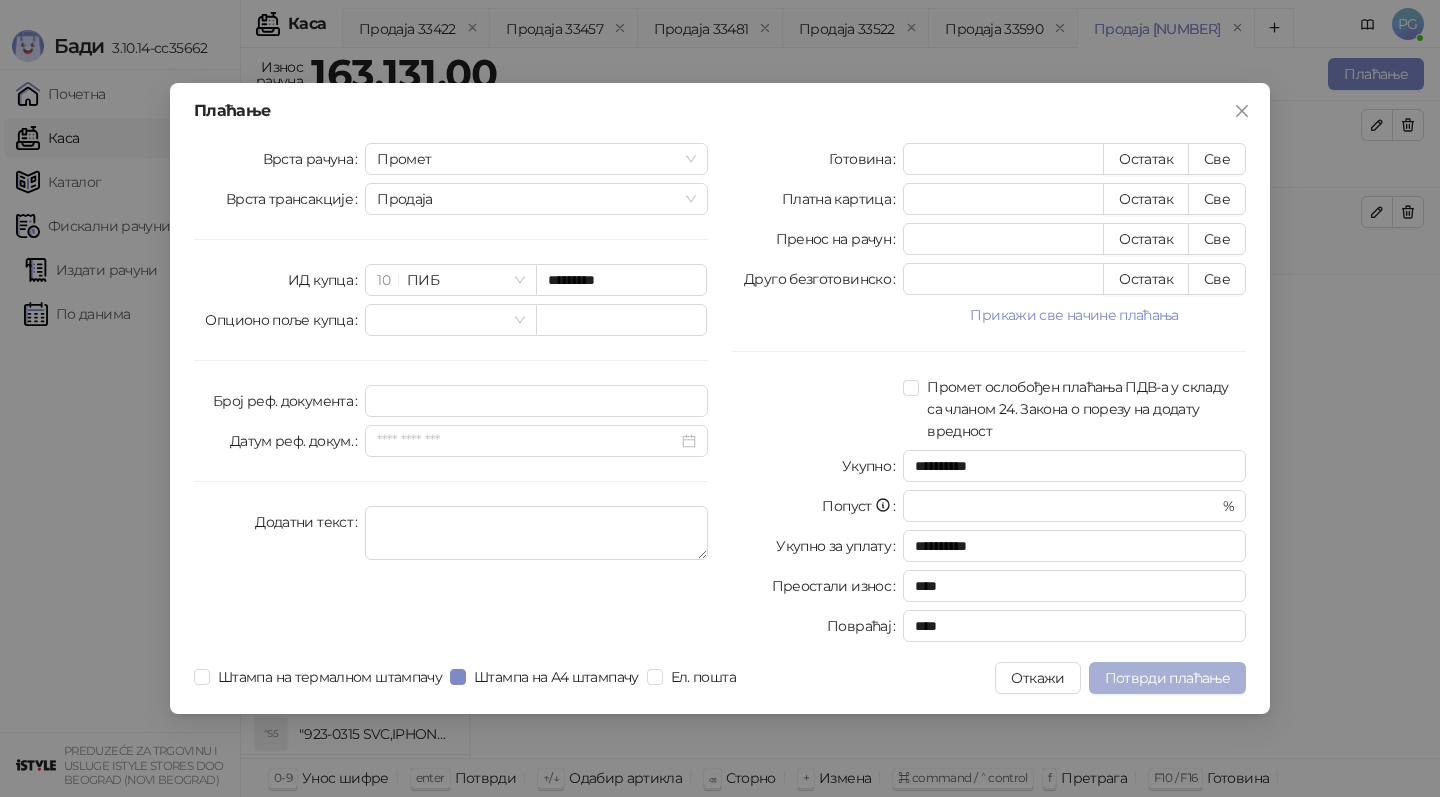 click on "Потврди плаћање" at bounding box center (1167, 678) 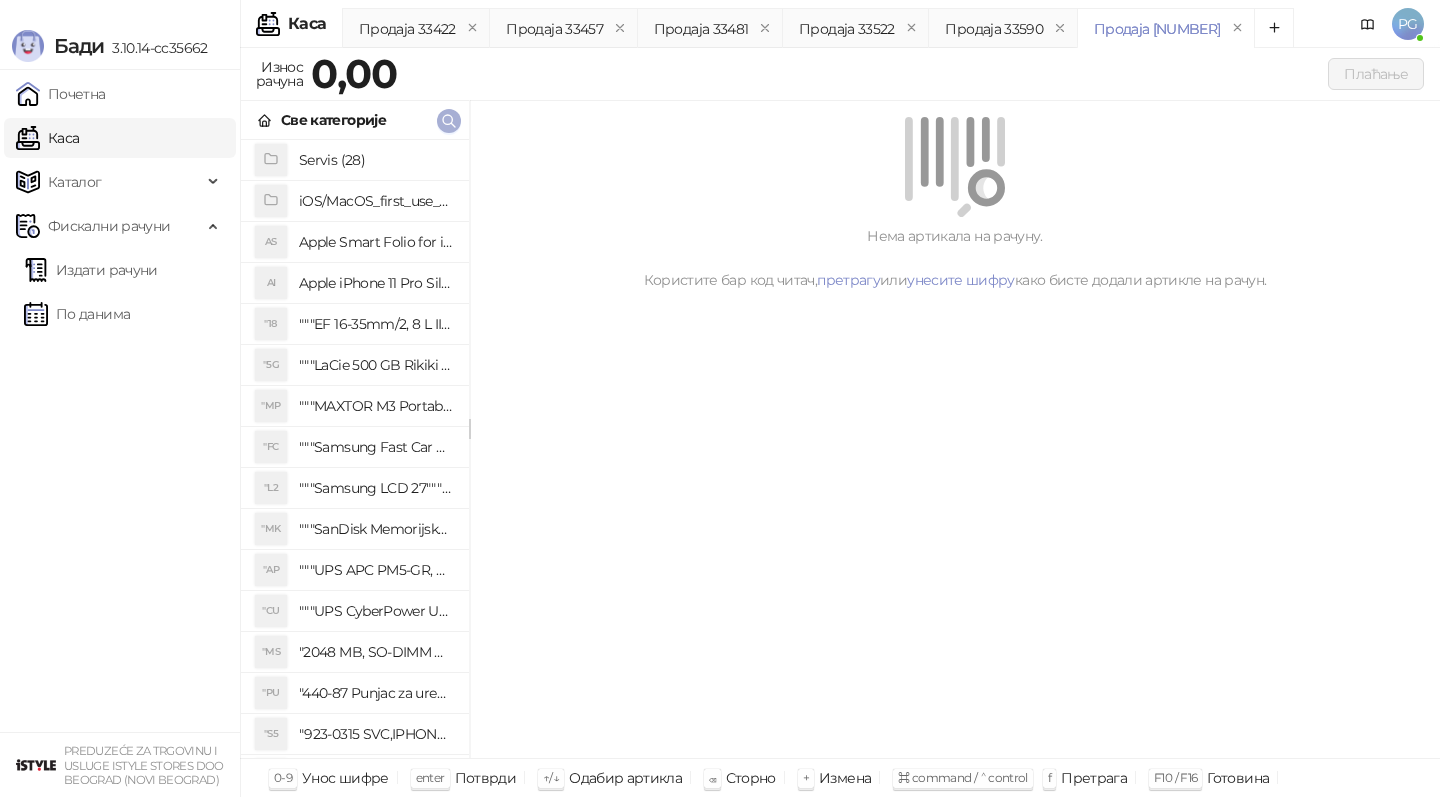 click 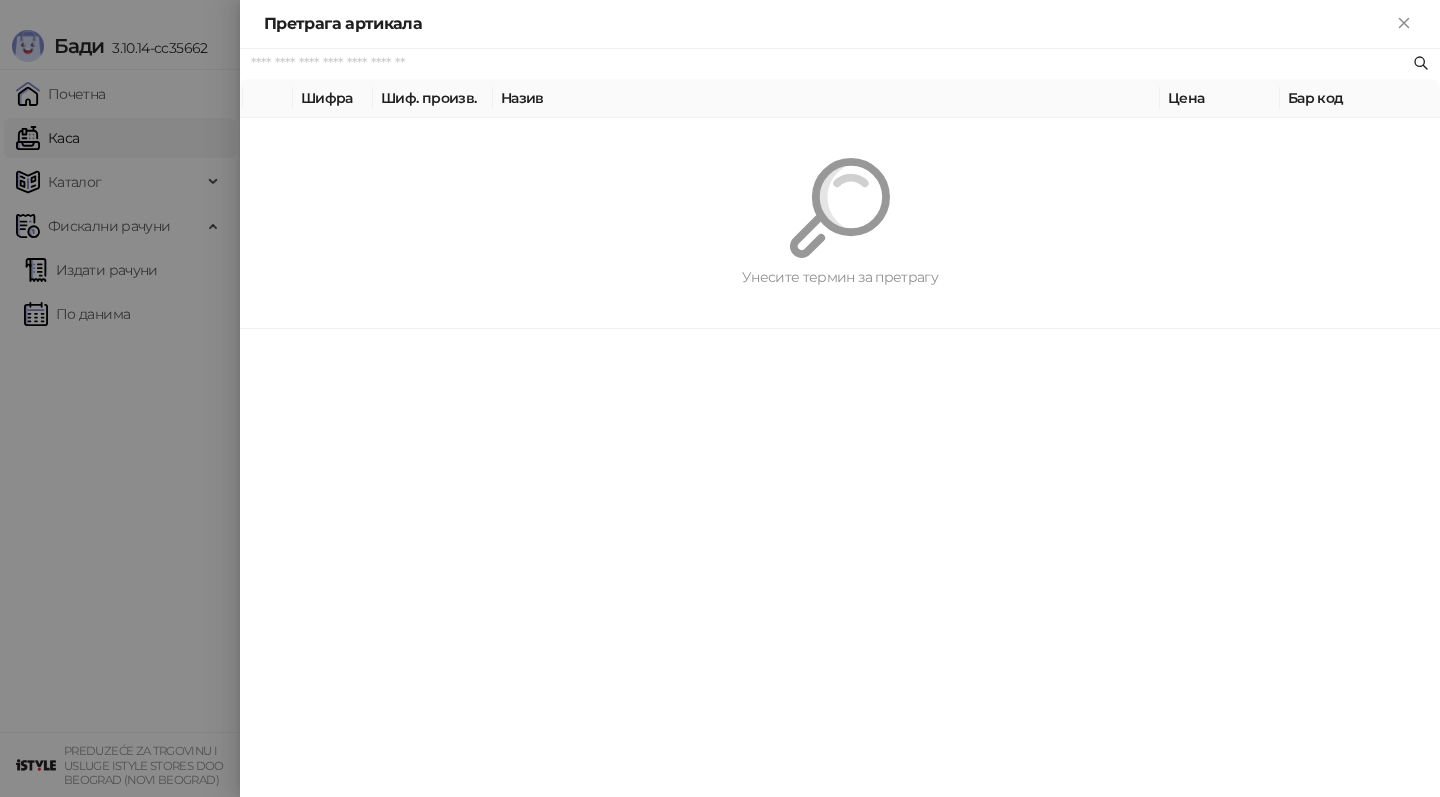 paste on "*********" 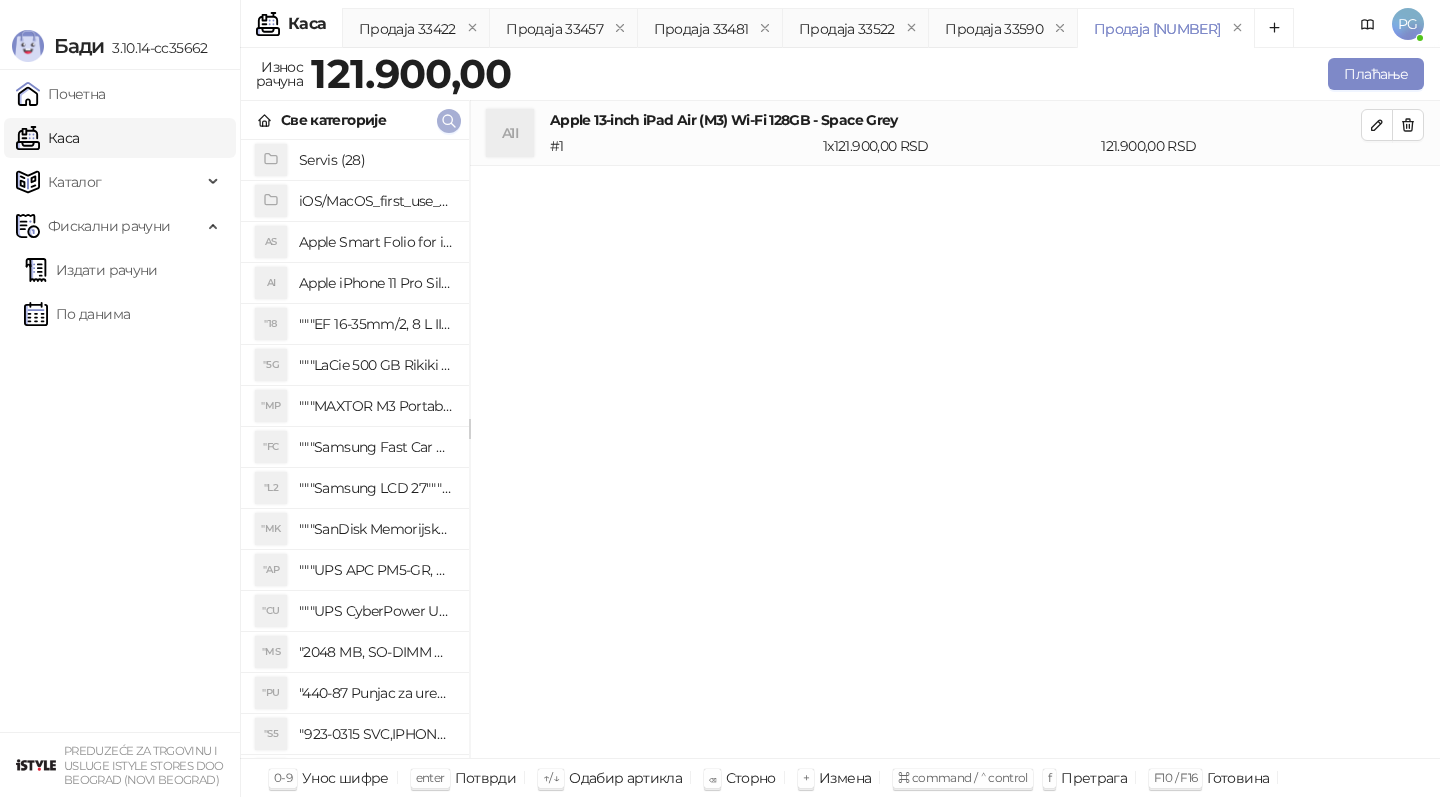 click 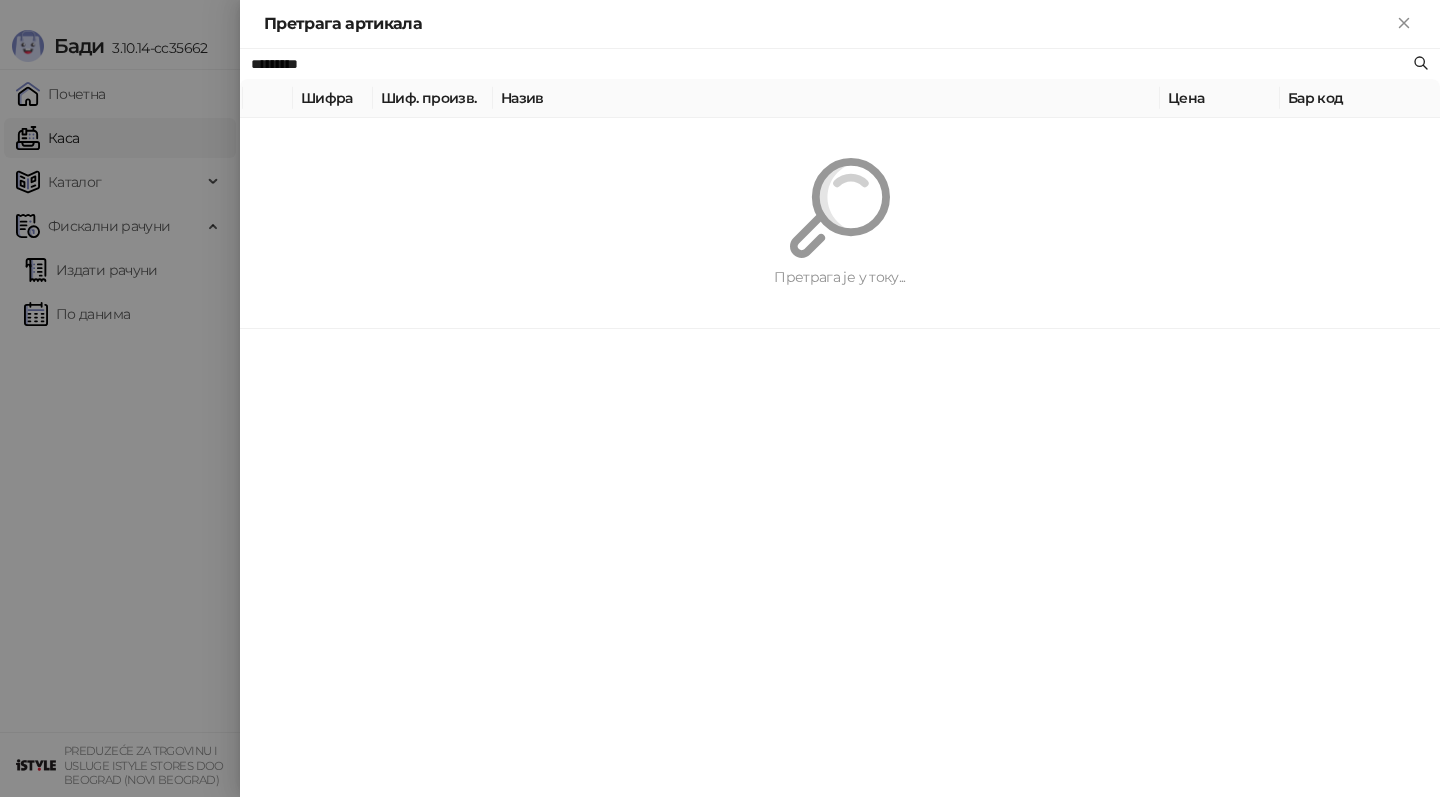 paste 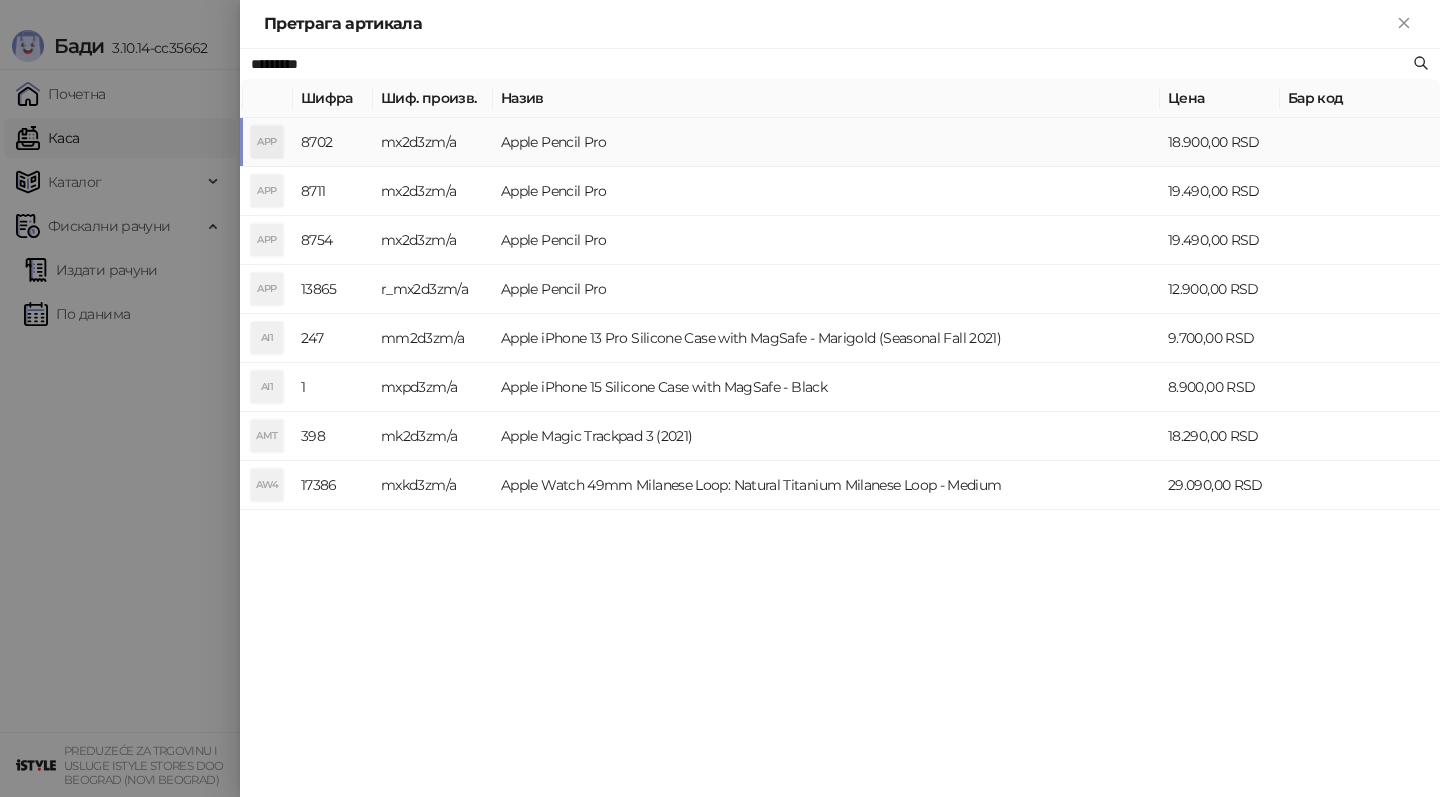 type on "*********" 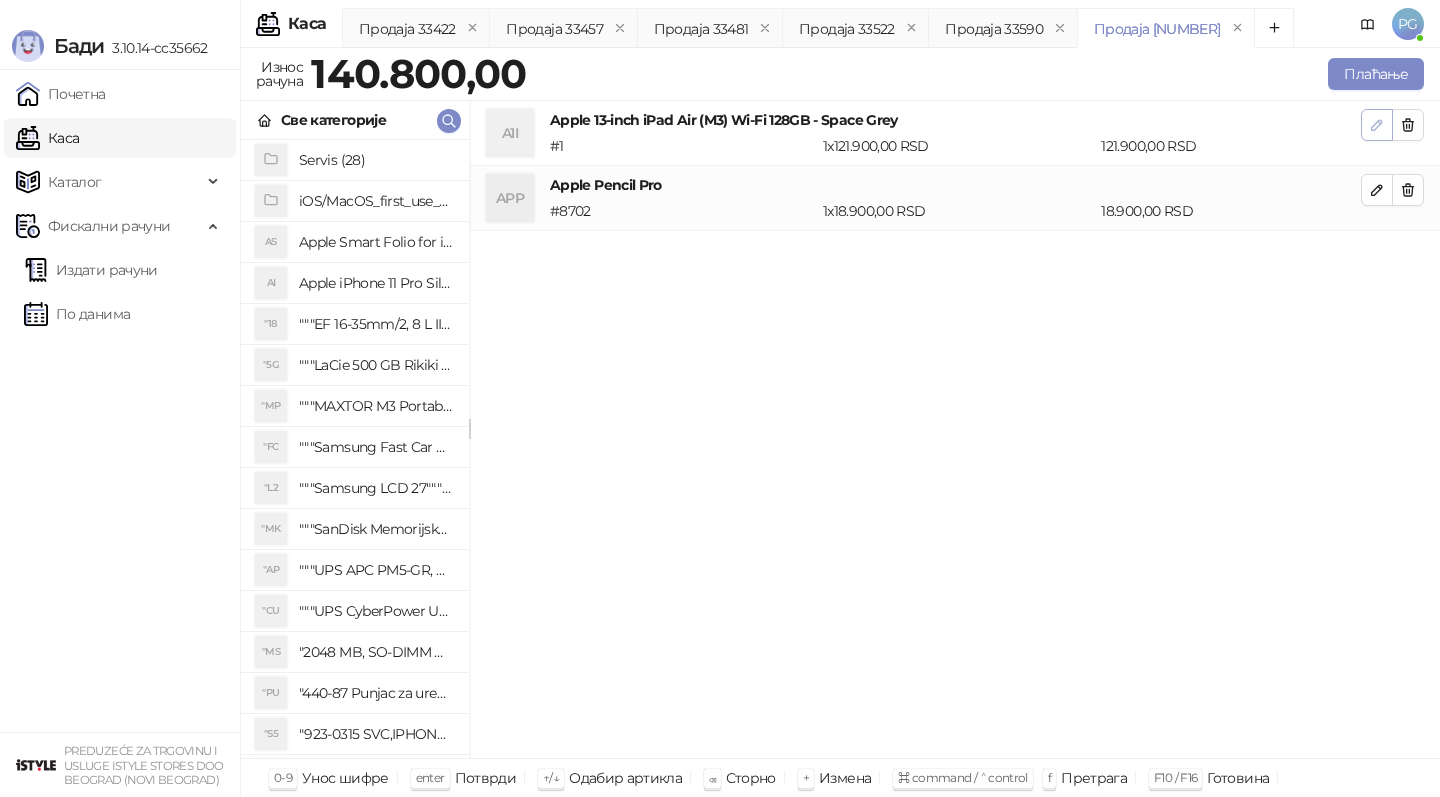 click 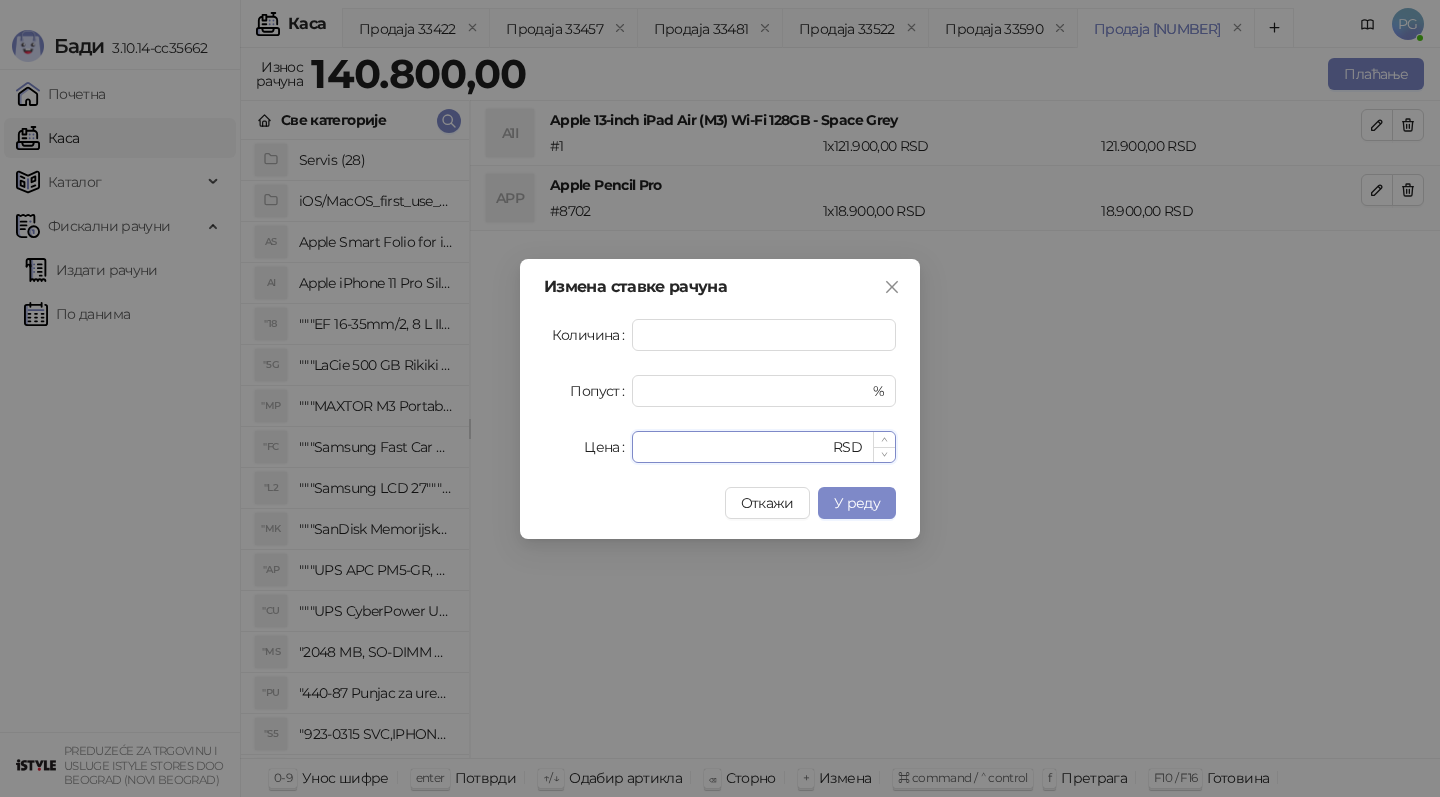 click on "******" at bounding box center (736, 447) 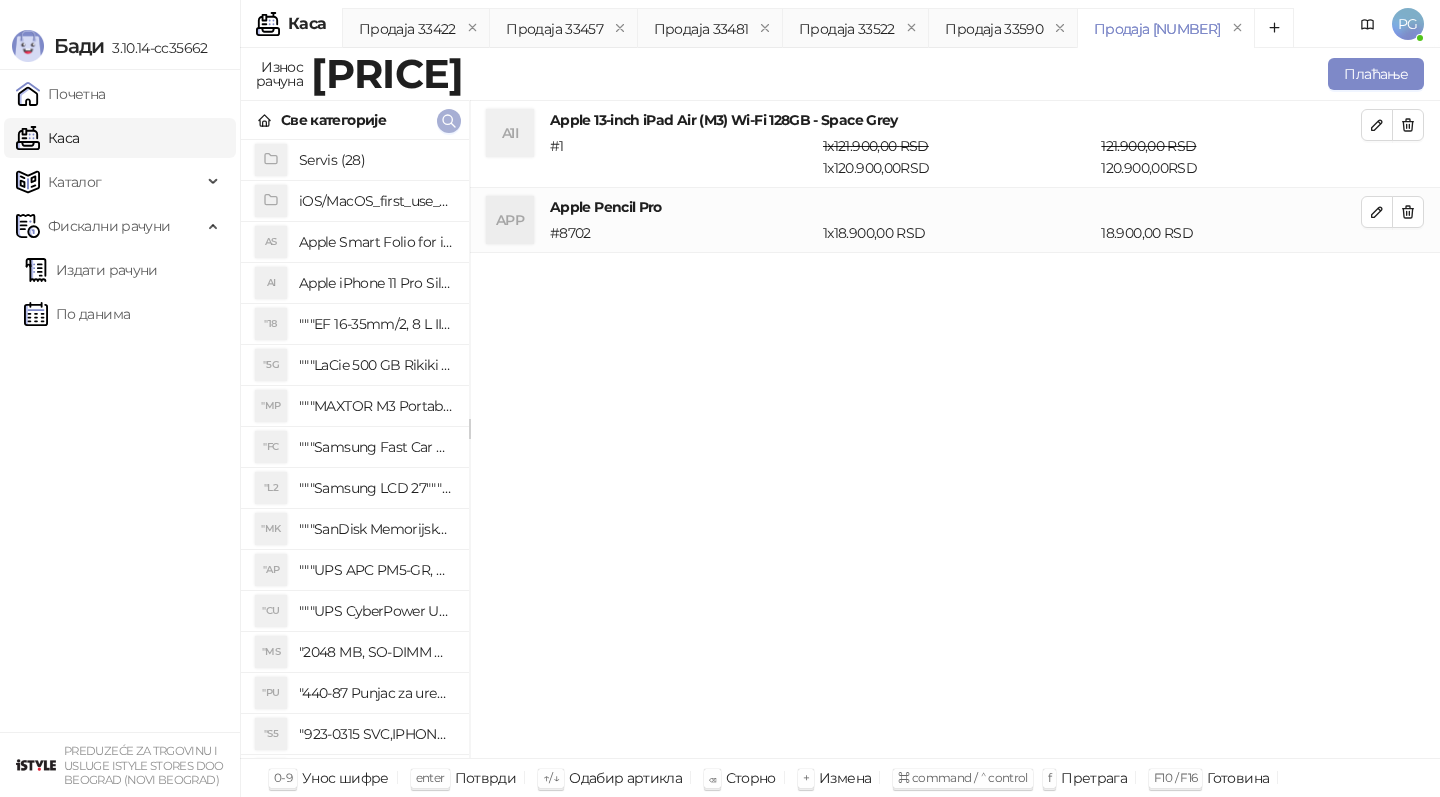 click at bounding box center [449, 121] 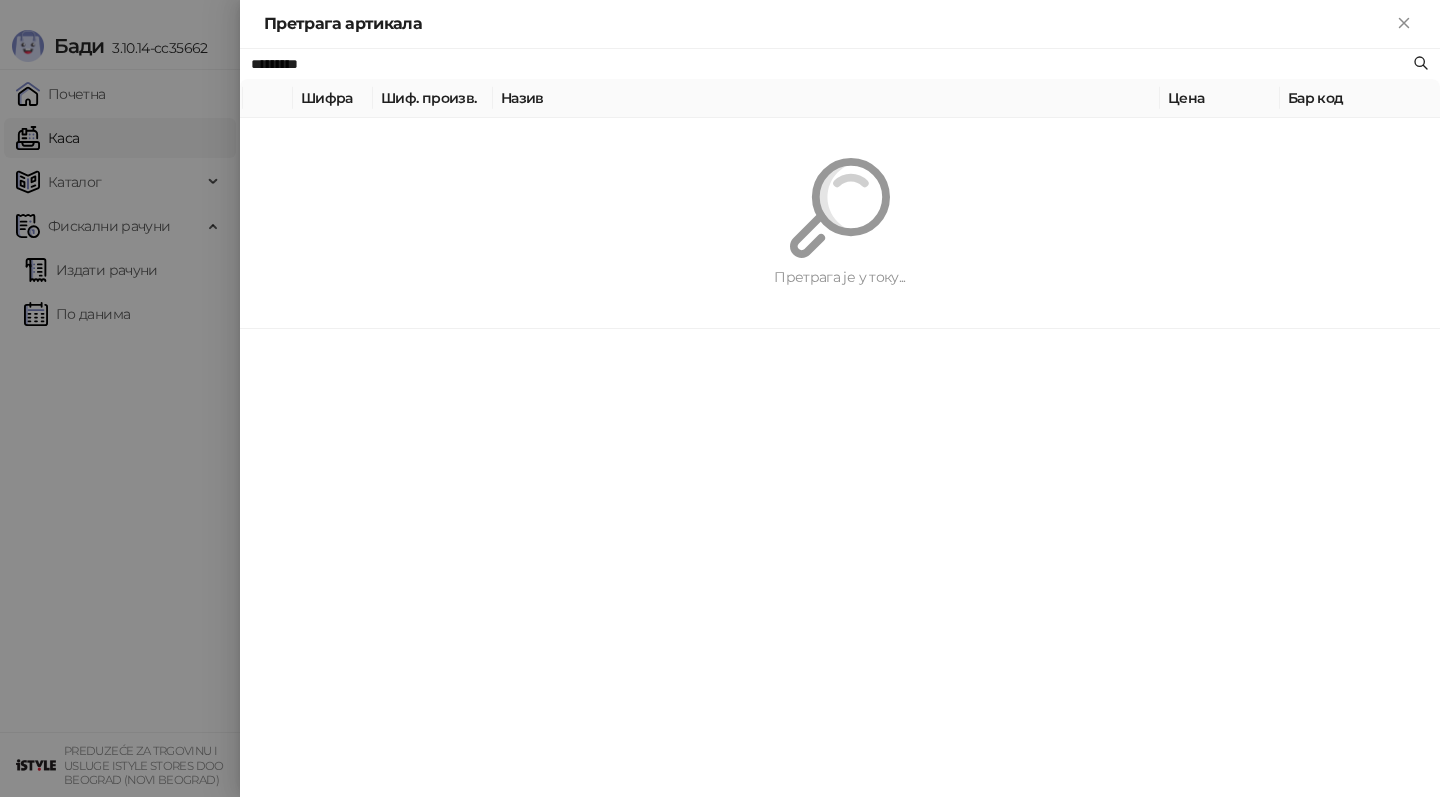 paste on "**********" 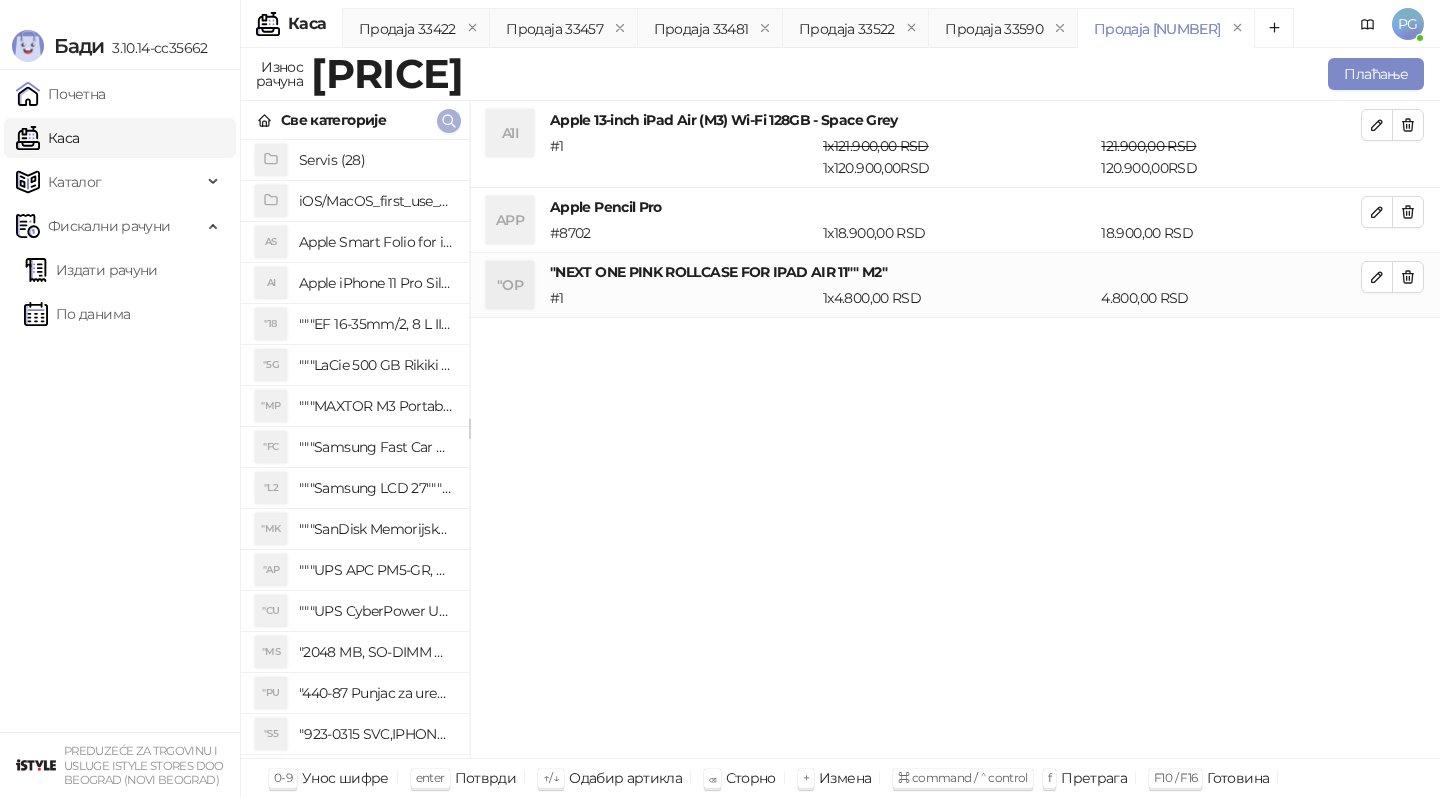 click at bounding box center (449, 120) 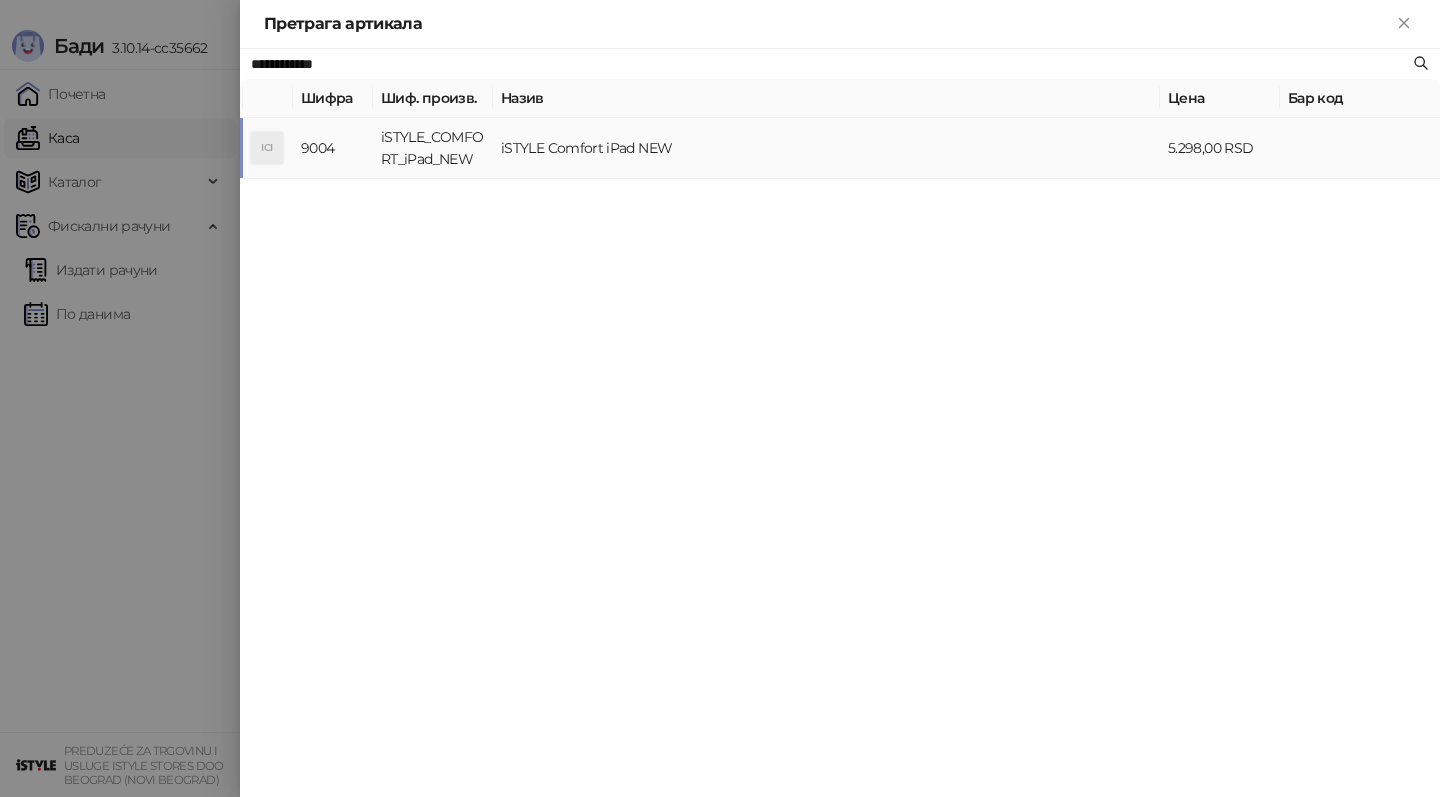 type on "**********" 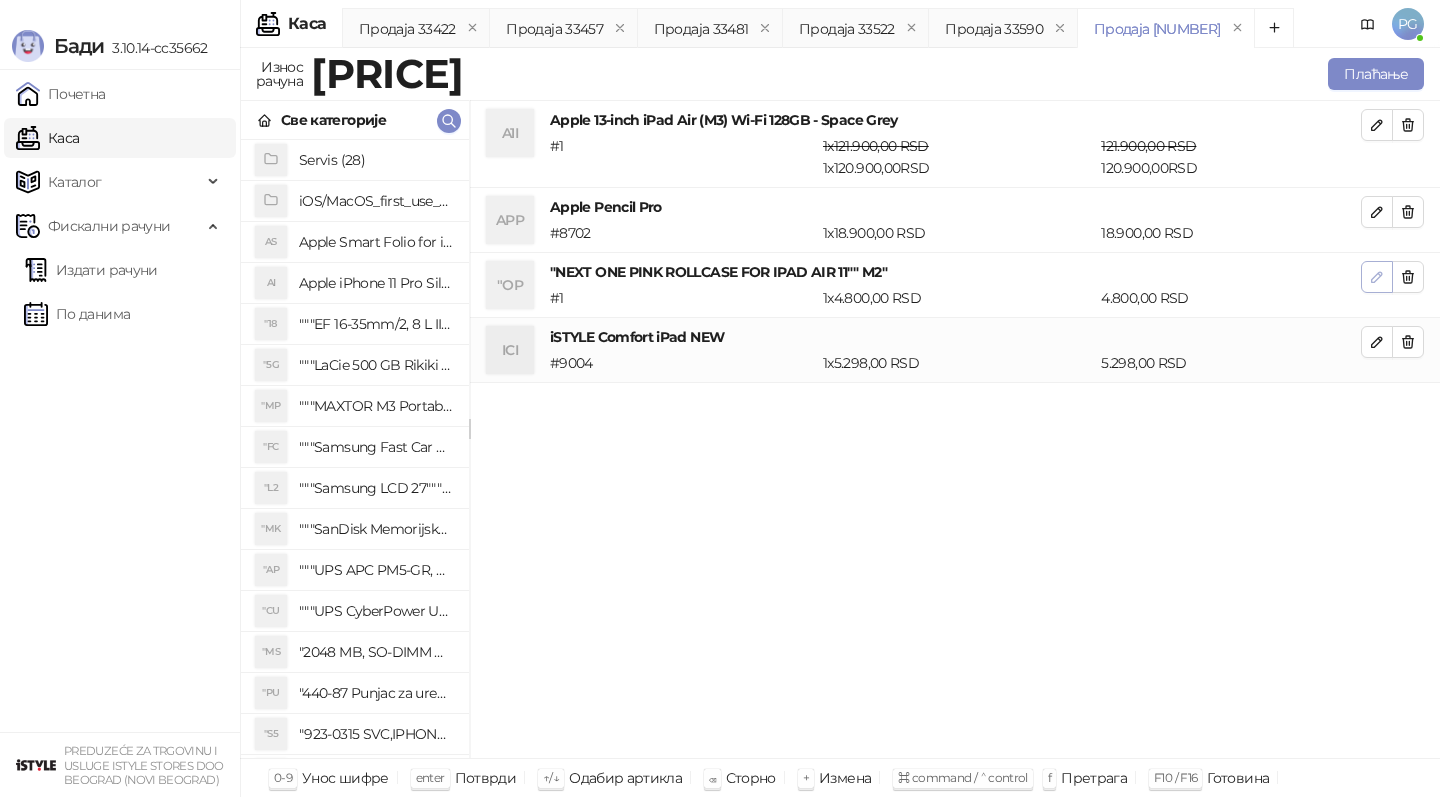click at bounding box center (1377, 277) 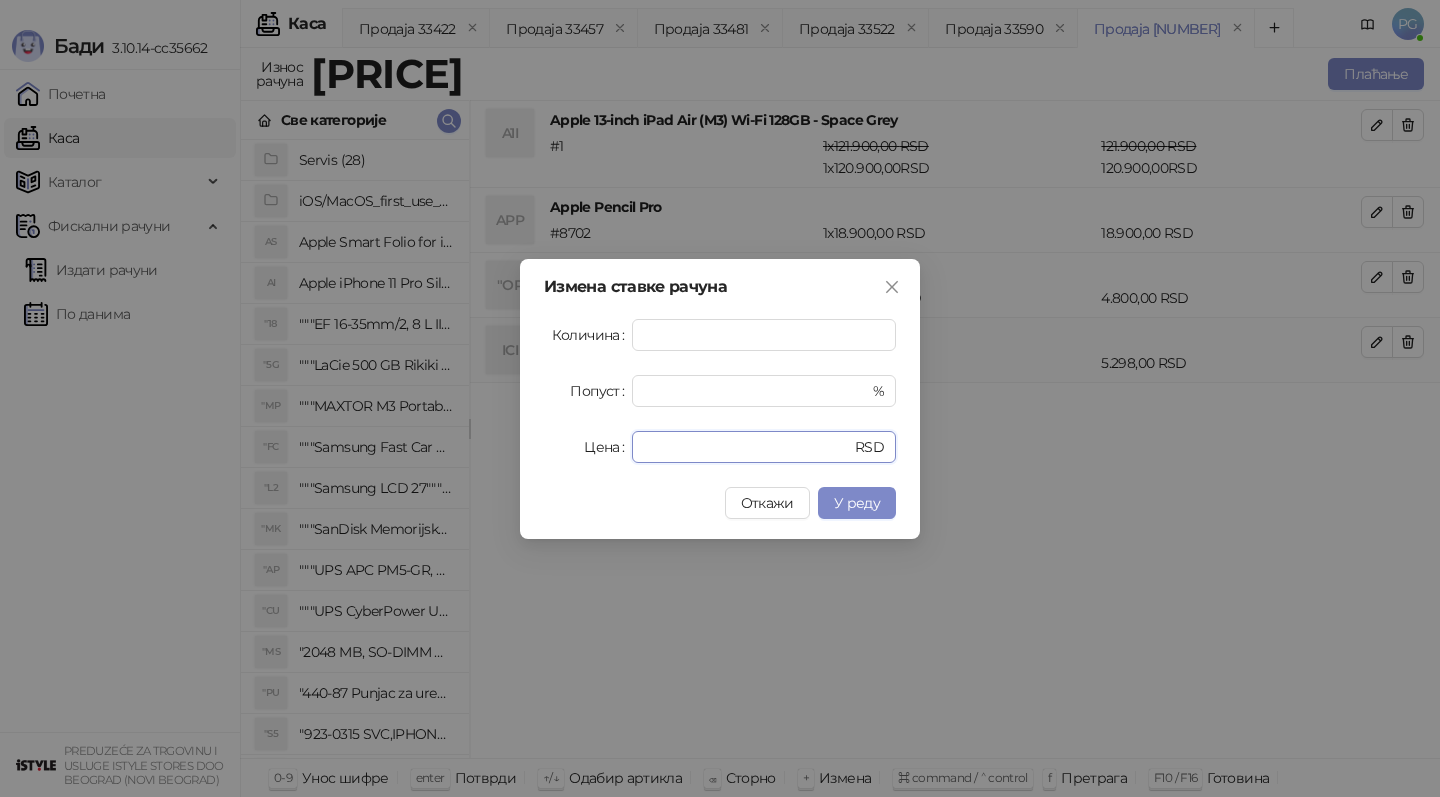 drag, startPoint x: 695, startPoint y: 453, endPoint x: 530, endPoint y: 453, distance: 165 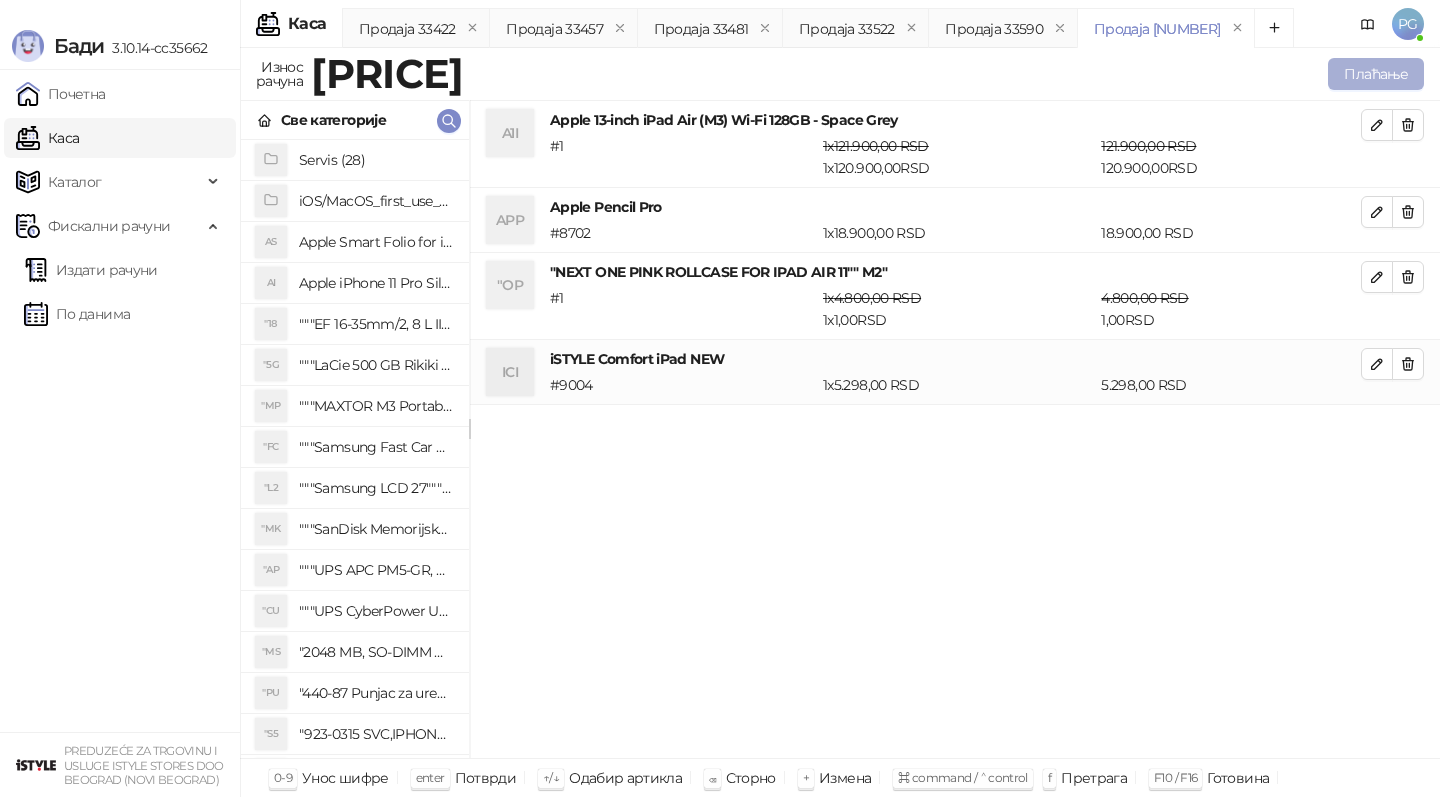 click on "Плаћање" at bounding box center (1376, 74) 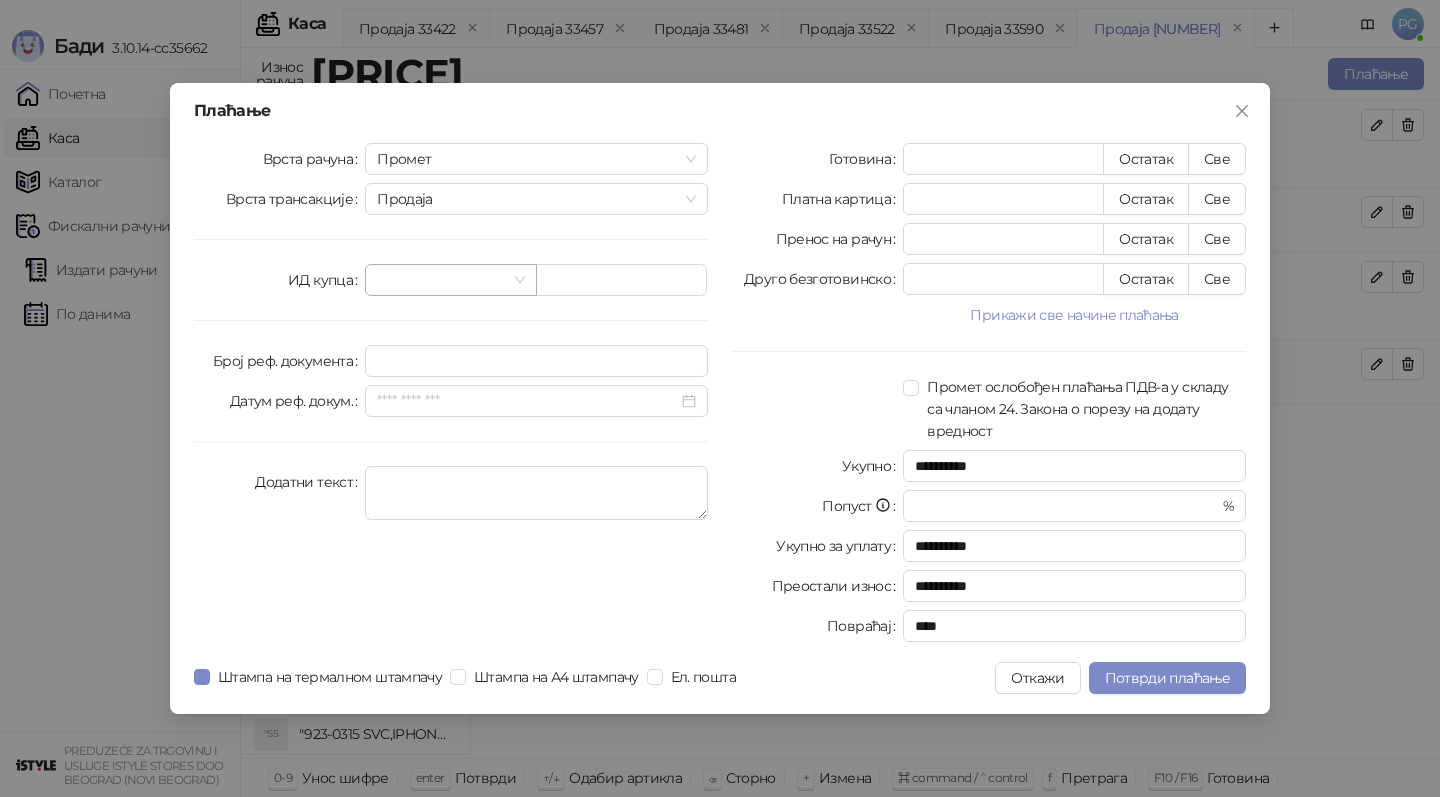 click at bounding box center [441, 280] 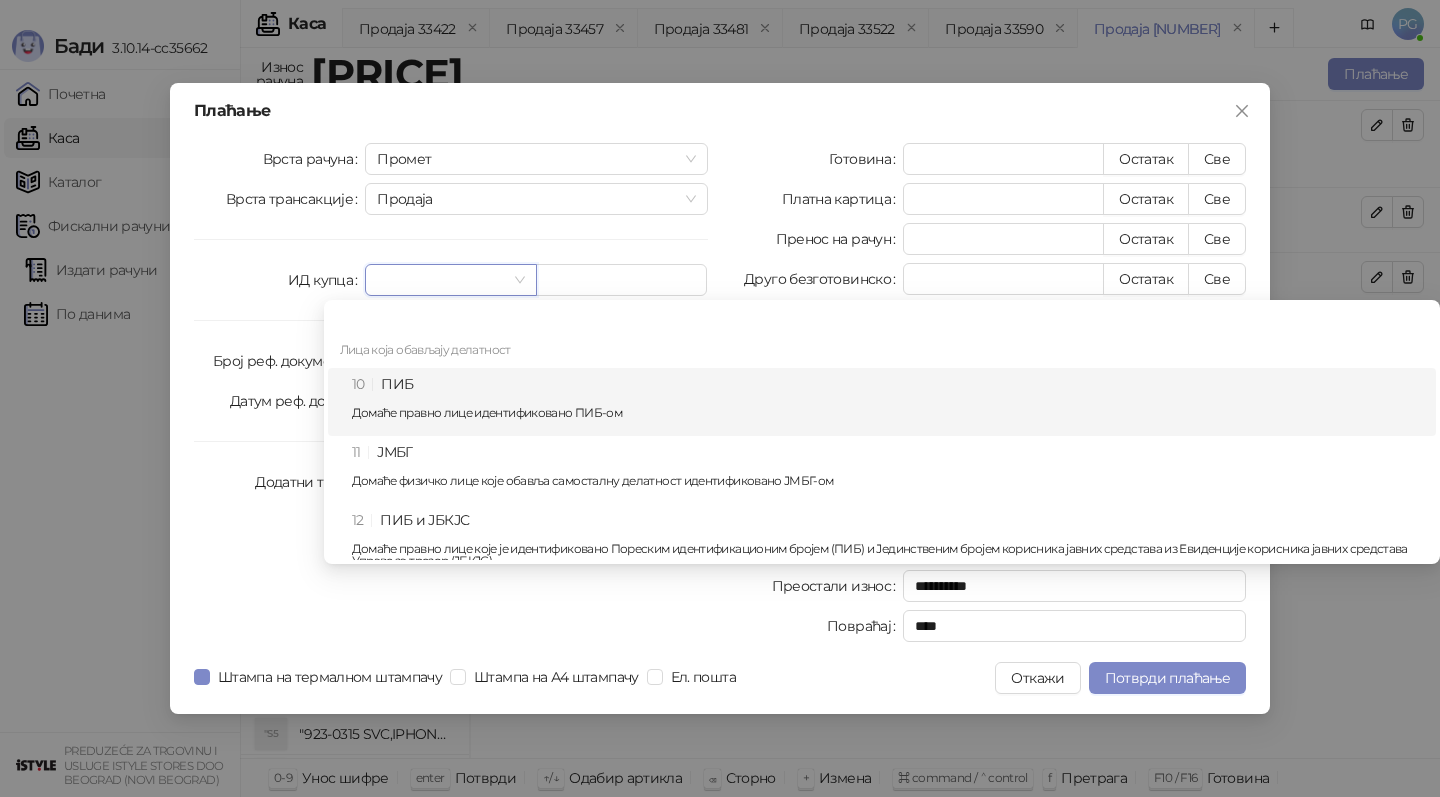 click on "Домаће правно лице идентификовано ПИБ-ом" at bounding box center [888, 413] 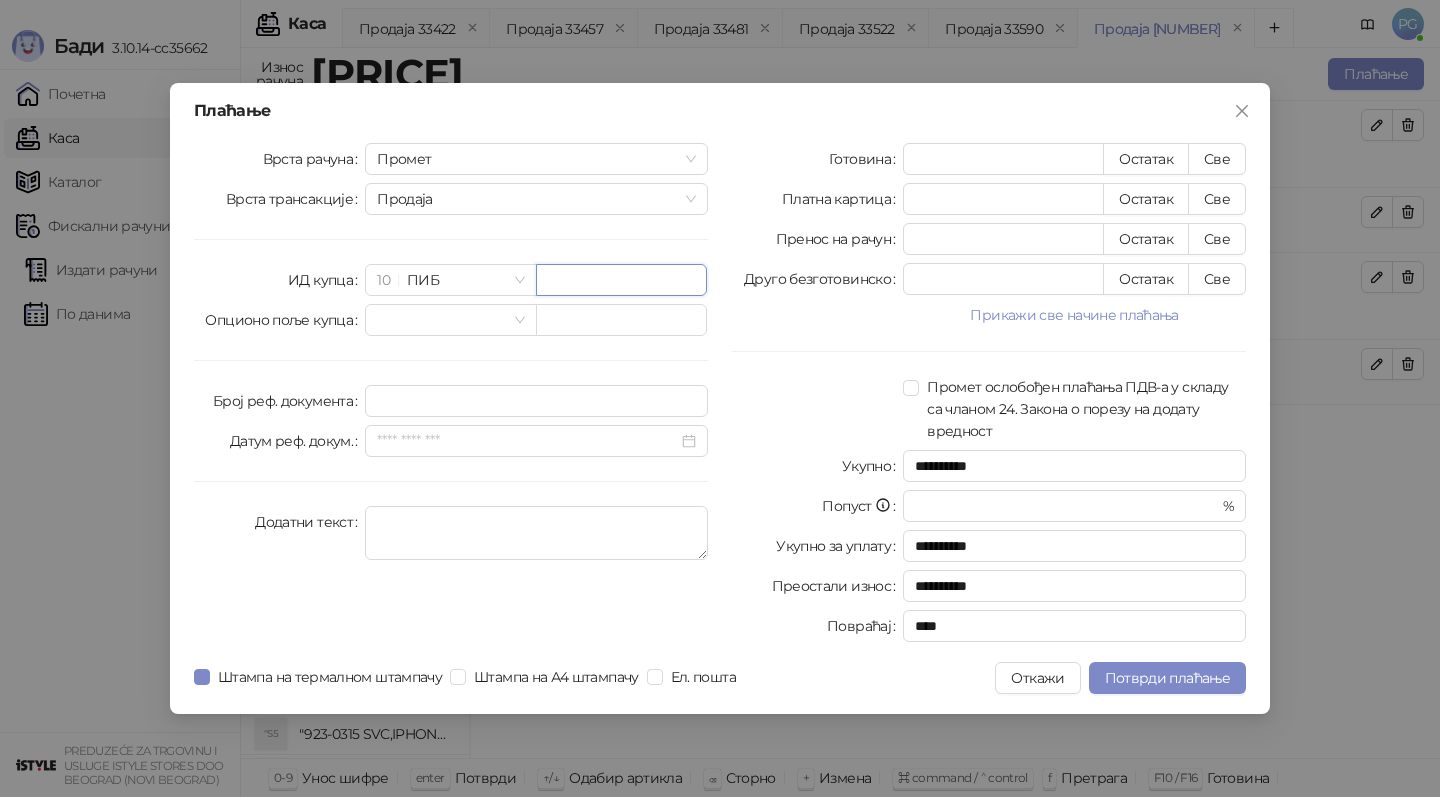 paste on "*********" 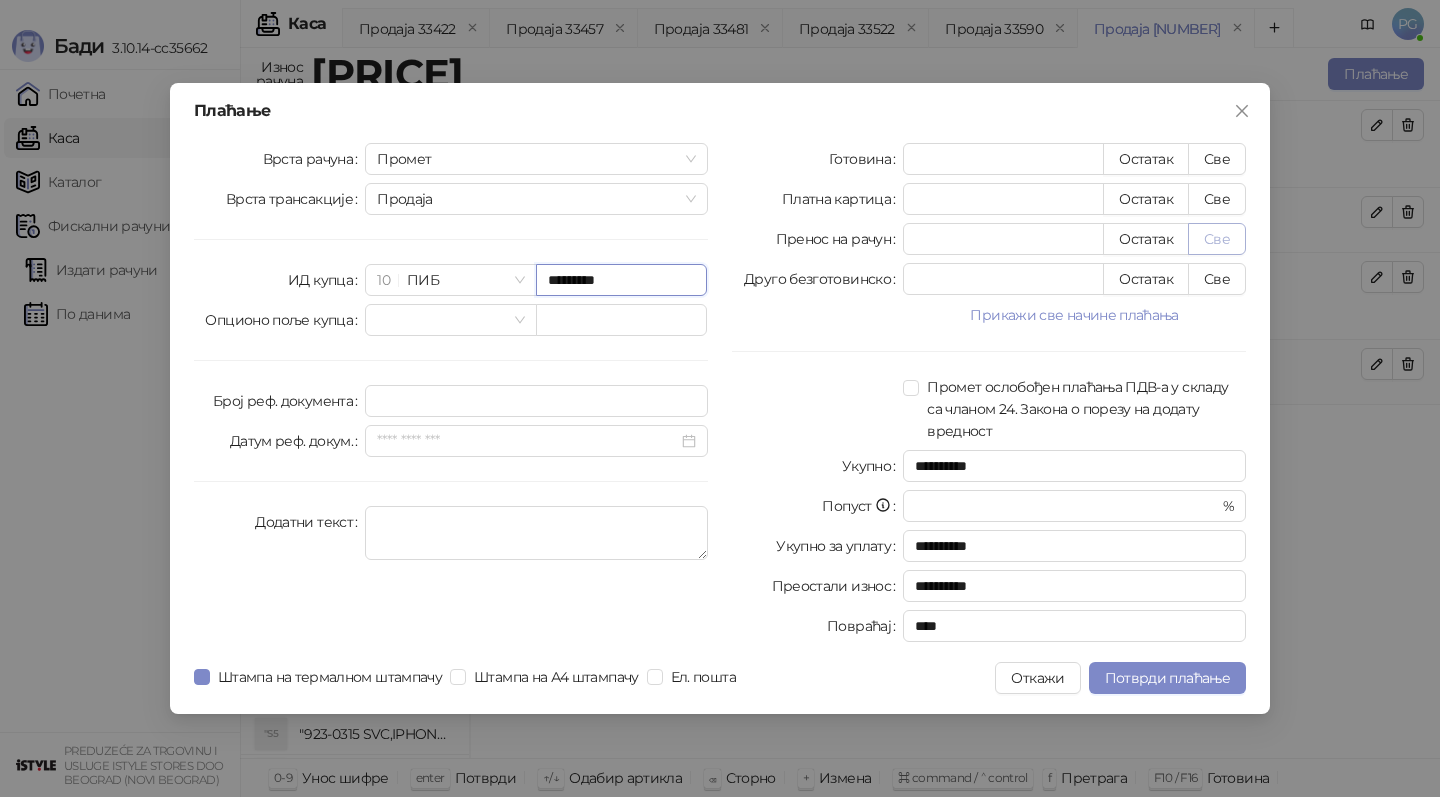 type on "*********" 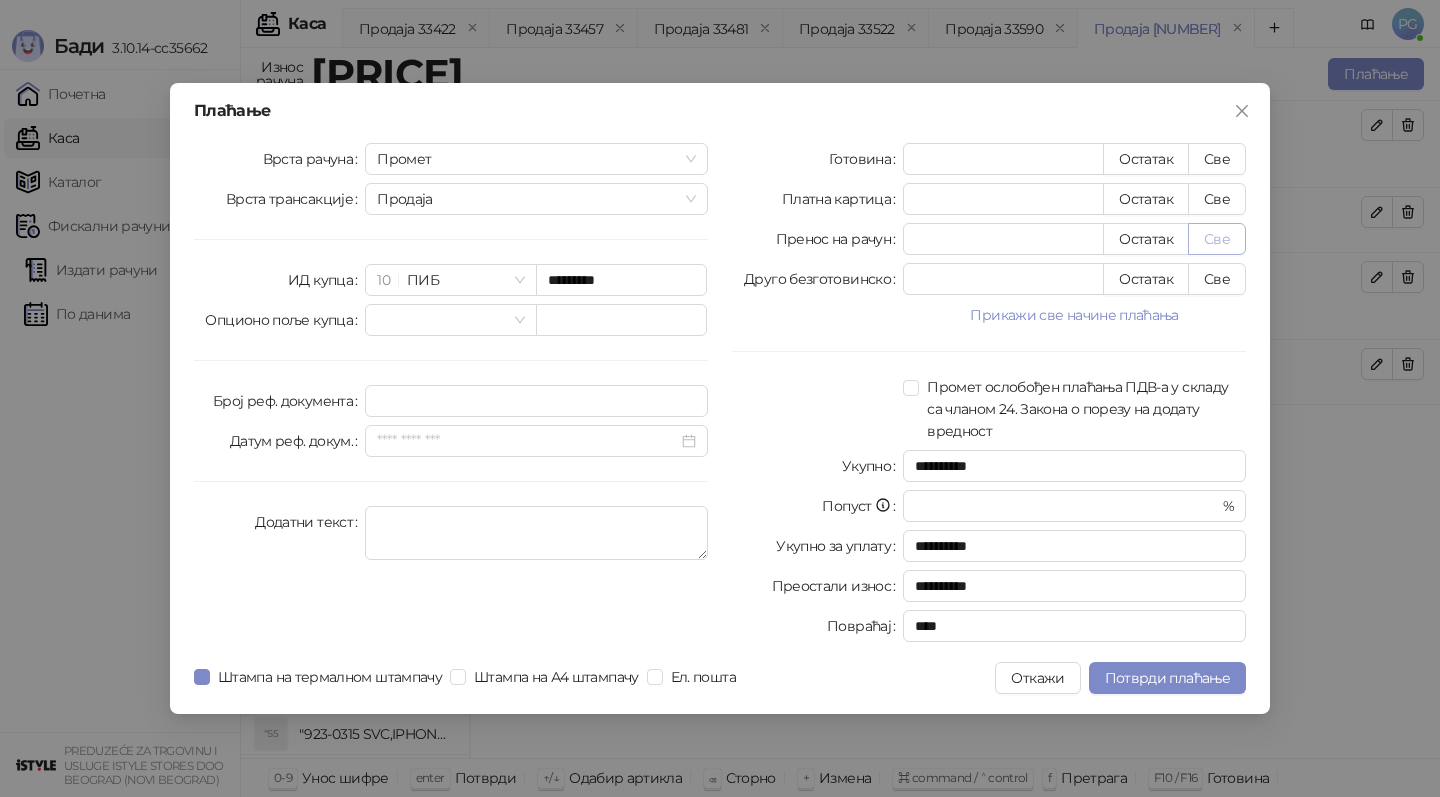 click on "Све" at bounding box center (1217, 239) 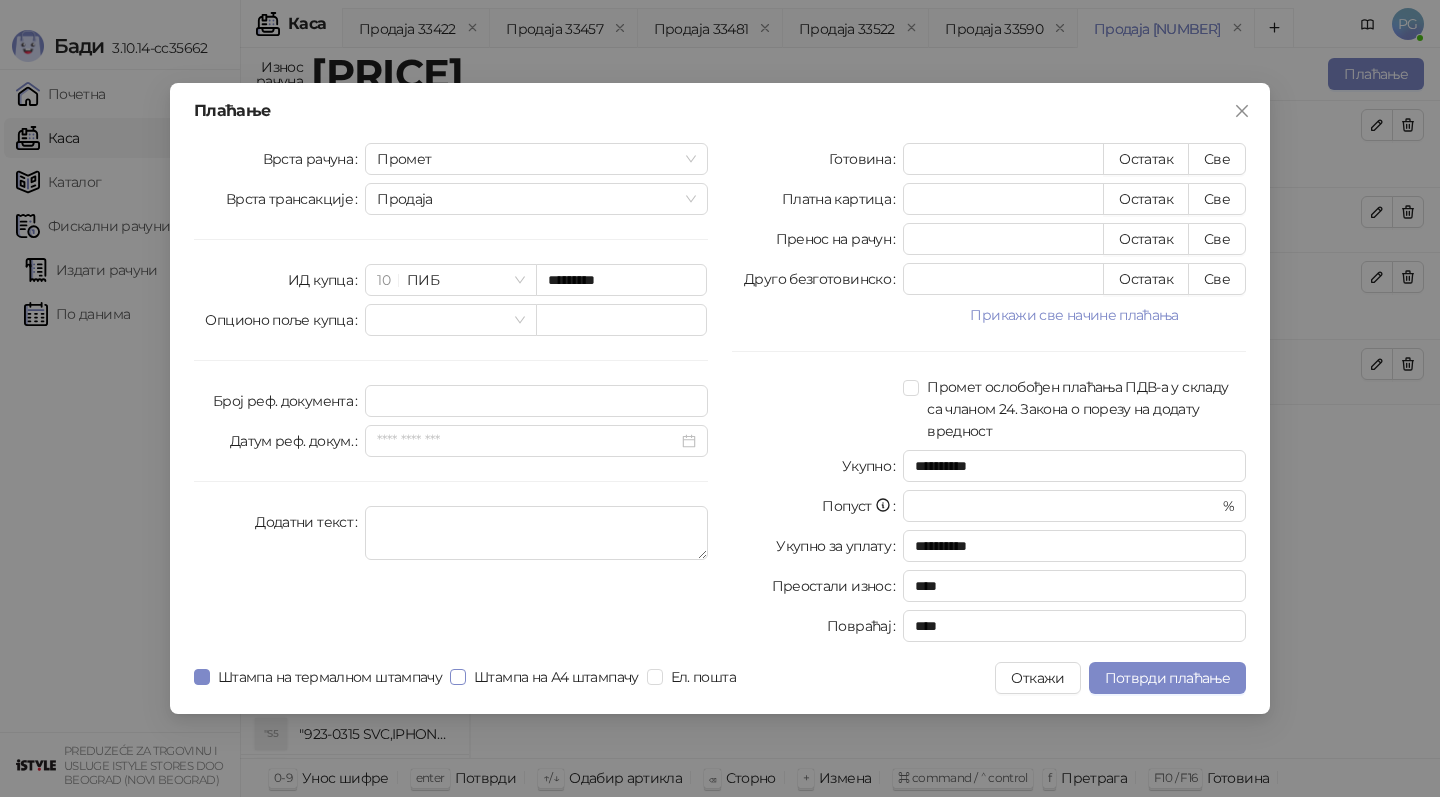 click on "Штампа на А4 штампачу" at bounding box center [556, 677] 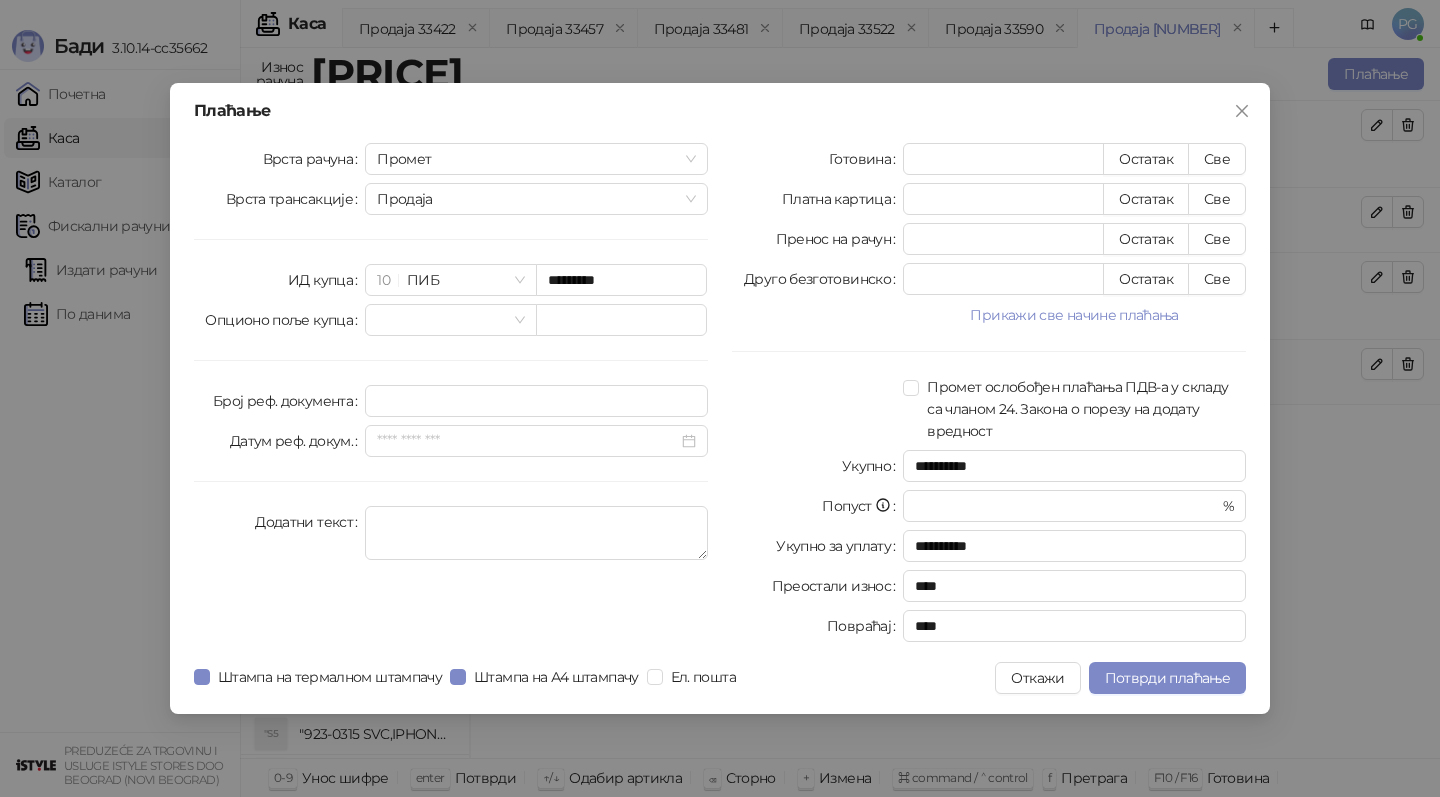 click on "Штампа на термалном штампачу Штампа на А4 штампачу Ел. пошта" at bounding box center [469, 678] 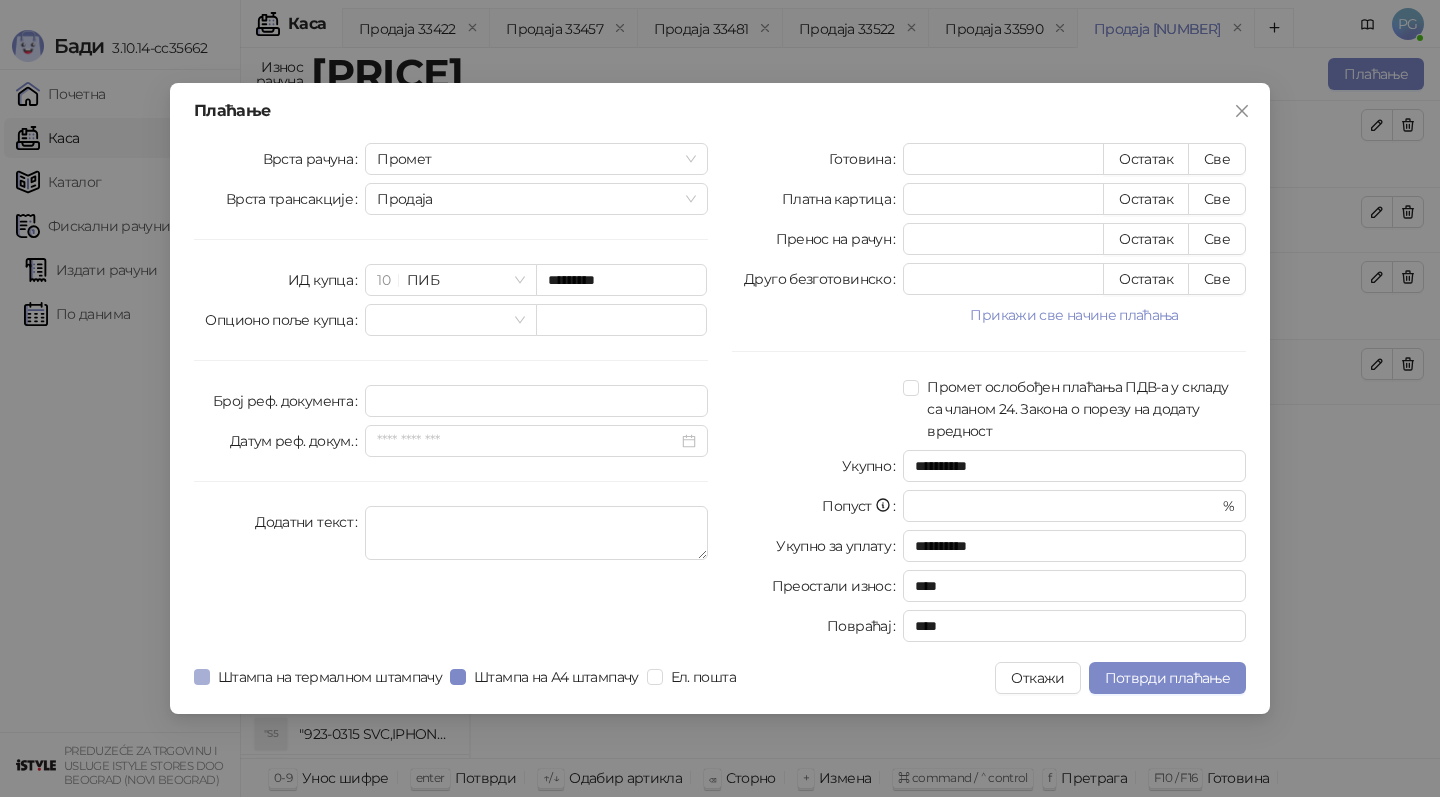 click on "Штампа на термалном штампачу" at bounding box center [330, 677] 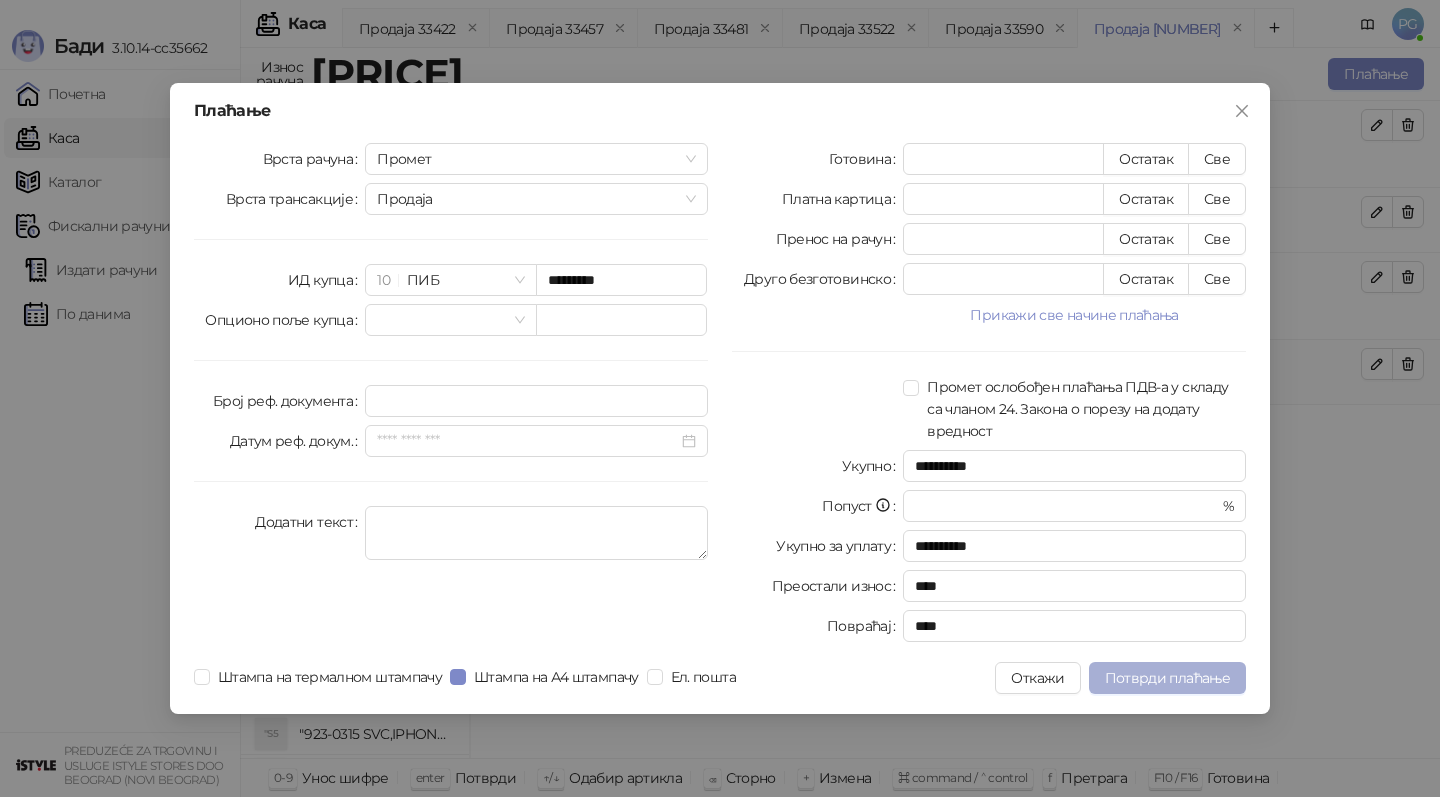 click on "Потврди плаћање" at bounding box center [1167, 678] 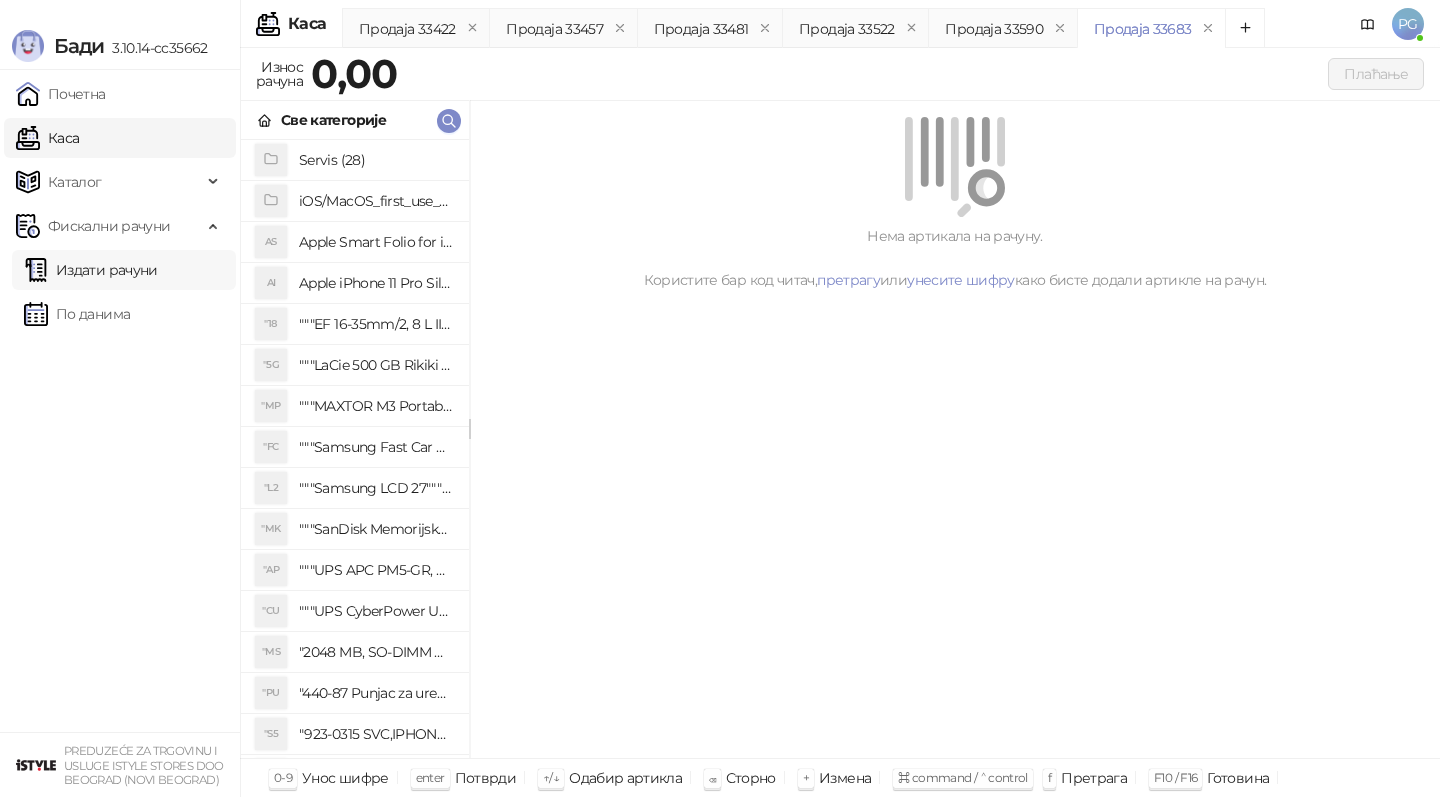 click on "Издати рачуни" at bounding box center [91, 270] 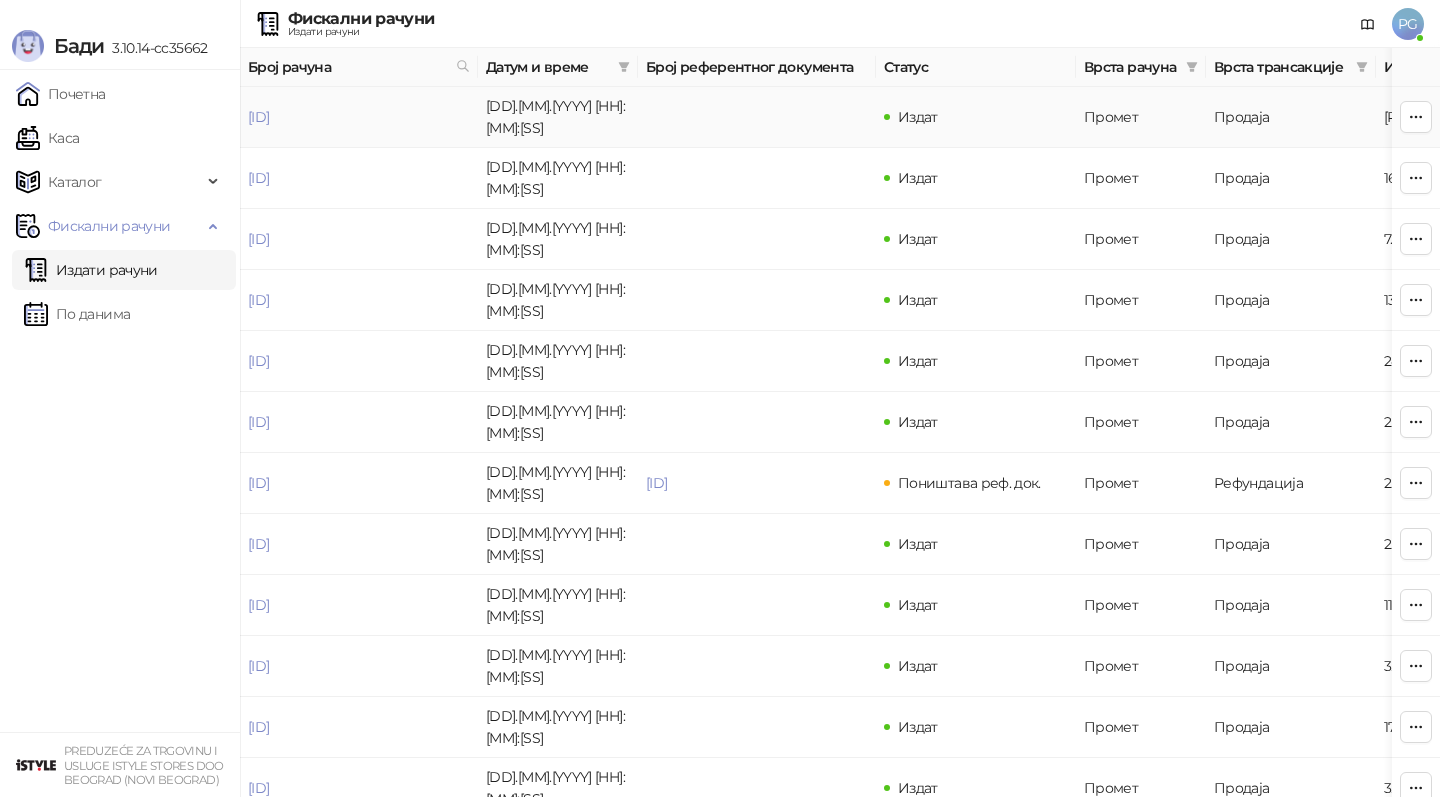 click on "[ID]" at bounding box center (258, 117) 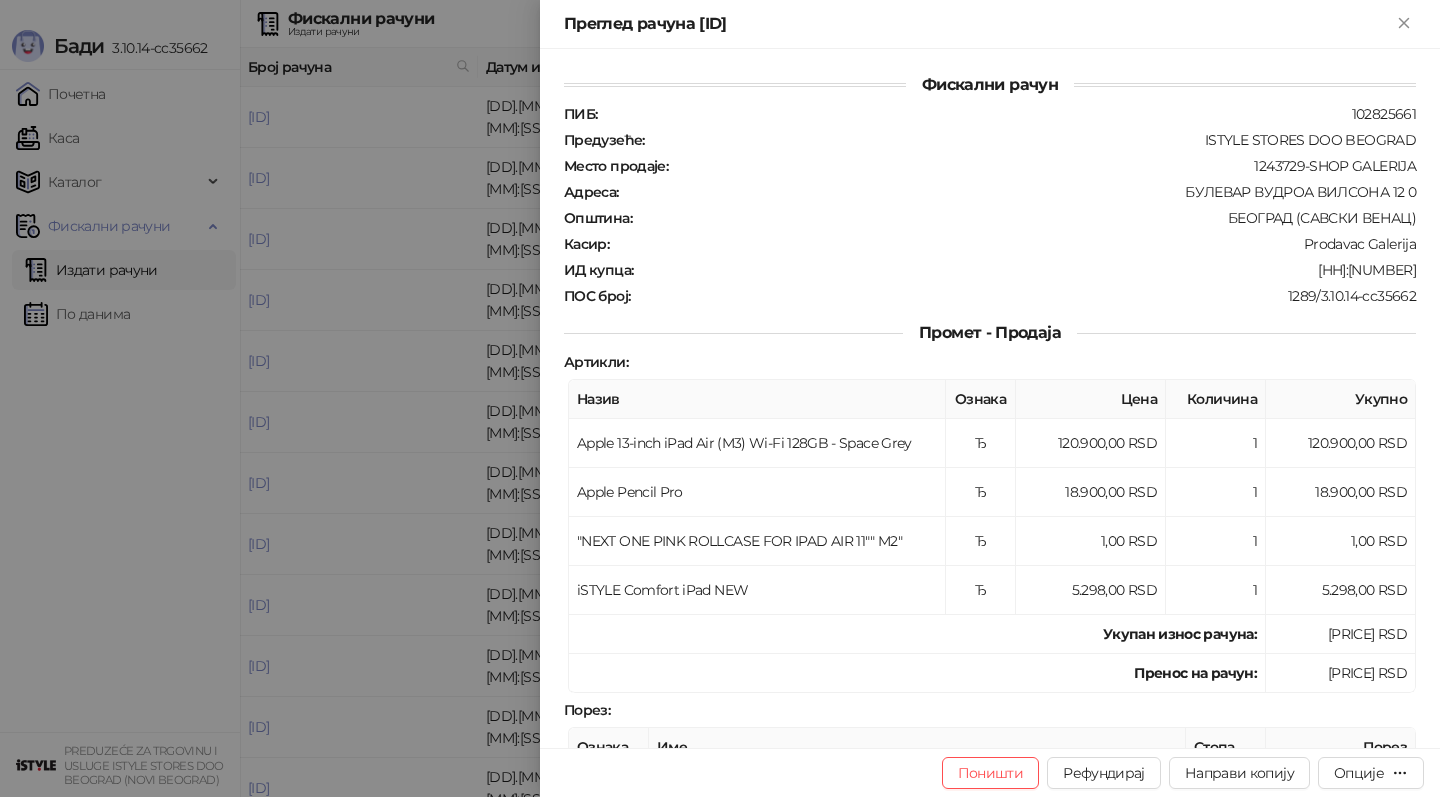 click at bounding box center (720, 398) 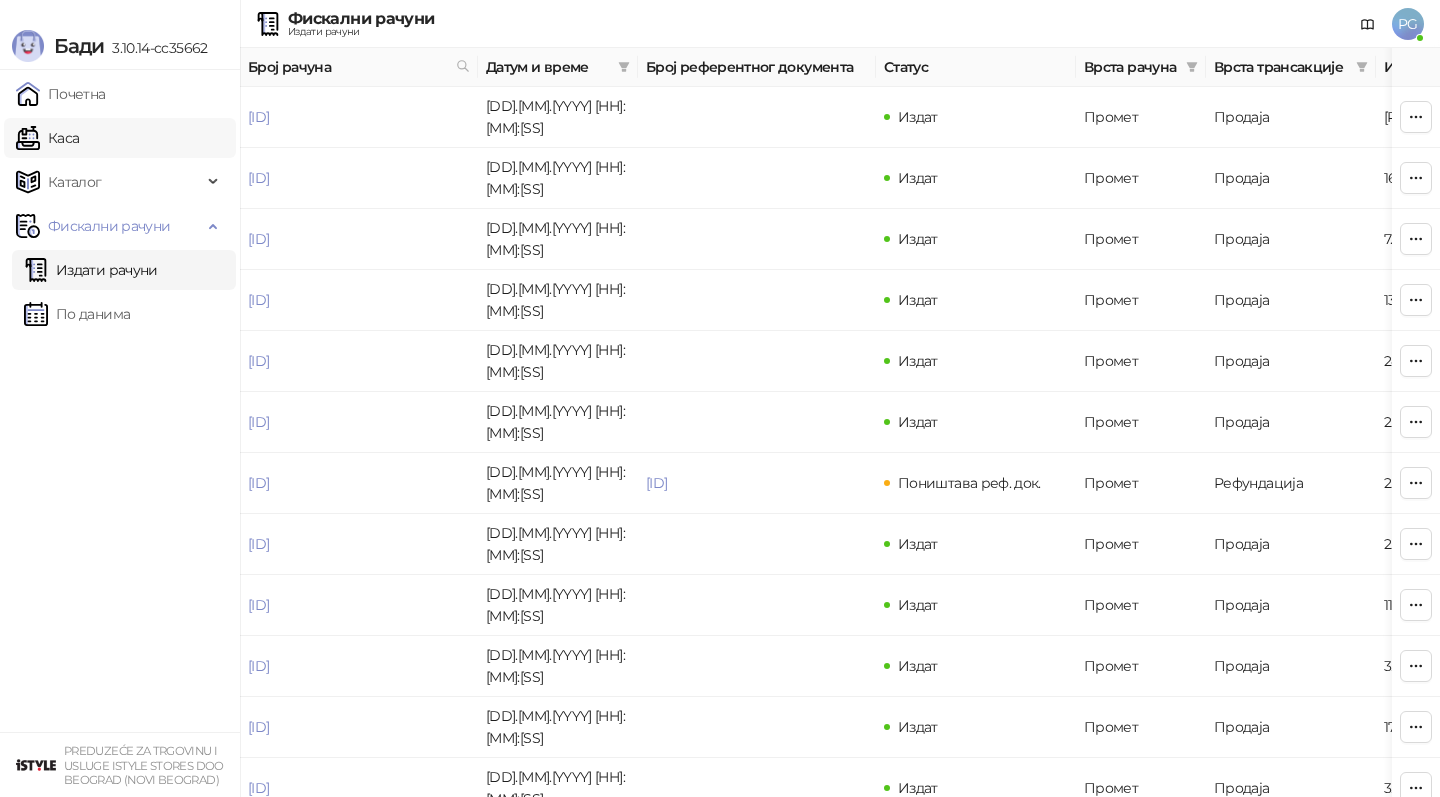 click on "Каса" at bounding box center [47, 138] 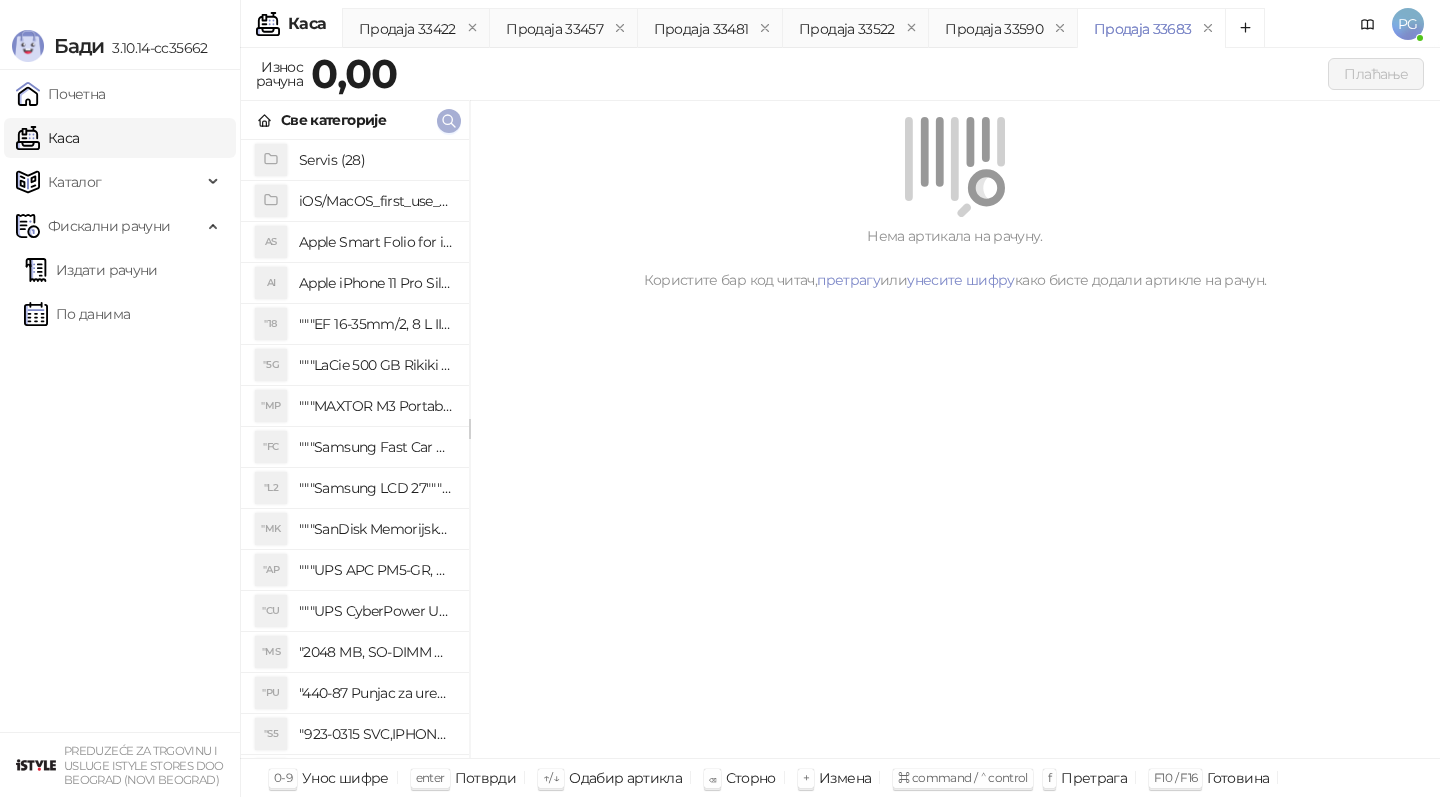 click 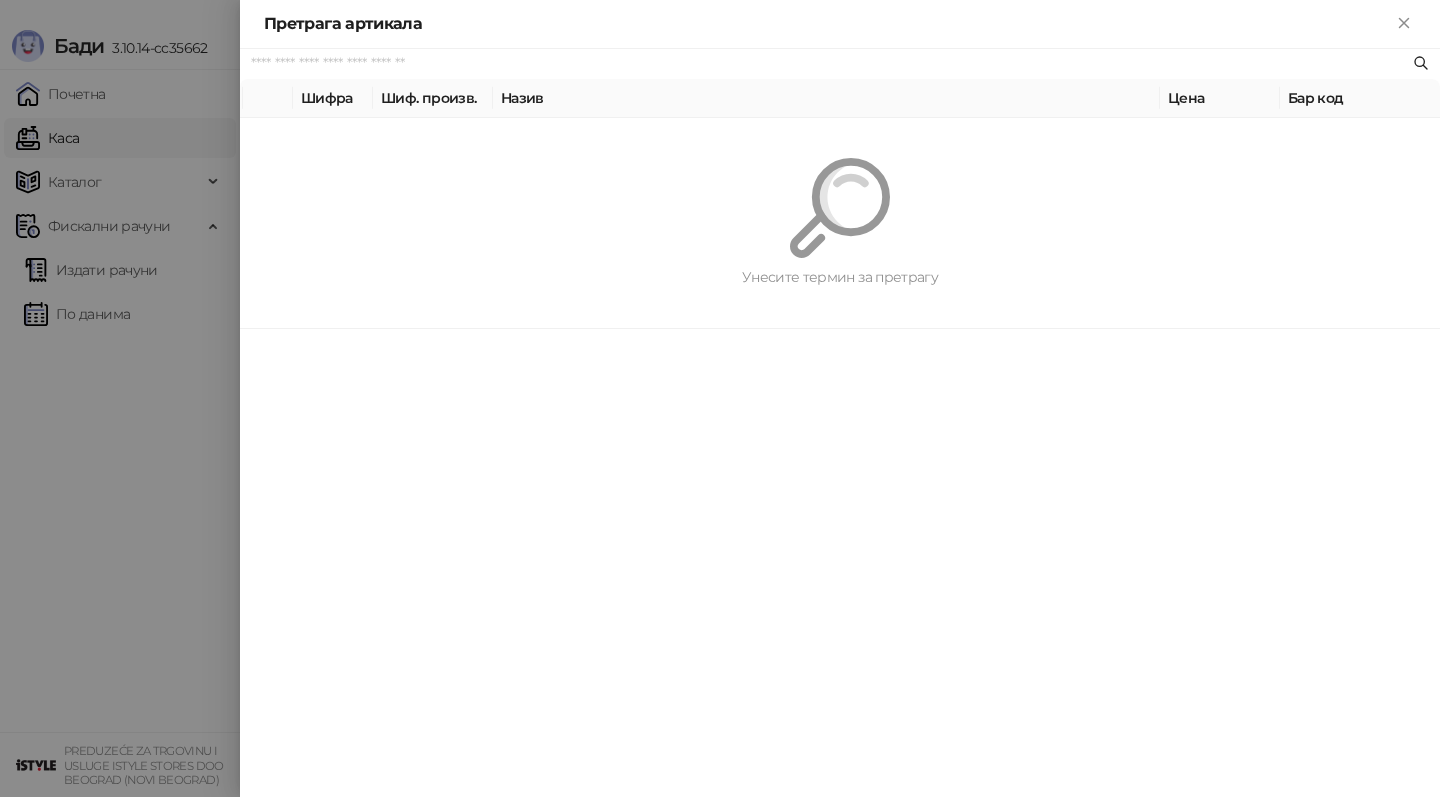 paste on "*********" 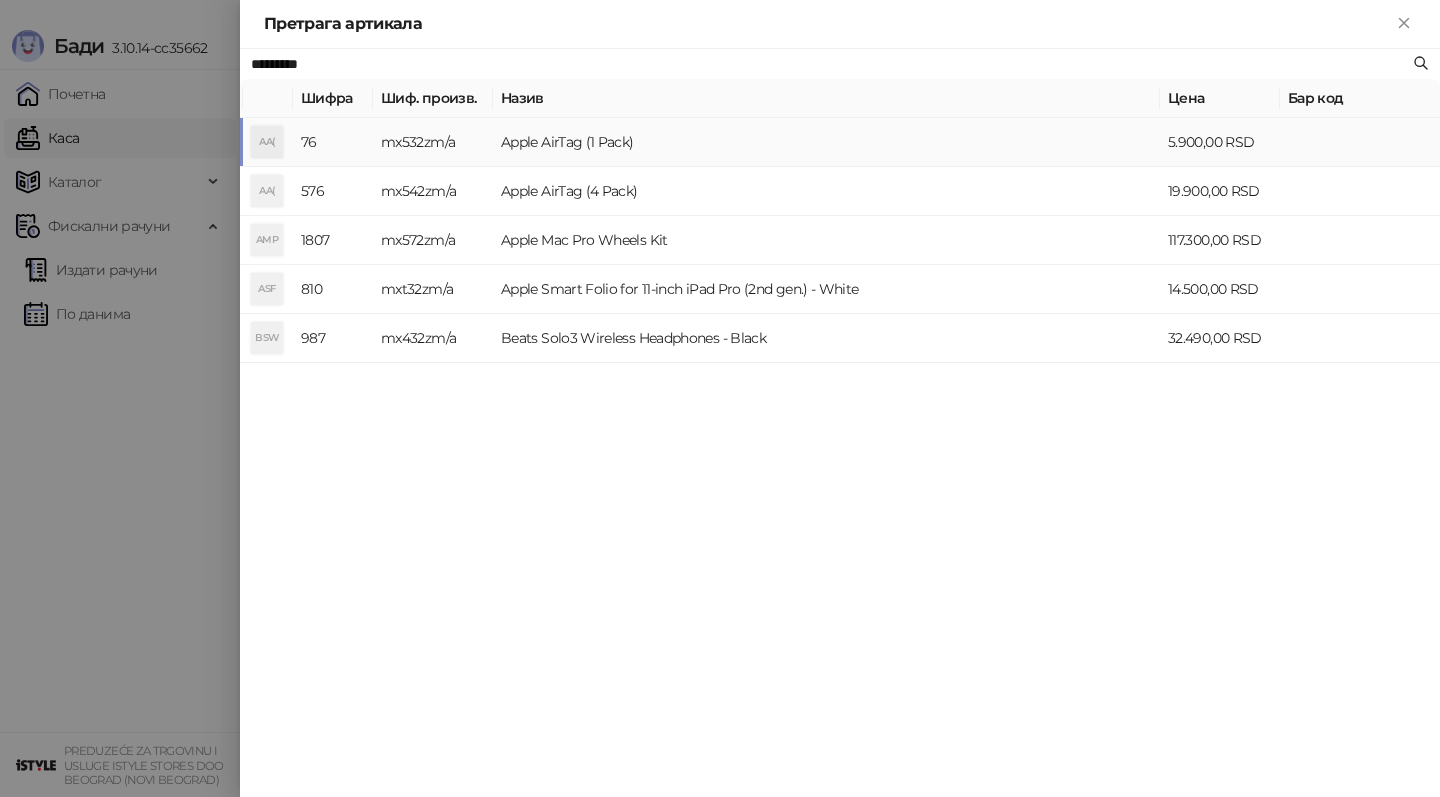 type on "*********" 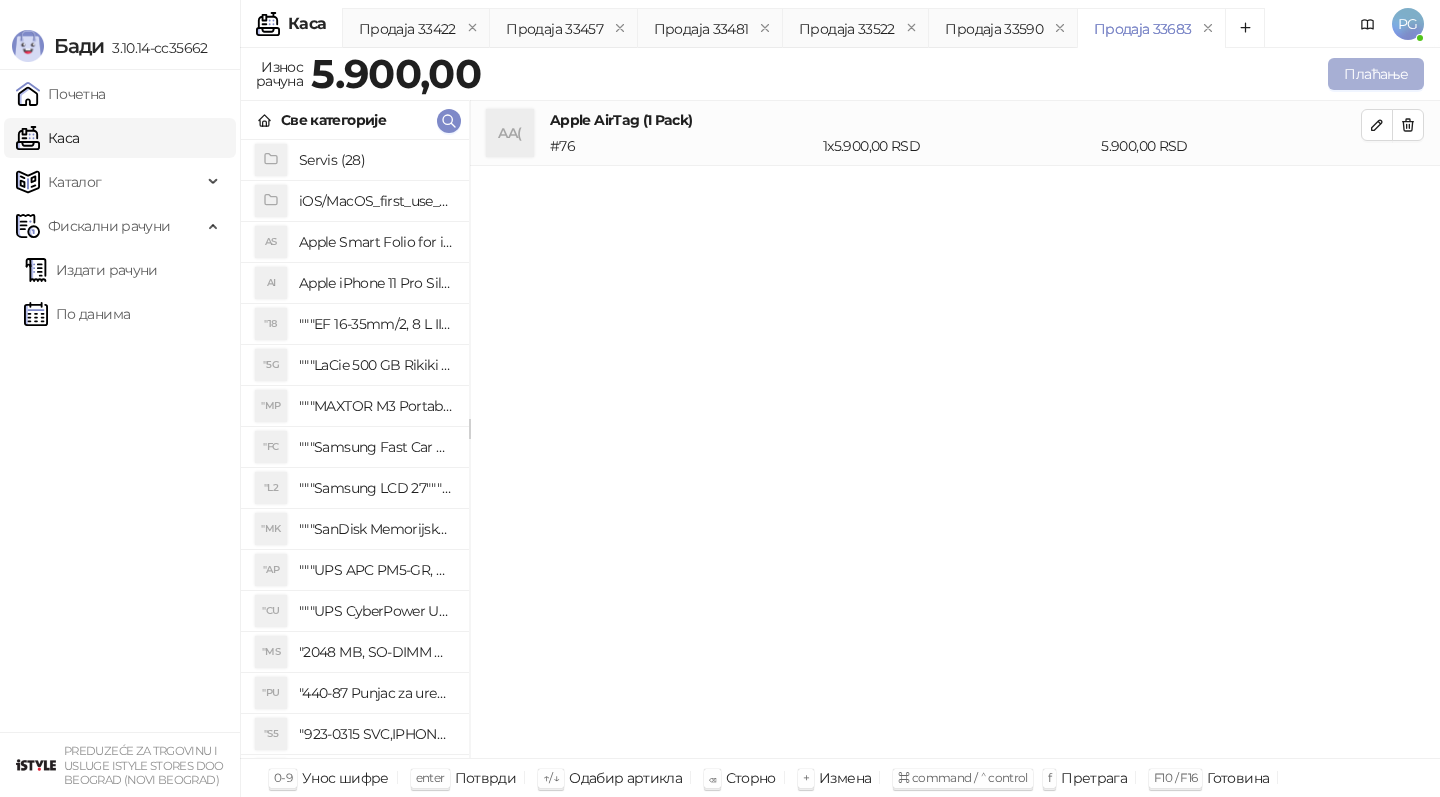click on "Плаћање" at bounding box center (1376, 74) 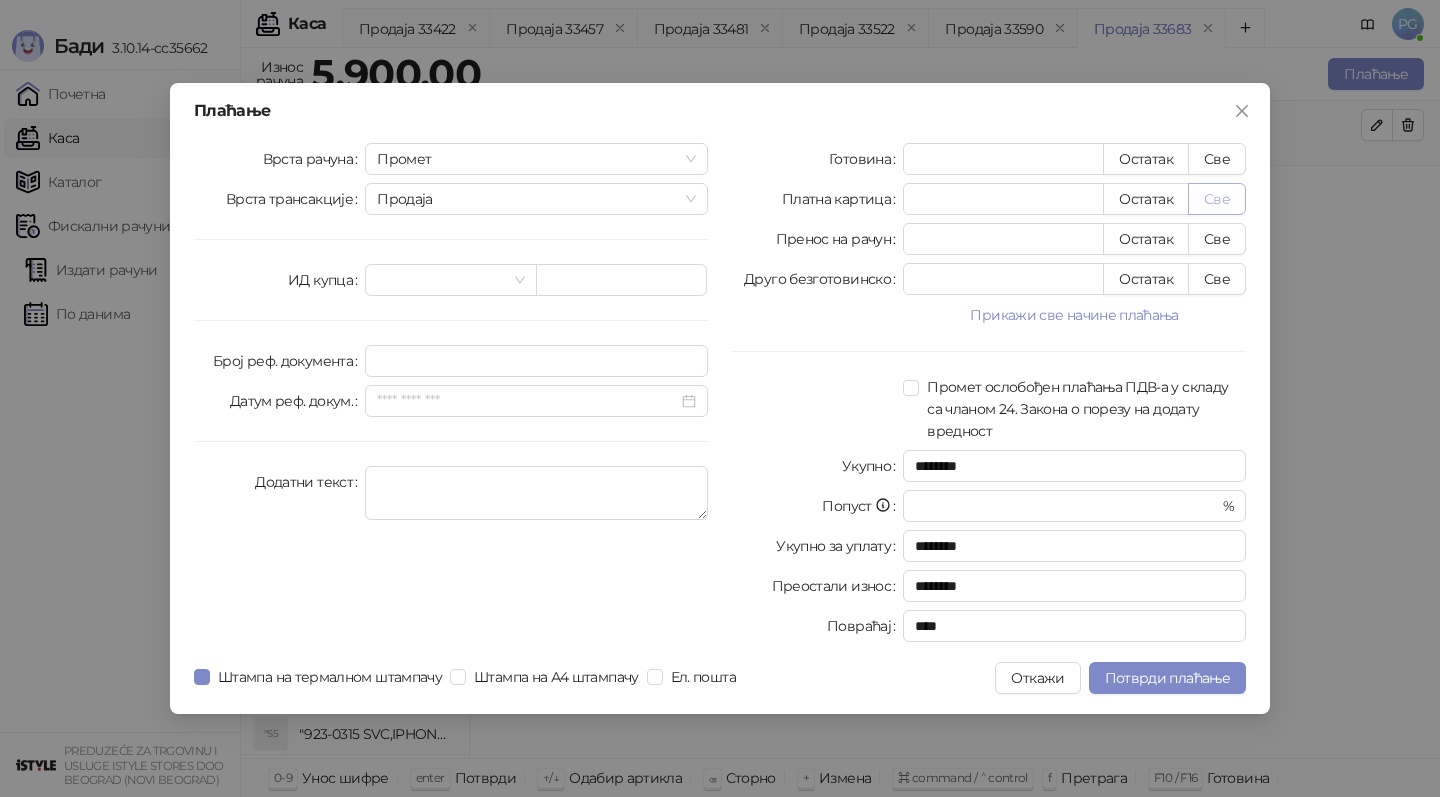 click on "Све" at bounding box center (1217, 199) 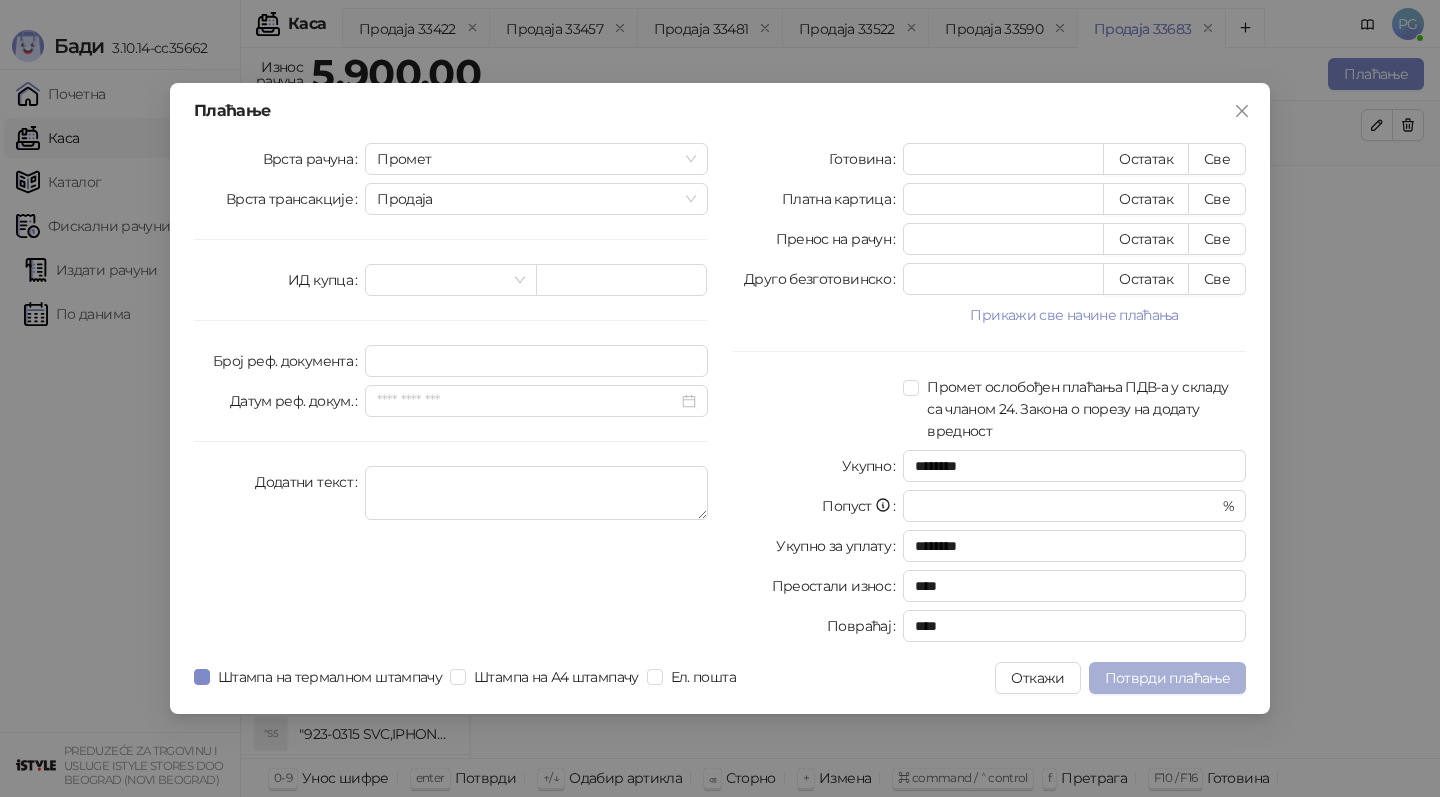 click on "Потврди плаћање" at bounding box center (1167, 678) 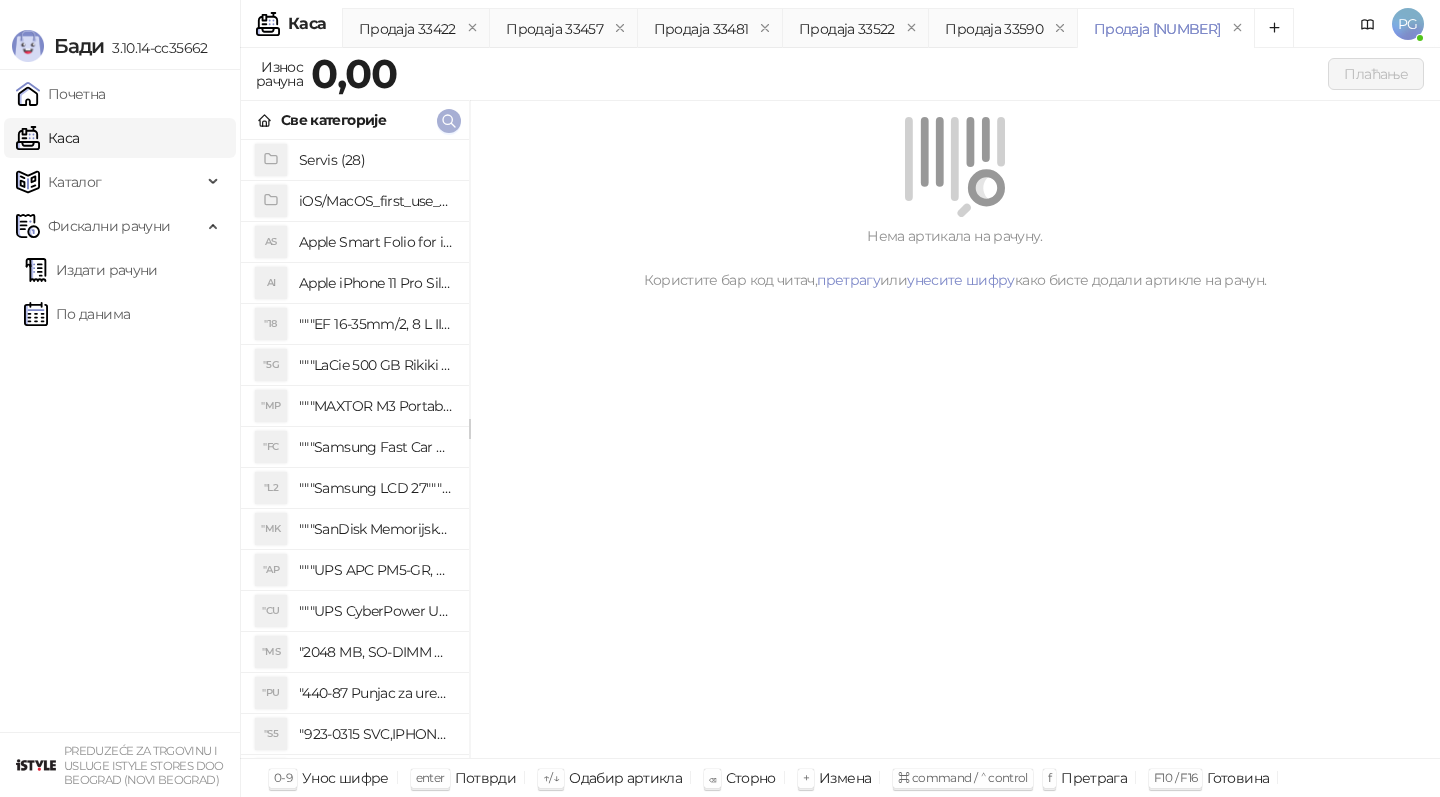 click at bounding box center (449, 120) 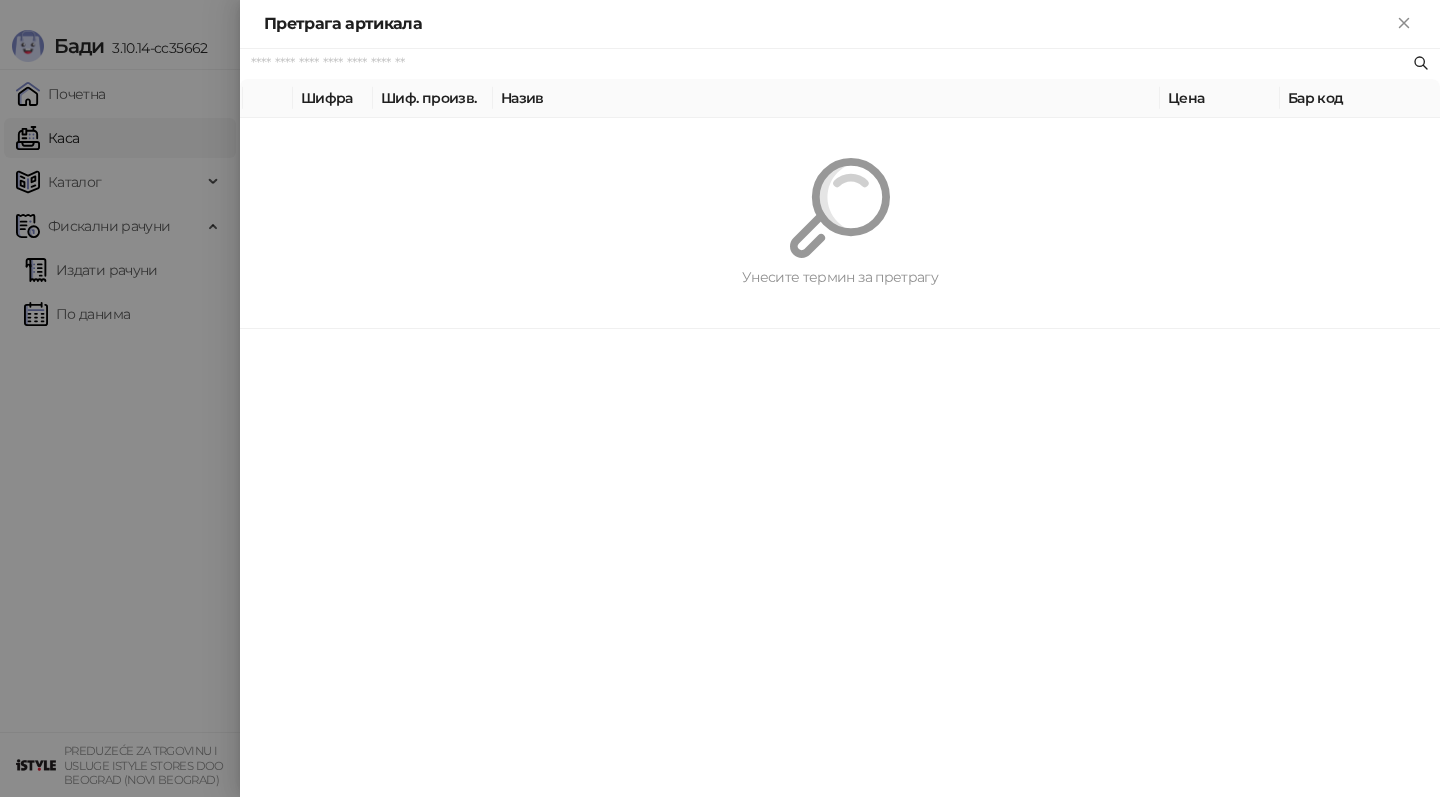 paste on "*********" 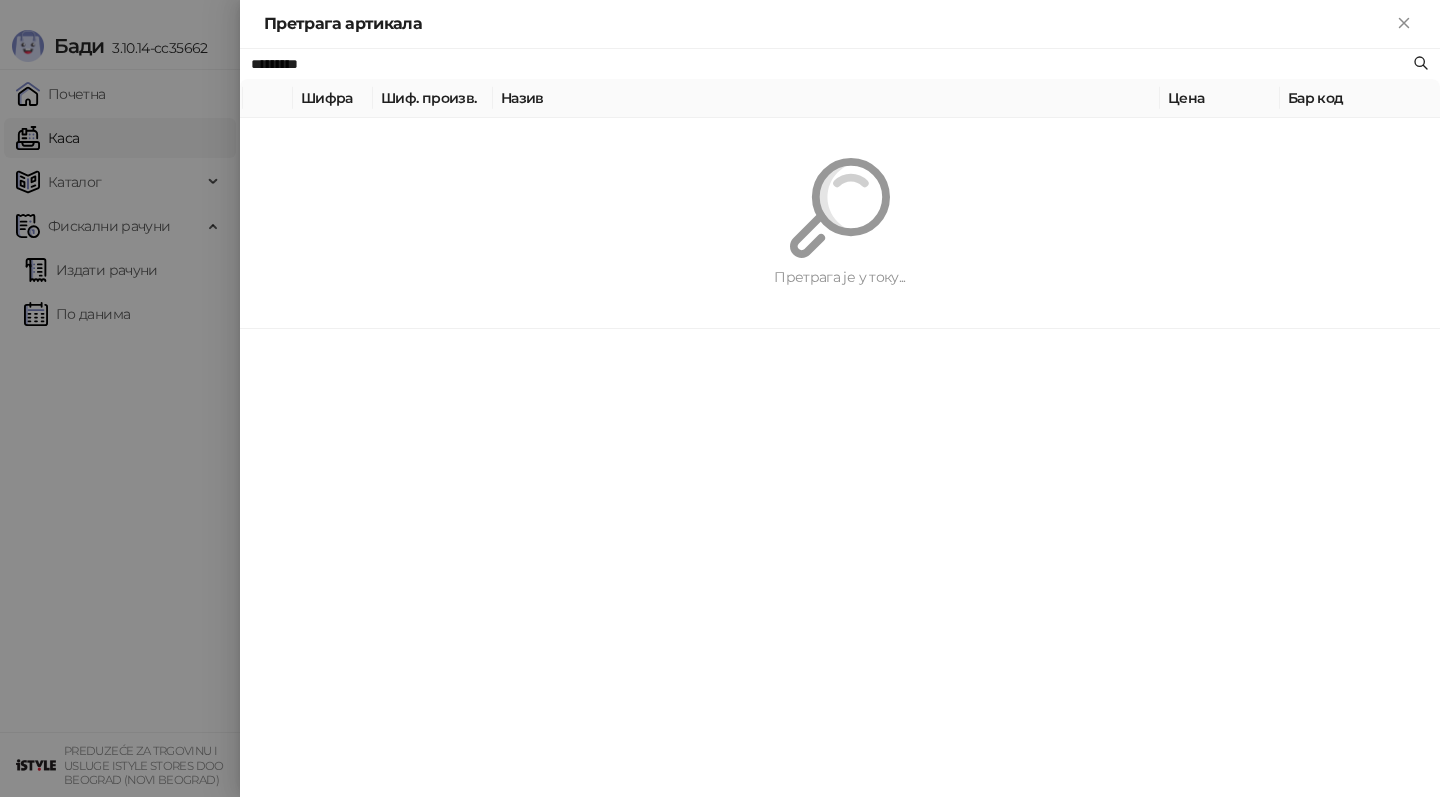 type on "*********" 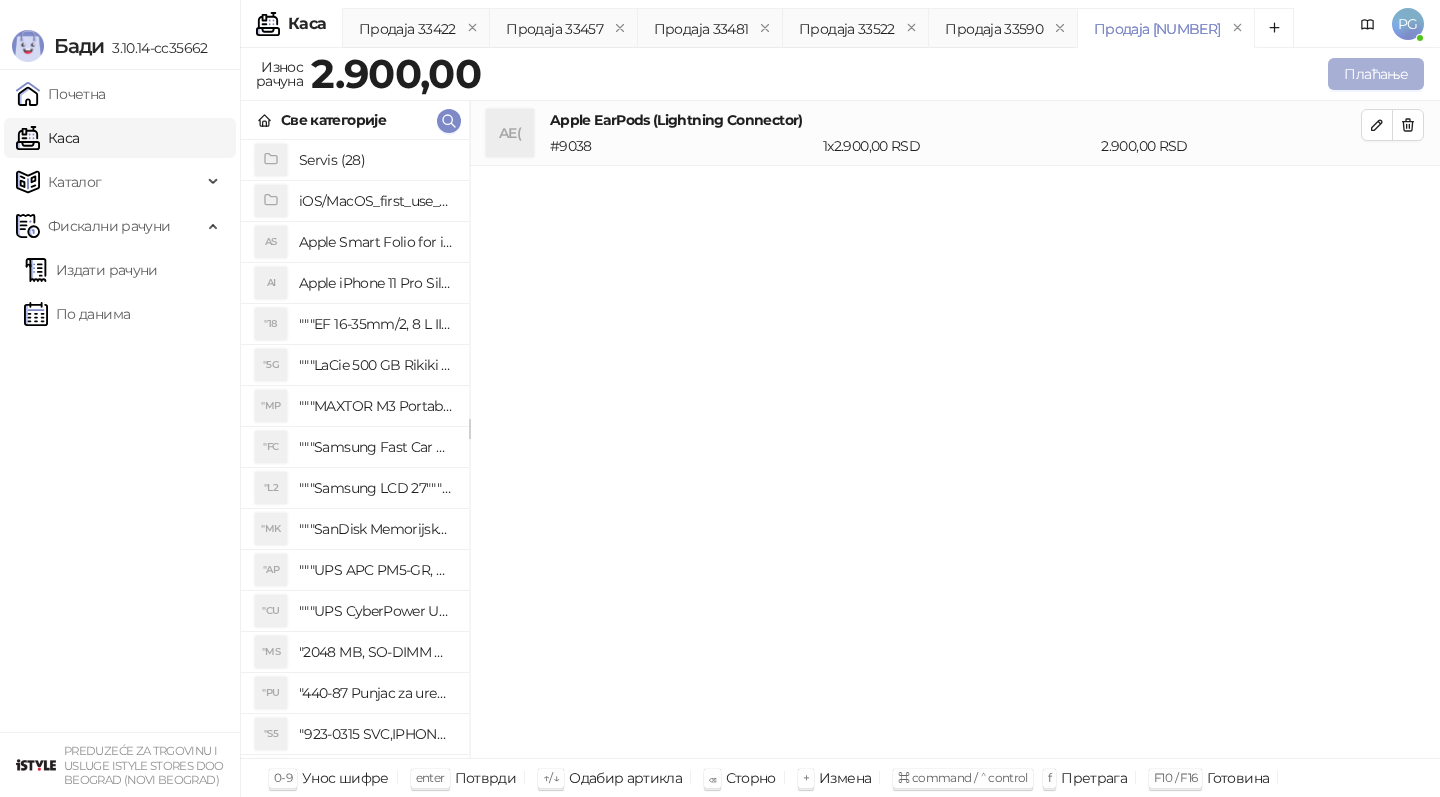 click on "Плаћање" at bounding box center [1376, 74] 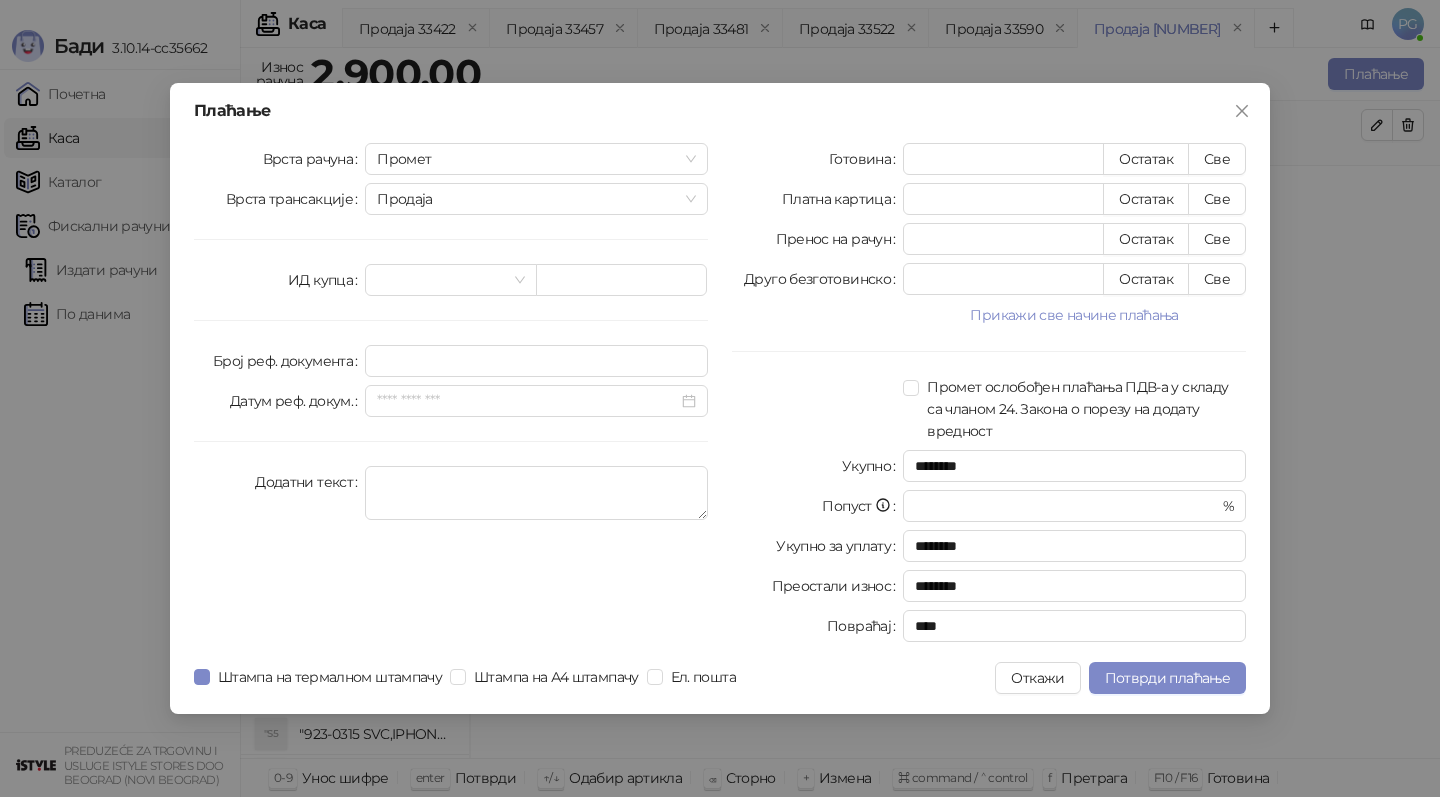 click on "Плаћање Врста рачуна Промет Врста трансакције Продаја ИД купца Број реф. документа Датум реф. докум. Додатни текст Готовина * Остатак Све Платна картица * Остатак Све Пренос на рачун * Остатак Све Друго безготовинско * Остатак Све Прикажи све начине плаћања Чек * Остатак Све Ваучер * Остатак Све Инстант плаћање * Остатак Све   Промет ослобођен плаћања ПДВ-а у складу са чланом 24. Закона о порезу на додату вредност Укупно ******** Попуст   * % Укупно за уплату ******** Преостали износ ******** Повраћај **** Штампа на термалном штампачу Штампа на А4 штампачу Ел. пошта Откажи" at bounding box center (720, 398) 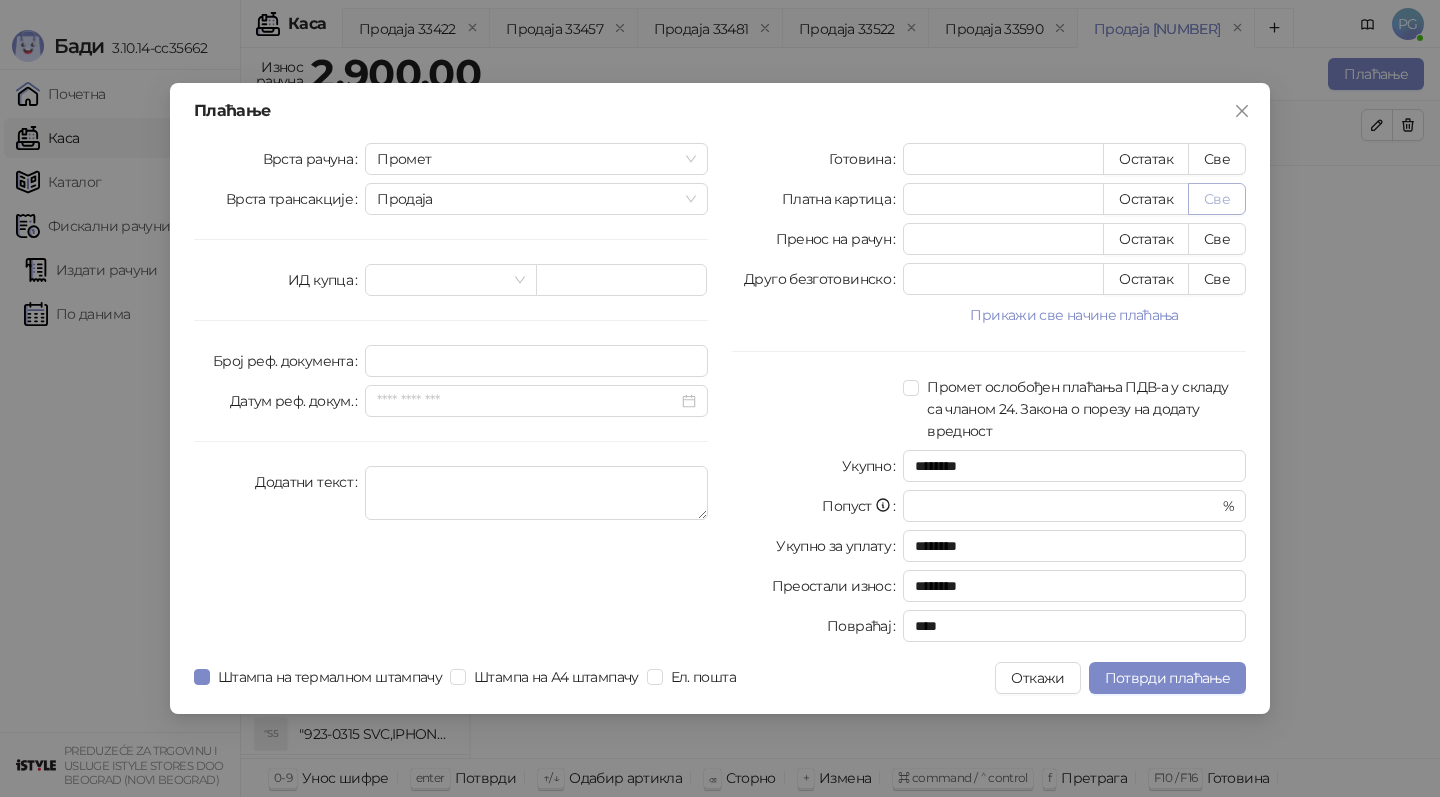 click on "Све" at bounding box center (1217, 199) 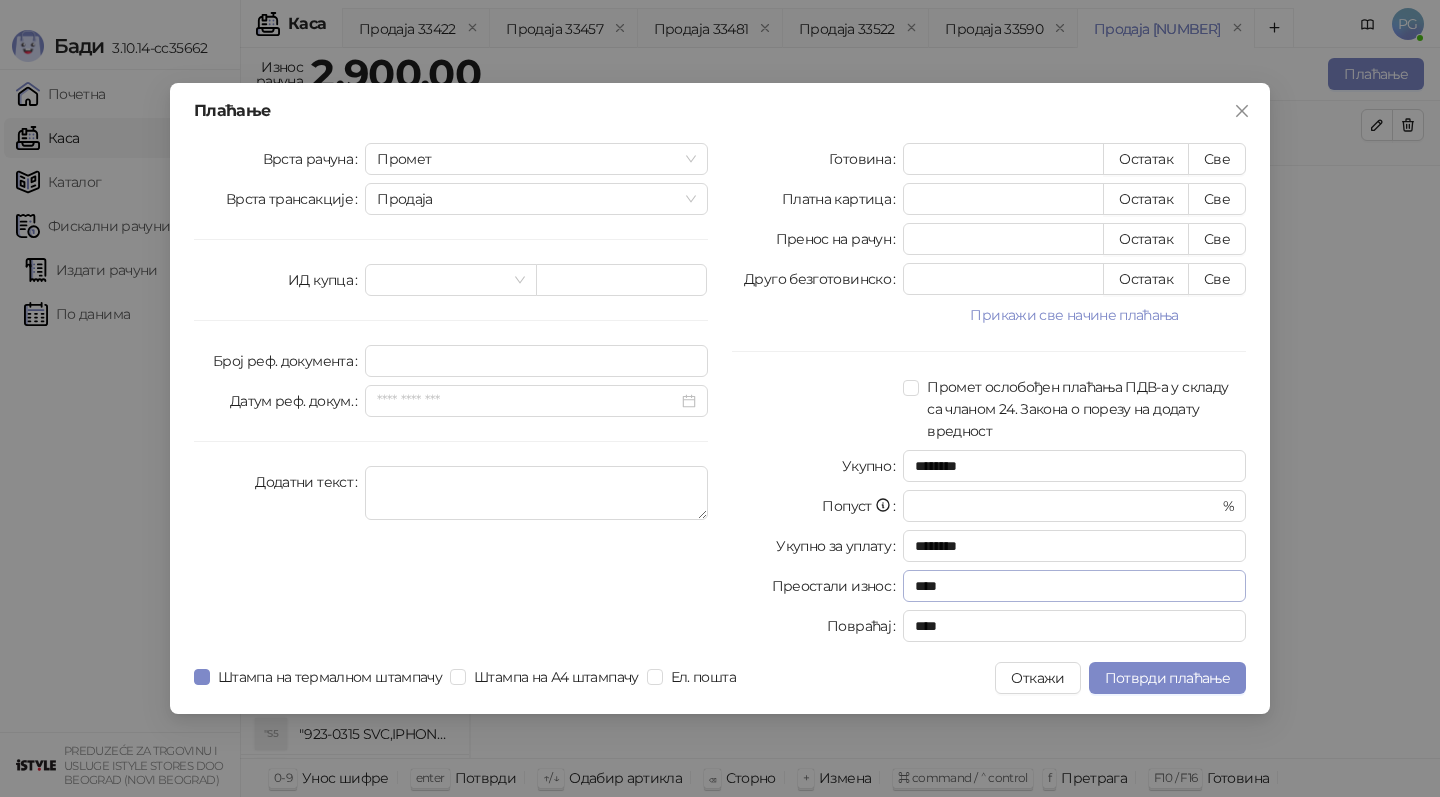 drag, startPoint x: 1140, startPoint y: 682, endPoint x: 1230, endPoint y: 592, distance: 127.27922 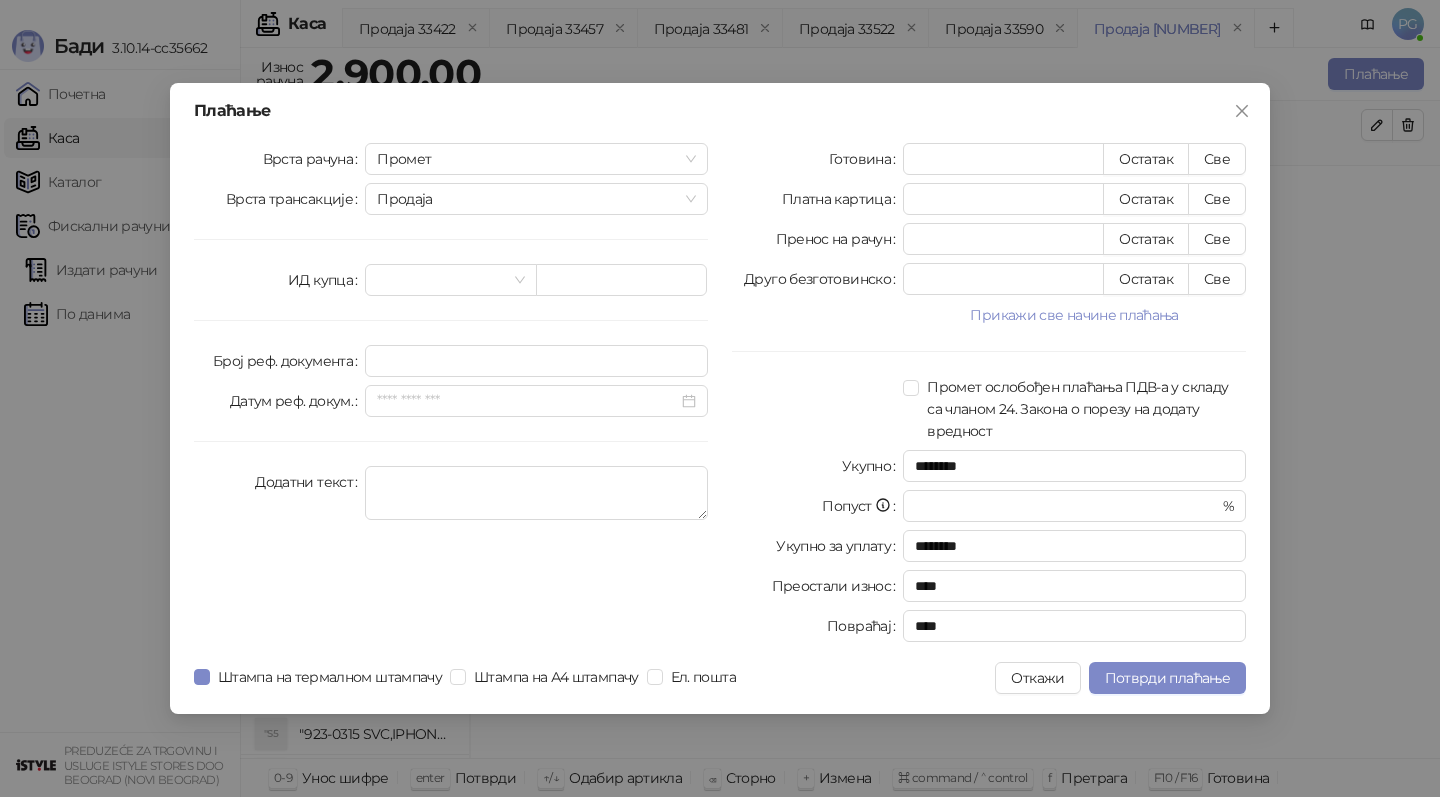 click on "Откажи" at bounding box center (1037, 678) 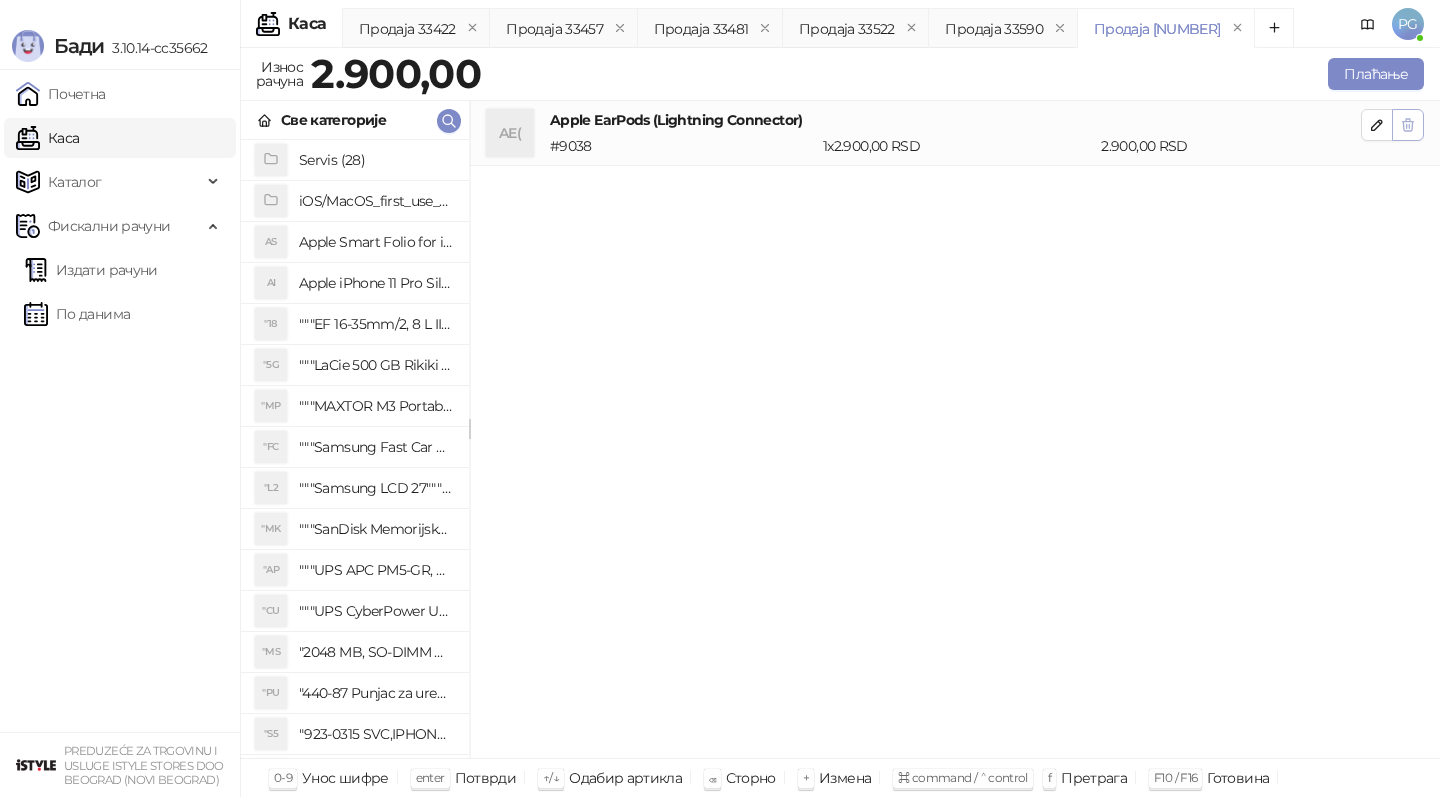 click at bounding box center (1408, 125) 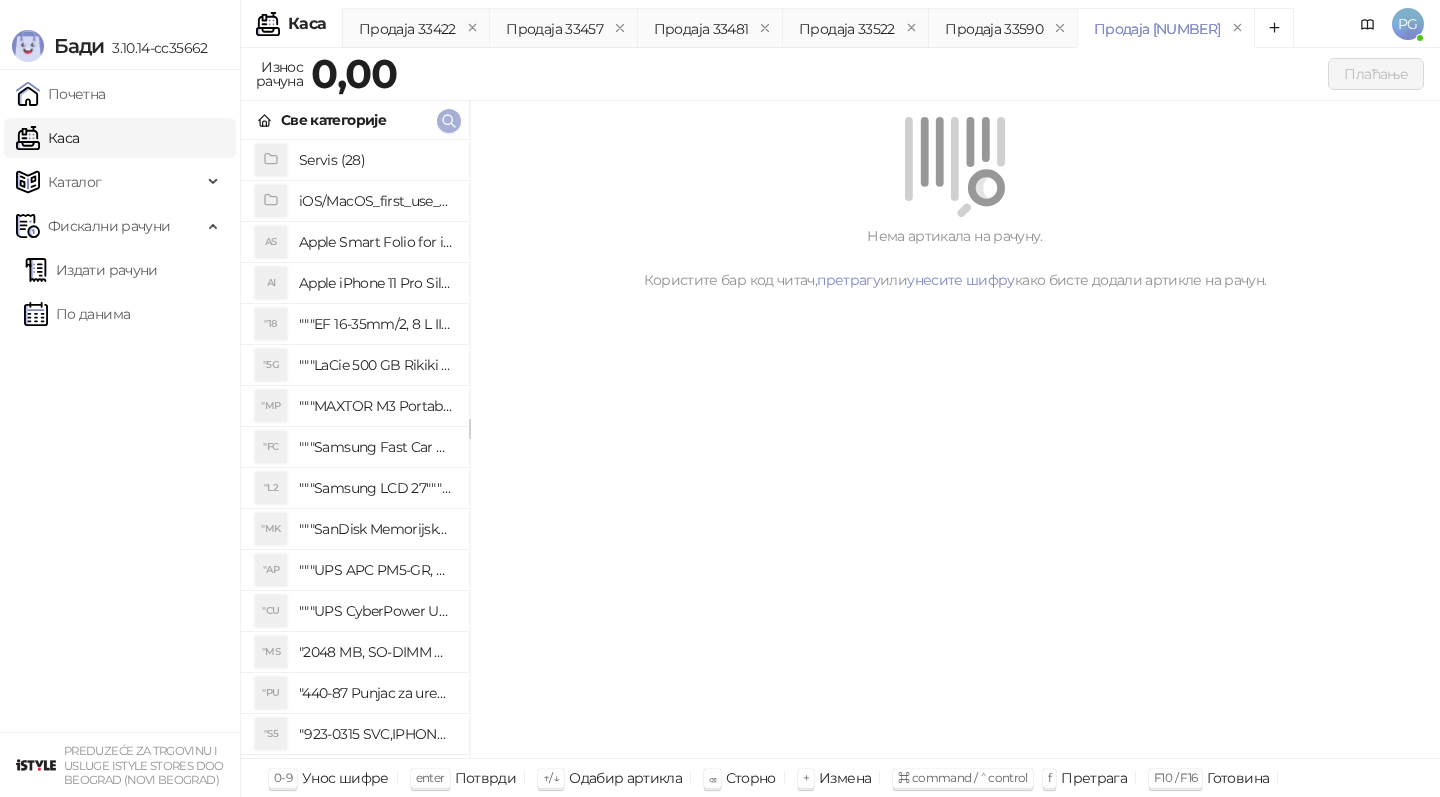 click 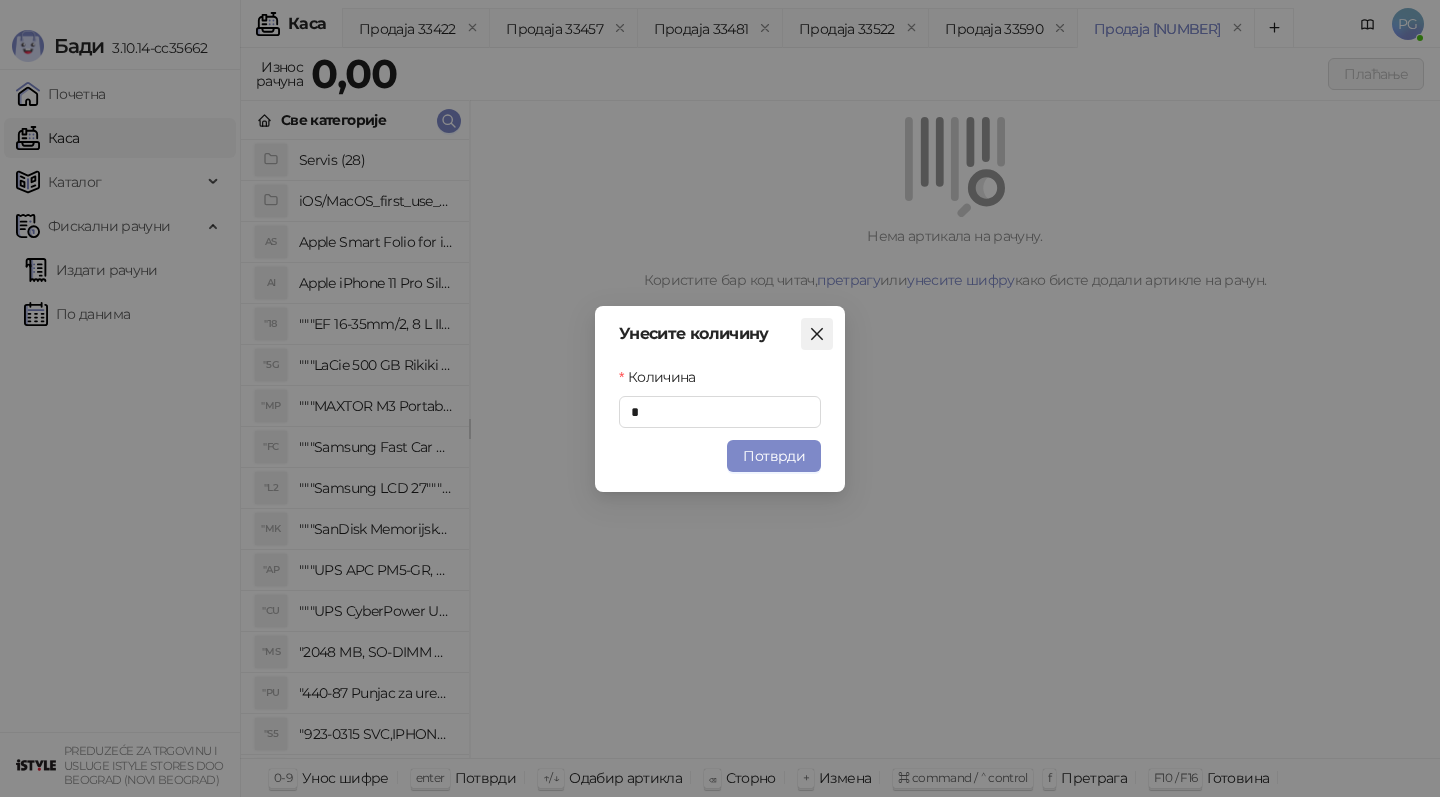 click at bounding box center [817, 334] 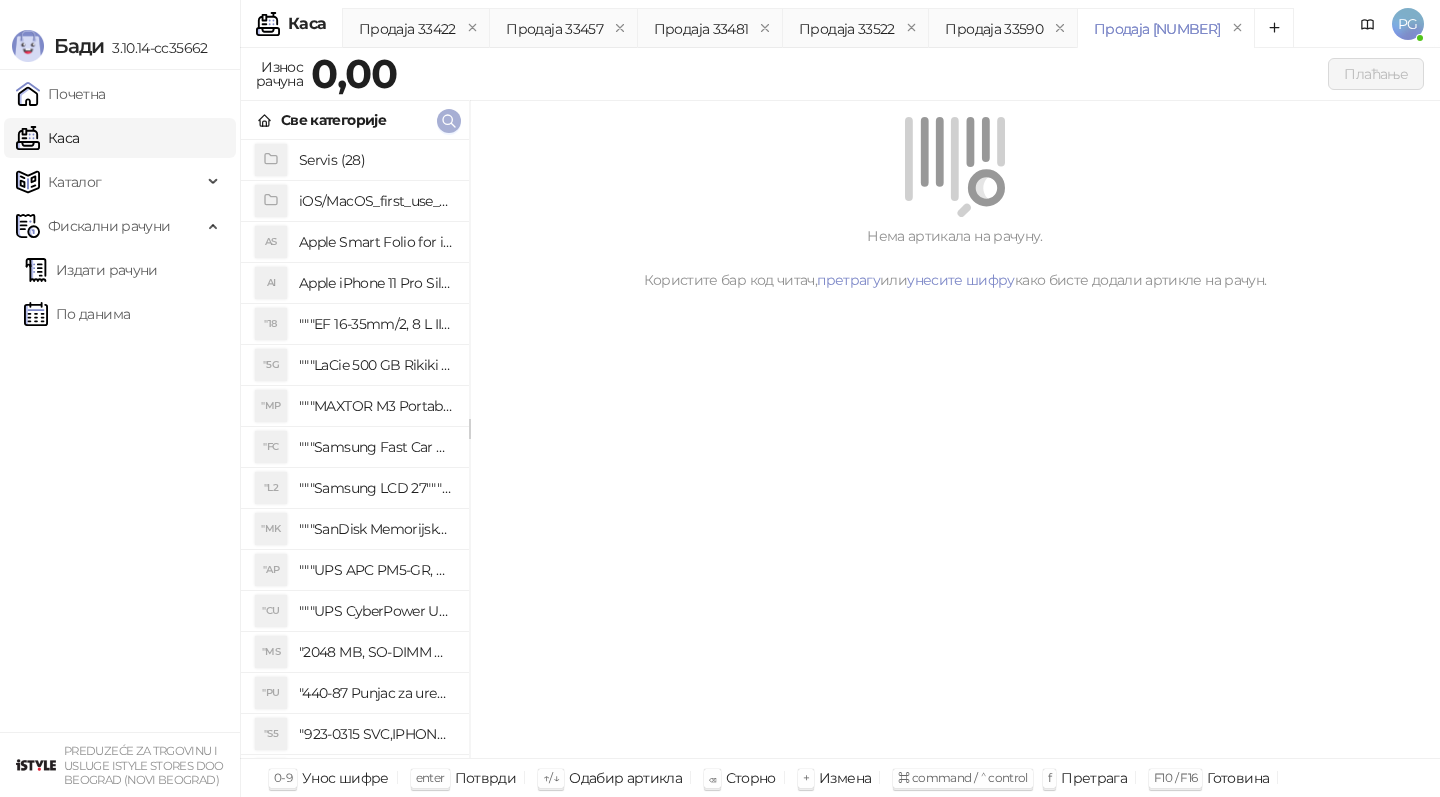 click 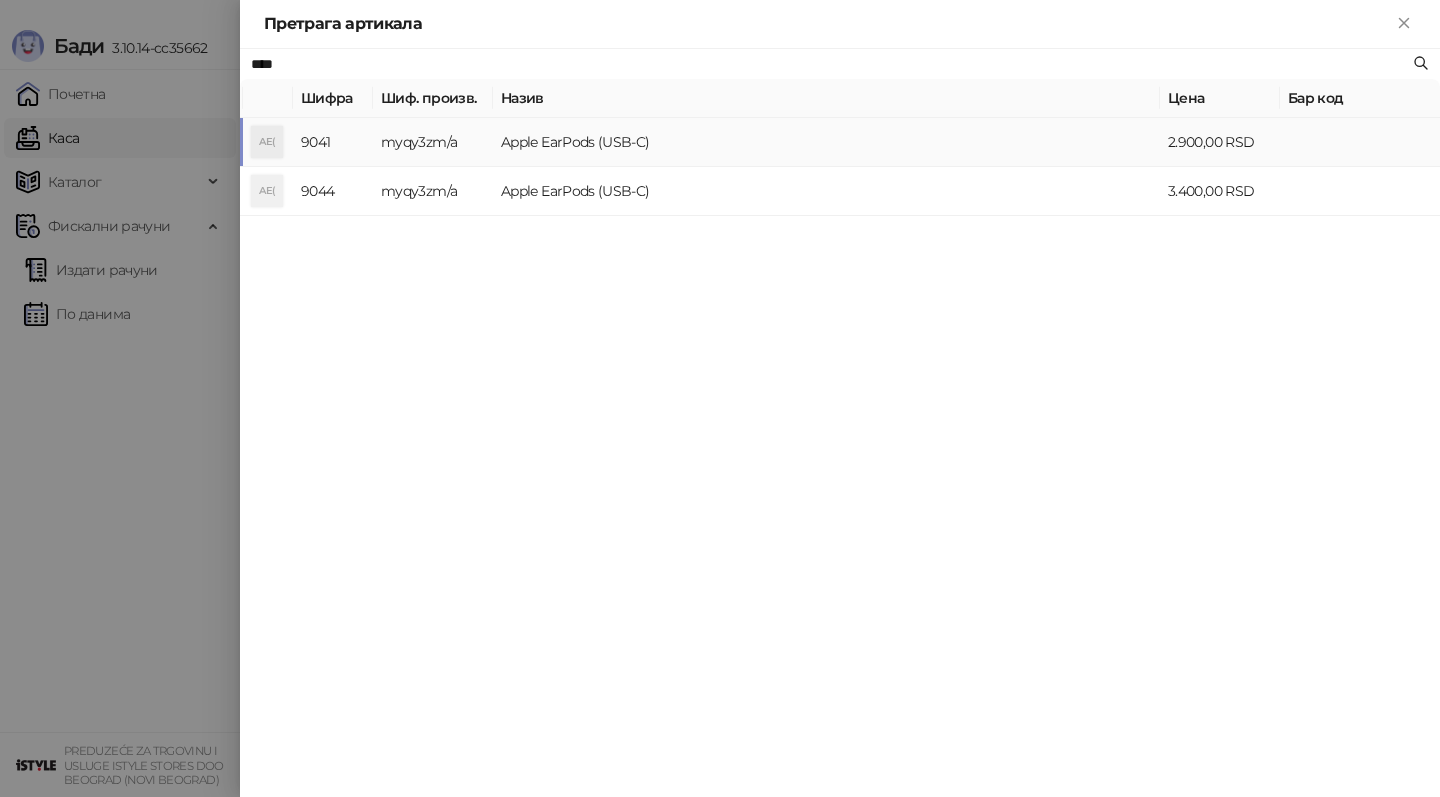 type on "****" 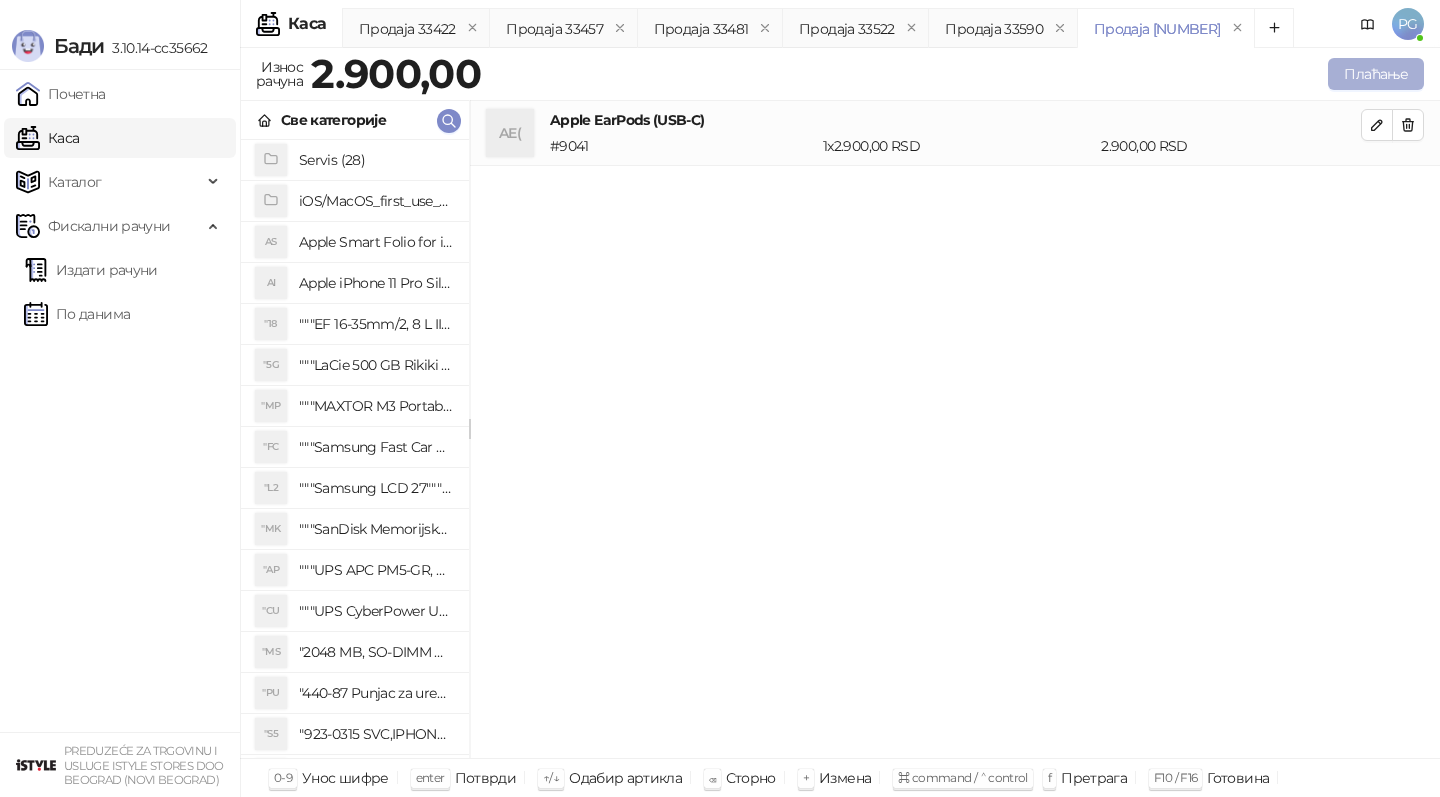click on "Плаћање" at bounding box center (1376, 74) 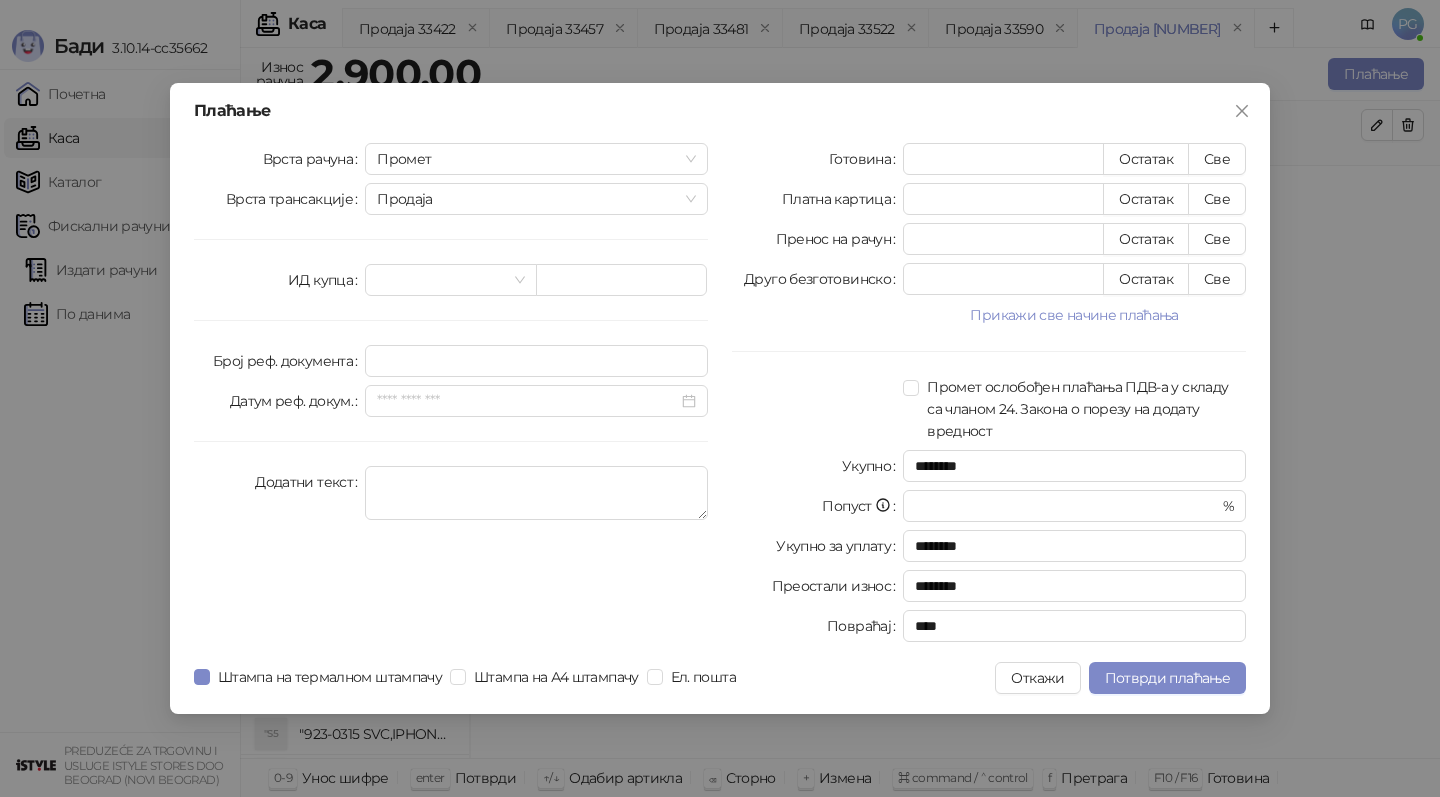 click on "Готовина * Остатак Све Платна картица * Остатак Све Пренос на рачун * Остатак Све Друго безготовинско * Остатак Све Прикажи све начине плаћања Чек * Остатак Све Ваучер * Остатак Све Инстант плаћање * Остатак Све   Промет ослобођен плаћања ПДВ-а у складу са чланом 24. Закона о порезу на додату вредност Укупно ******** Попуст   * % Укупно за уплату ******** Преостали износ ******** Повраћај ****" at bounding box center (989, 396) 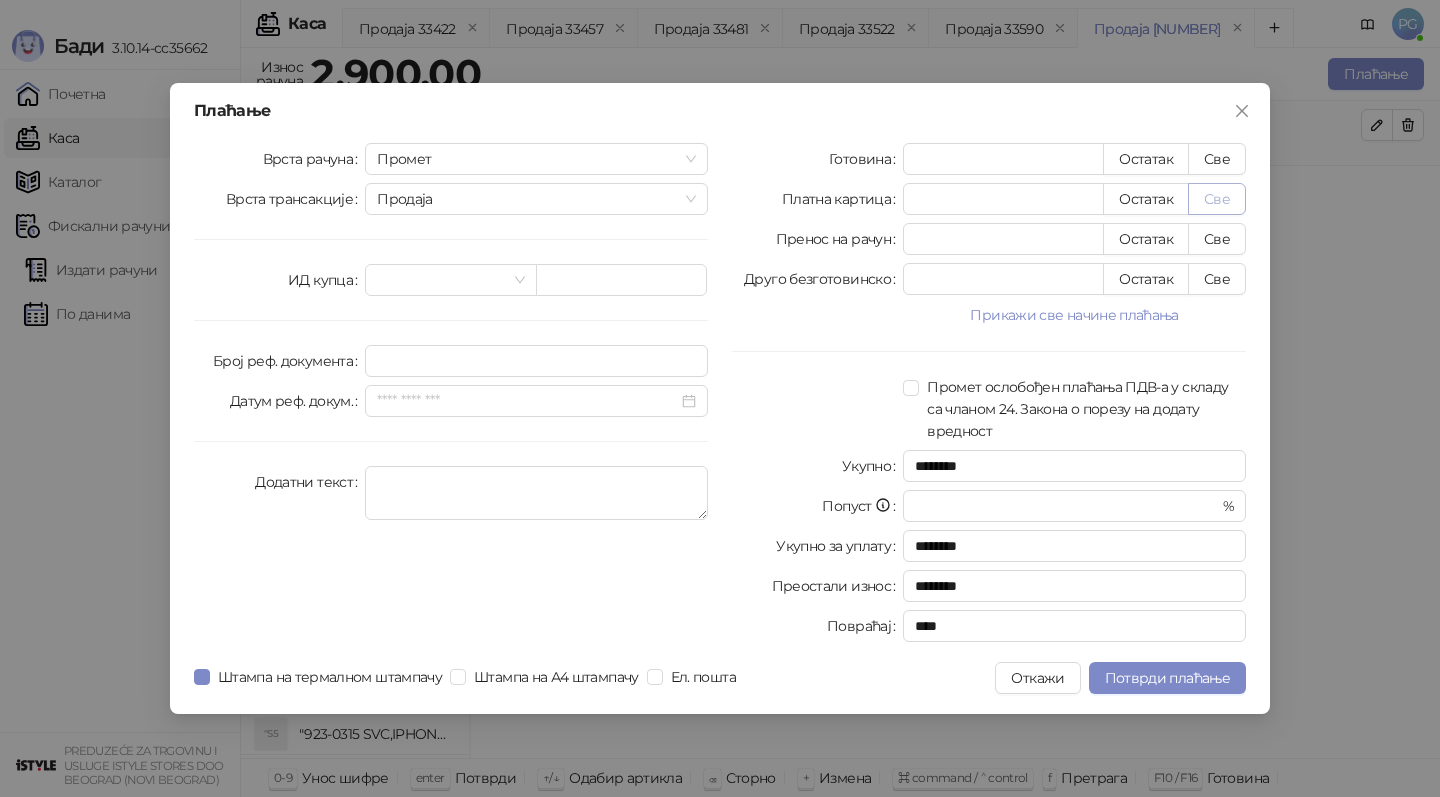 click on "Све" at bounding box center [1217, 199] 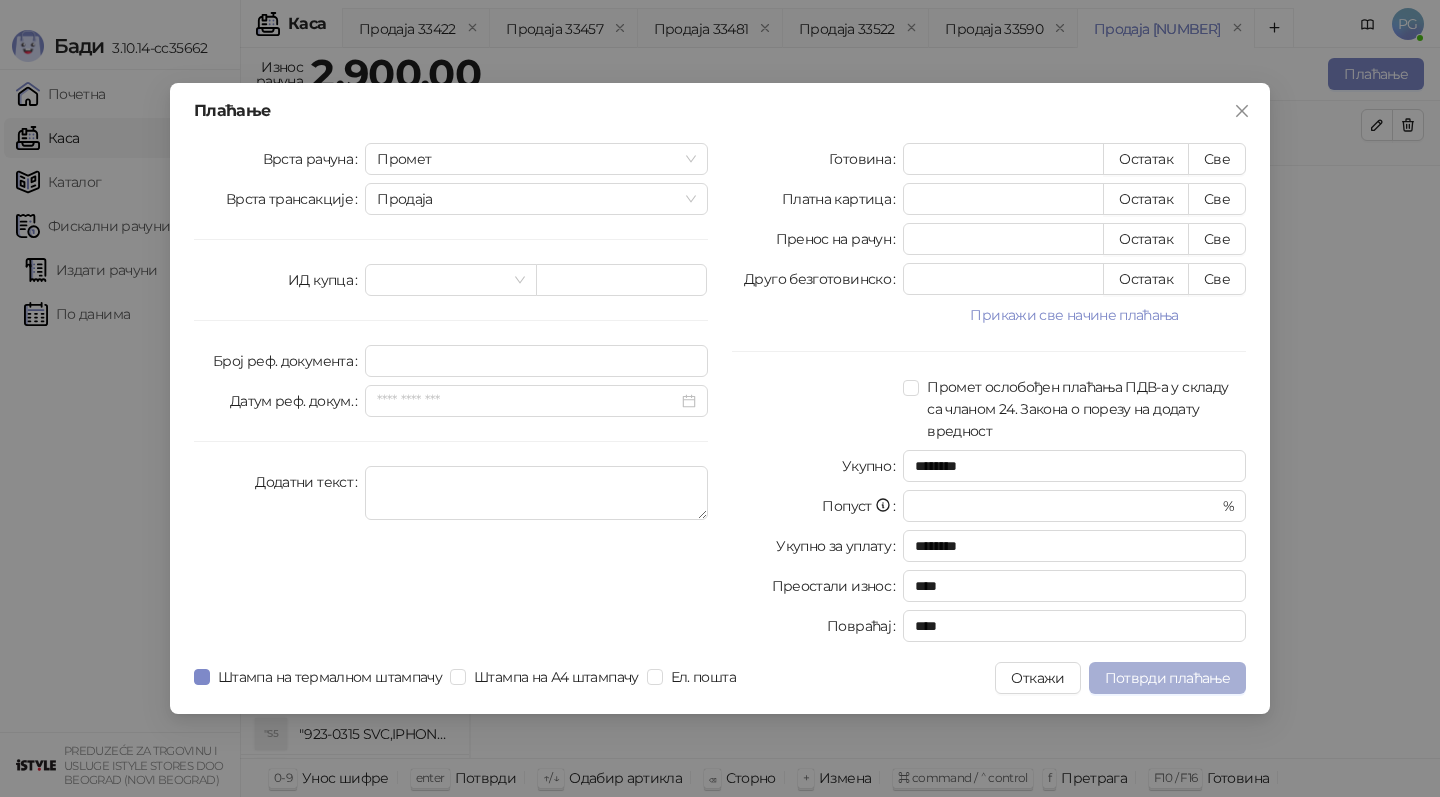 click on "Потврди плаћање" at bounding box center [1167, 678] 